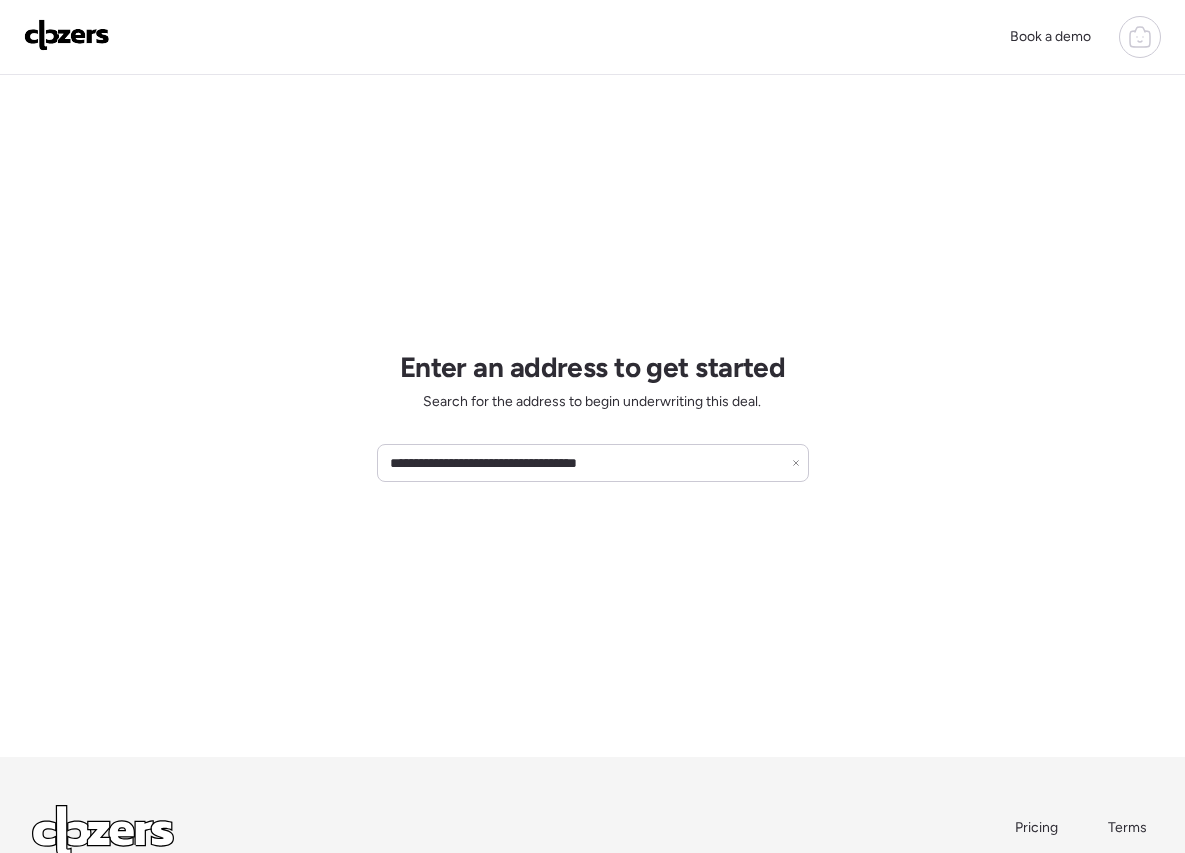 scroll, scrollTop: 0, scrollLeft: 0, axis: both 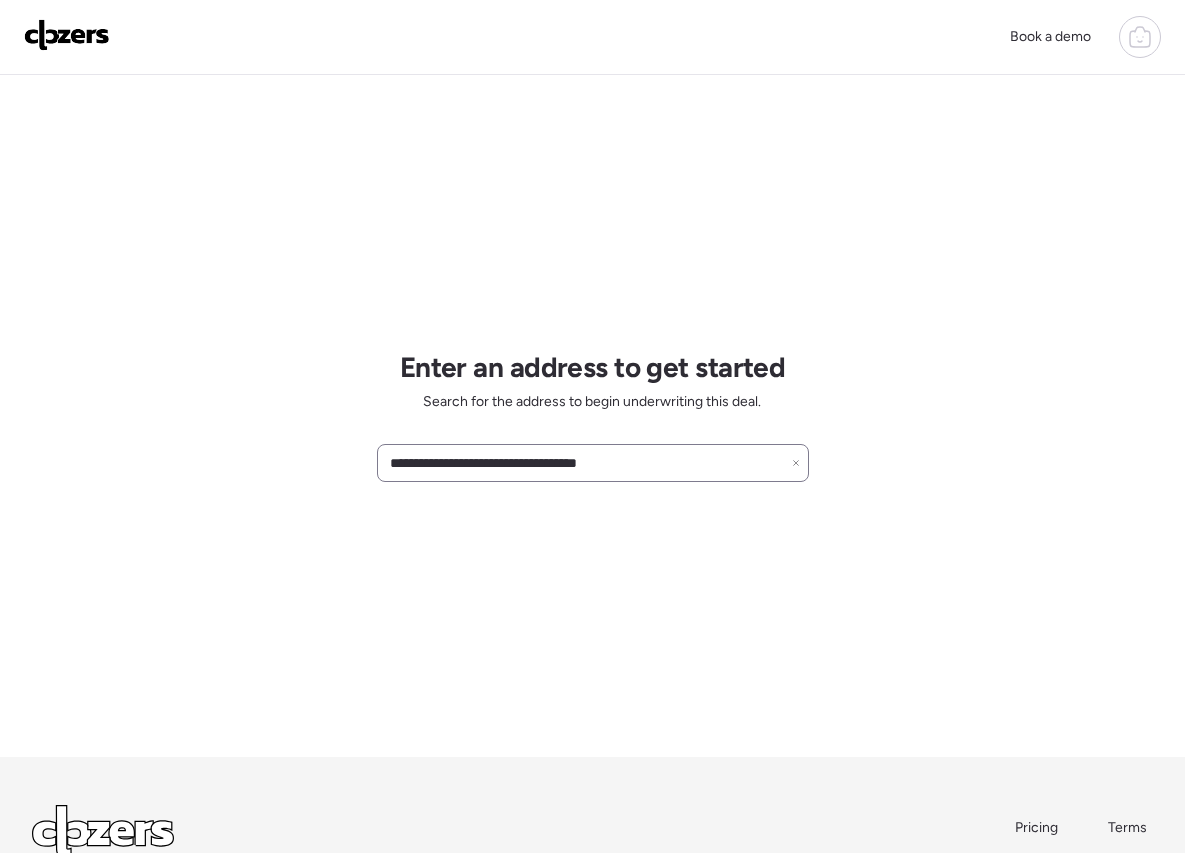click on "**********" at bounding box center (593, 463) 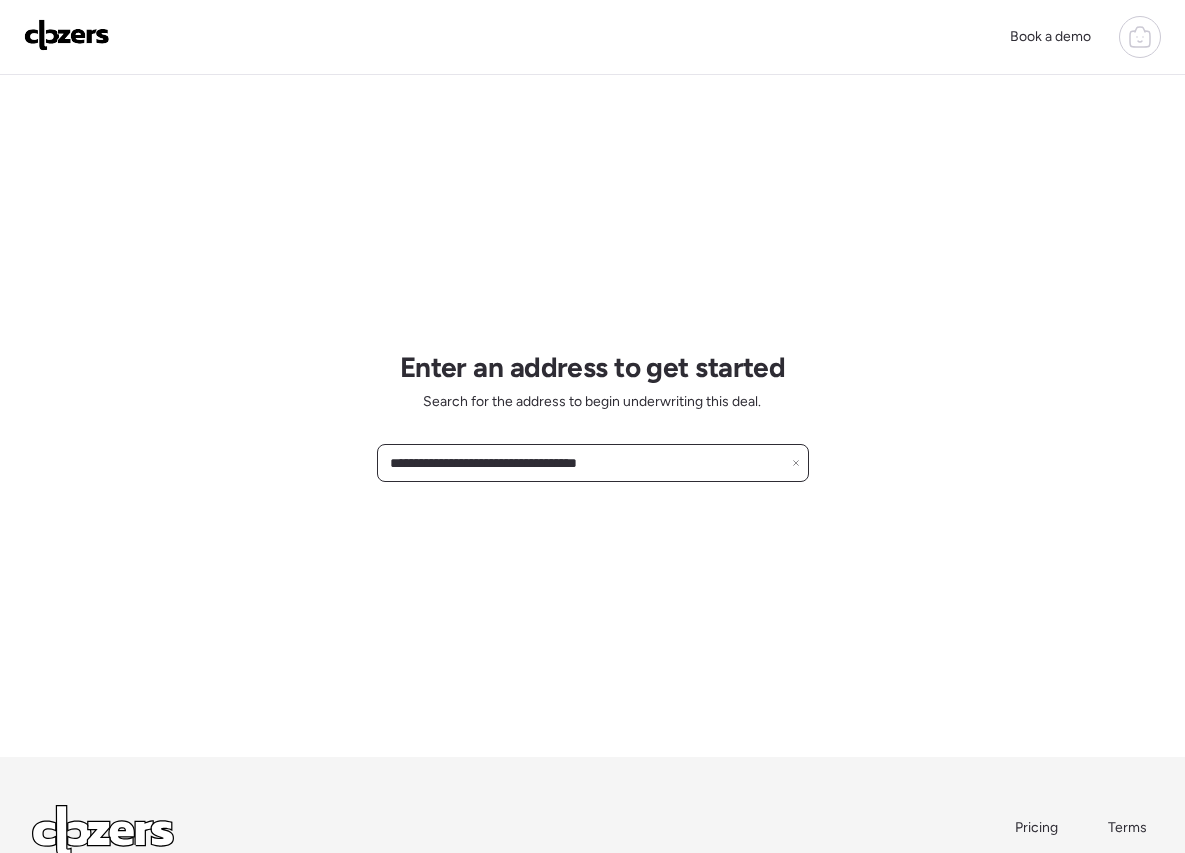 click on "**********" at bounding box center (593, 463) 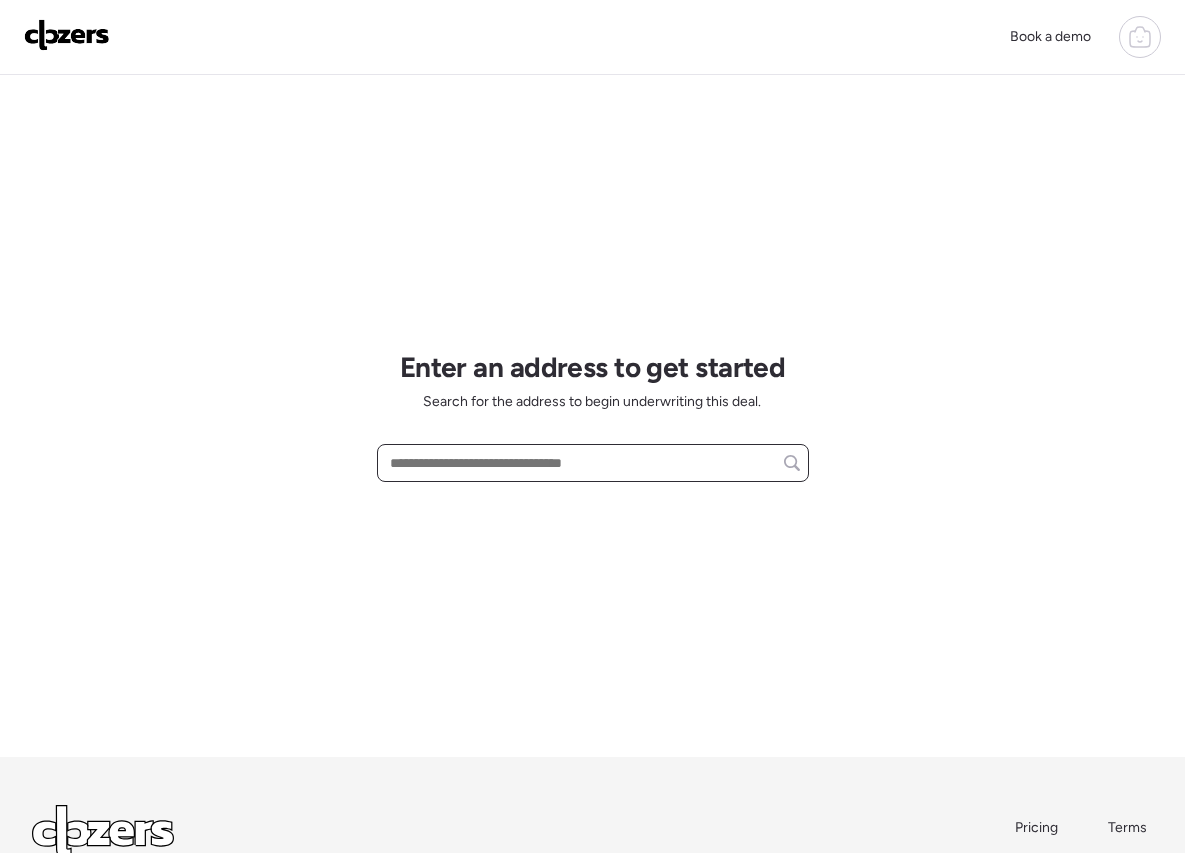 click at bounding box center [593, 463] 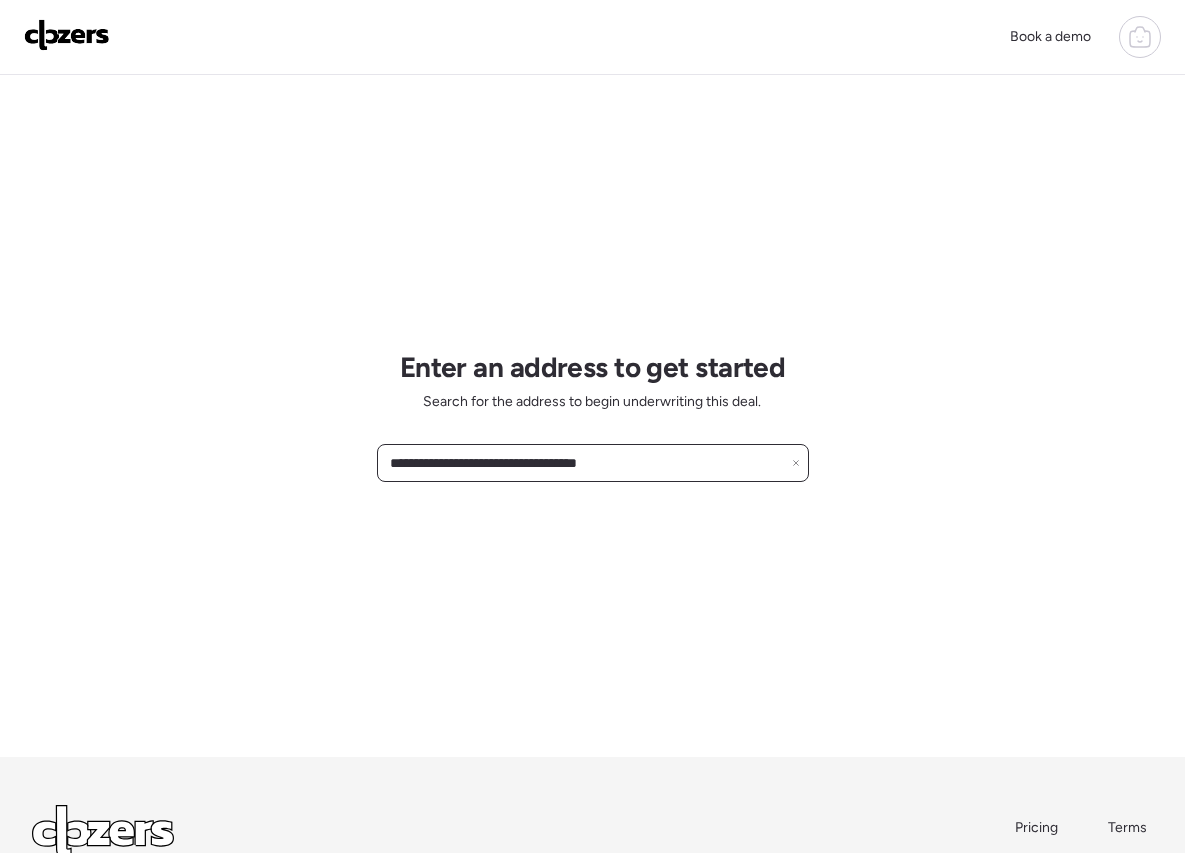click on "**********" at bounding box center [593, 463] 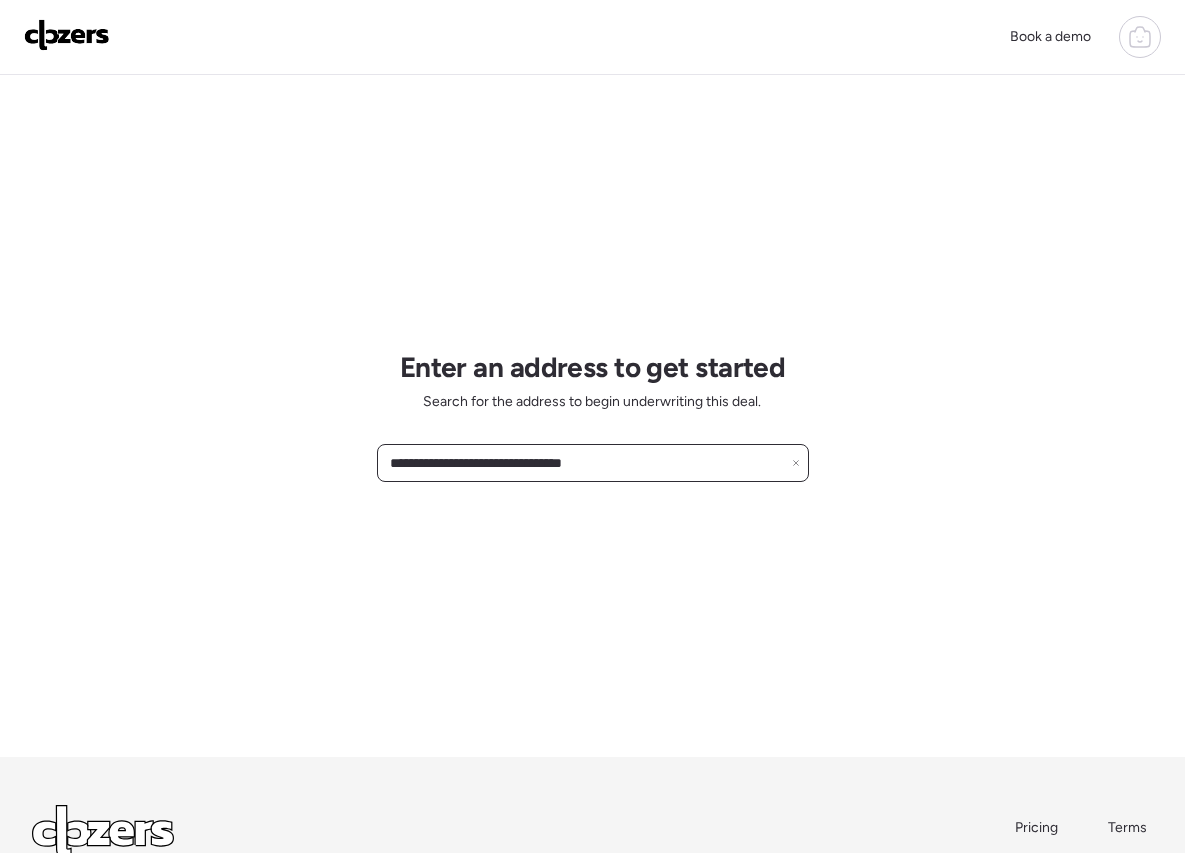 type on "**********" 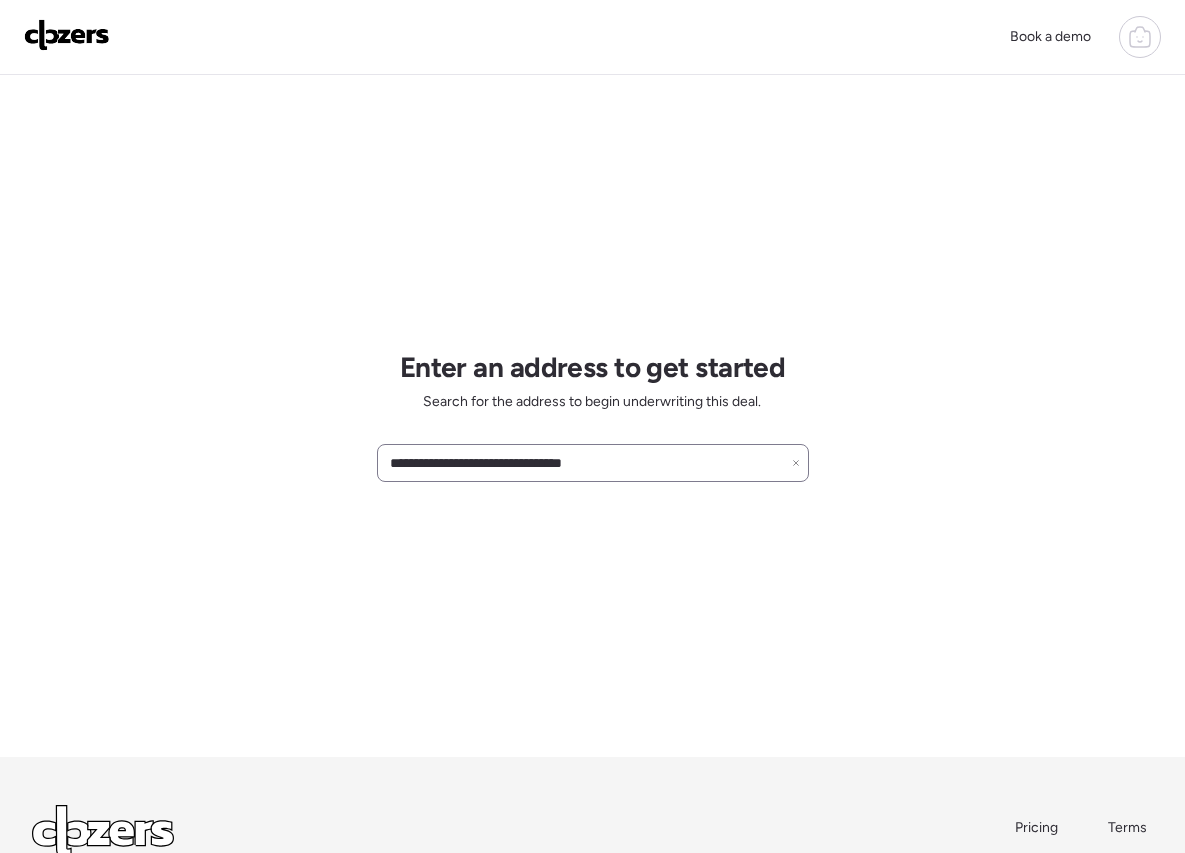 click on "**********" at bounding box center [593, 463] 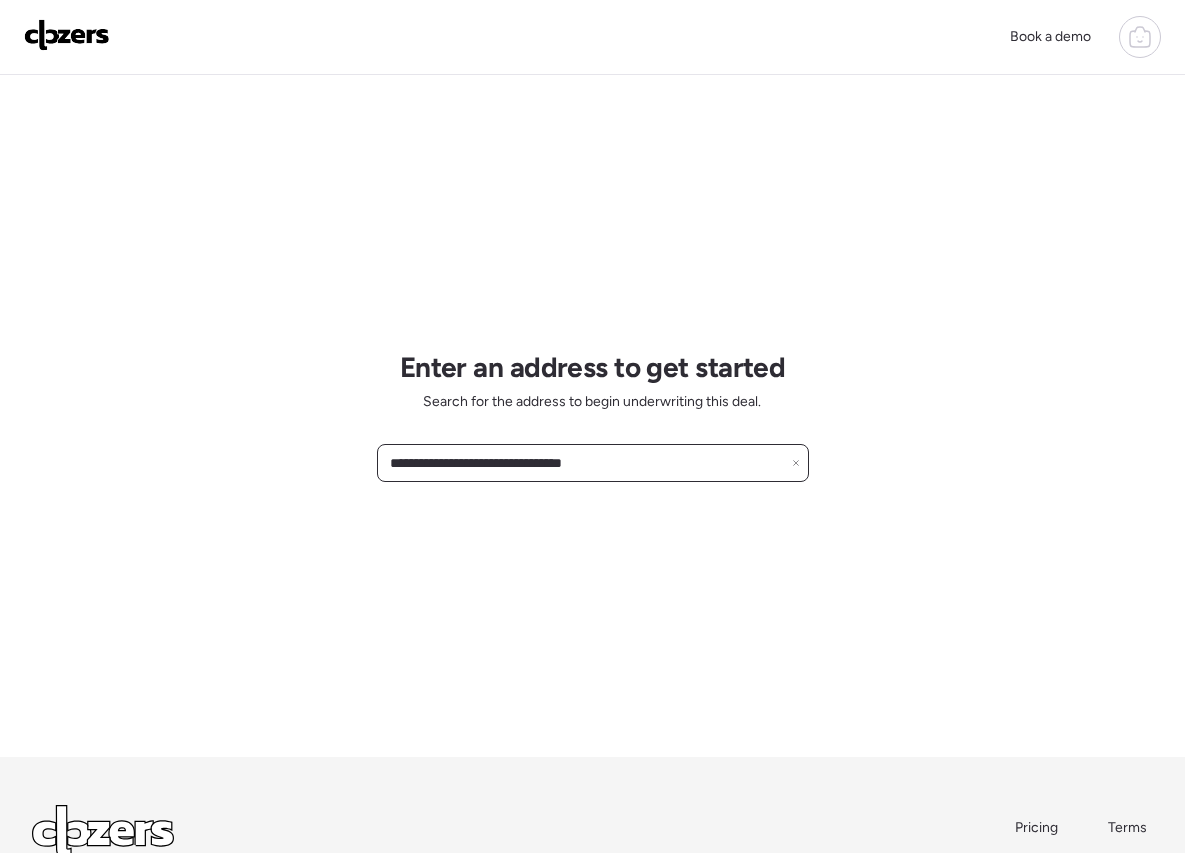 click on "**********" at bounding box center [593, 463] 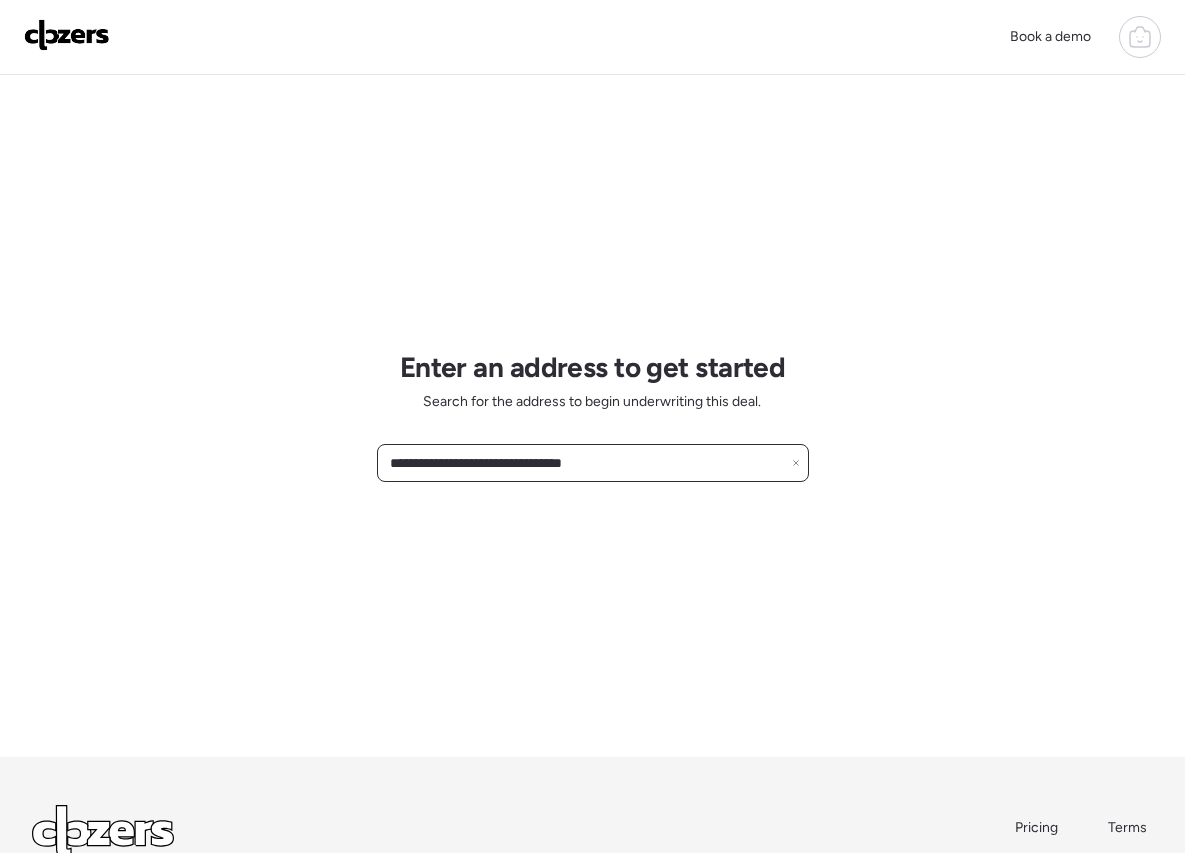 click on "**********" at bounding box center [593, 463] 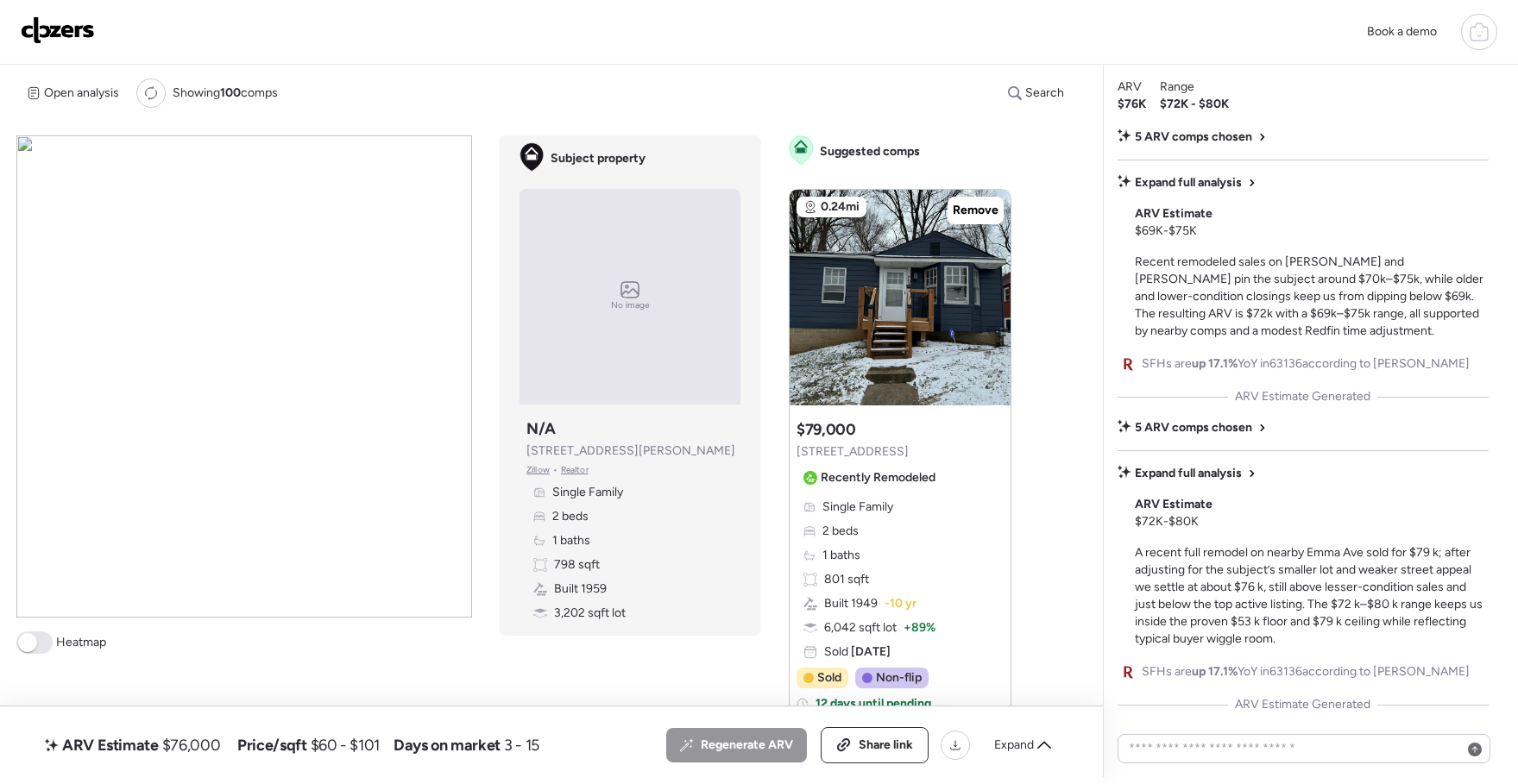 scroll, scrollTop: 0, scrollLeft: 0, axis: both 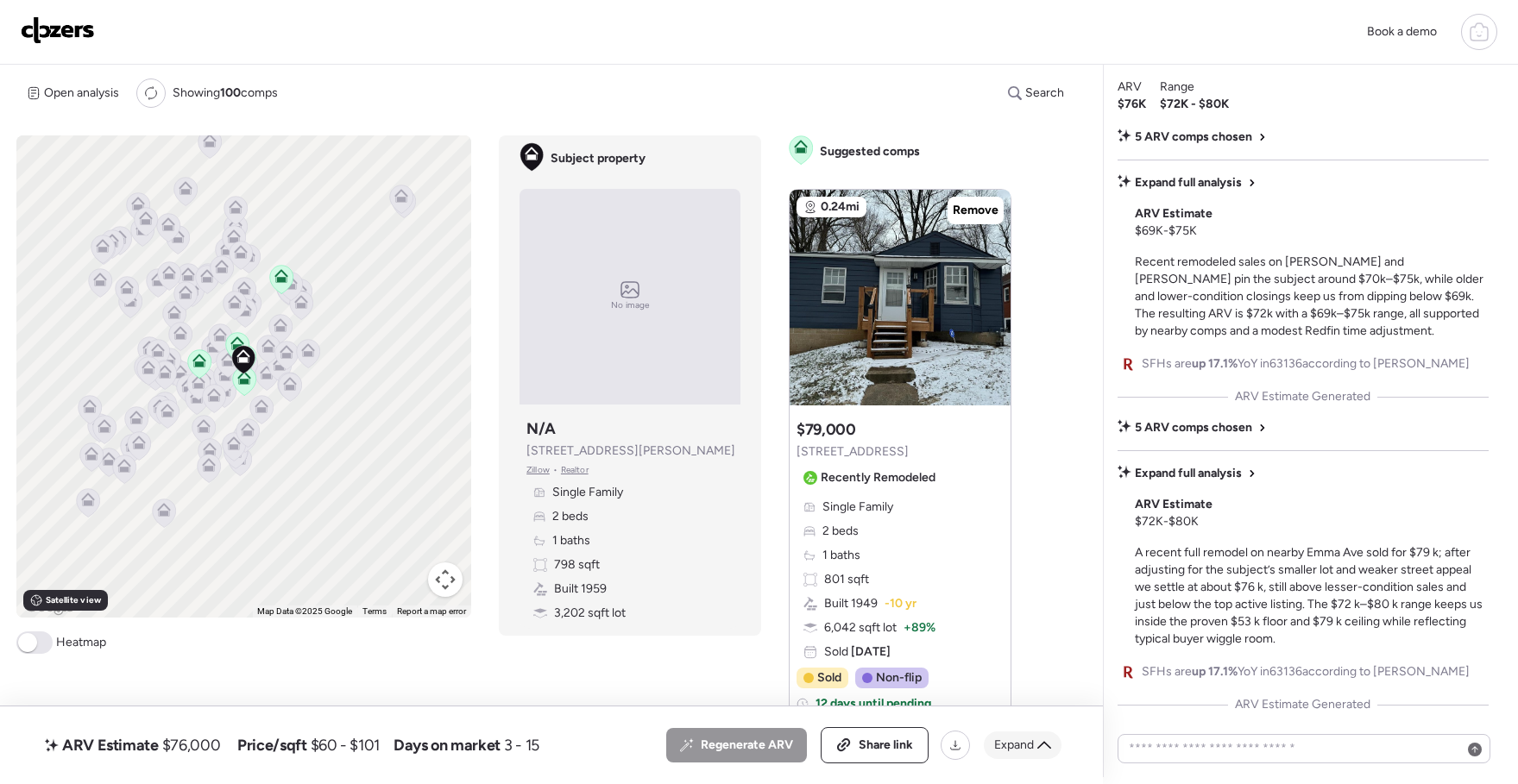 click on "Expand" at bounding box center (1023, 745) 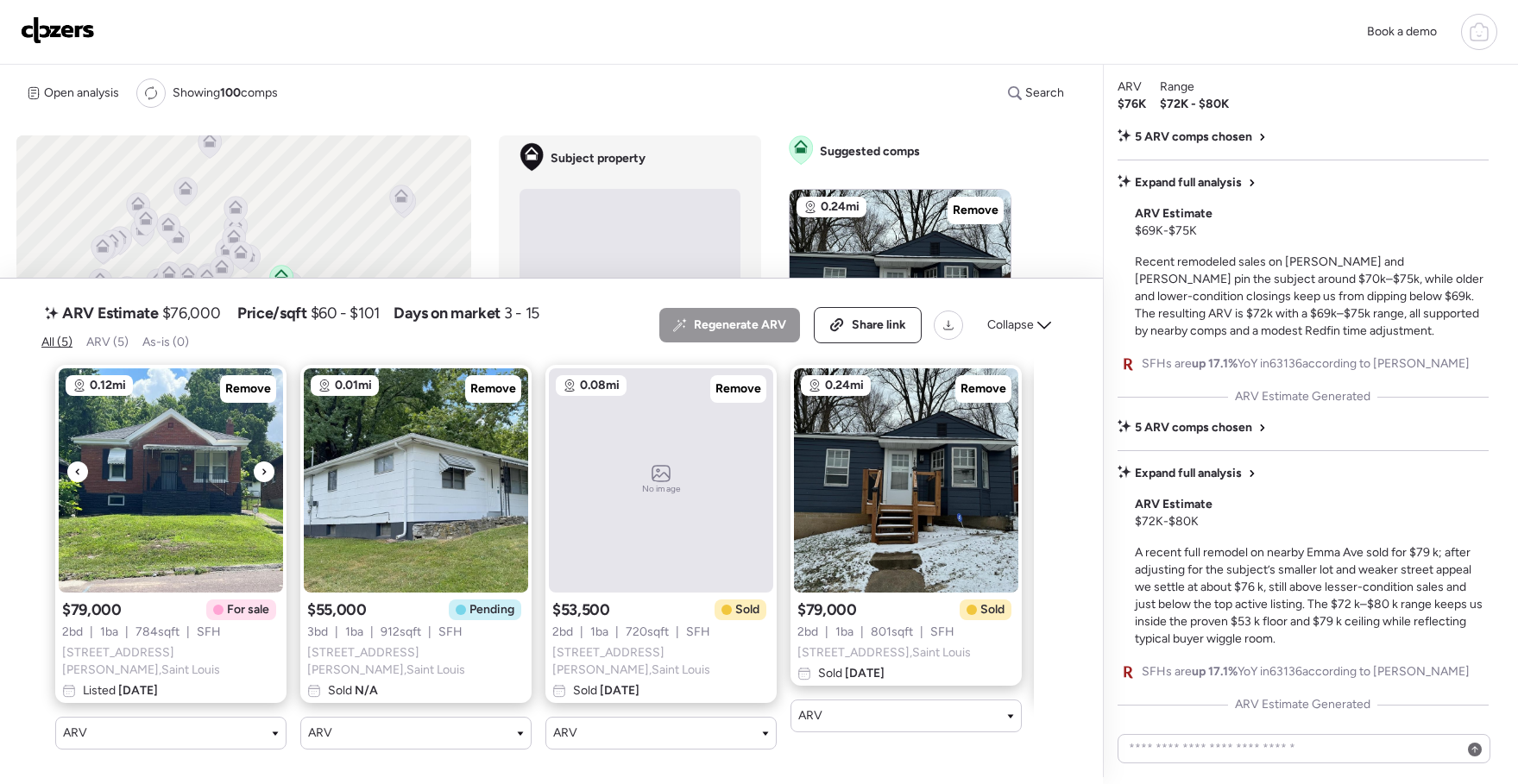 click at bounding box center [171, 480] 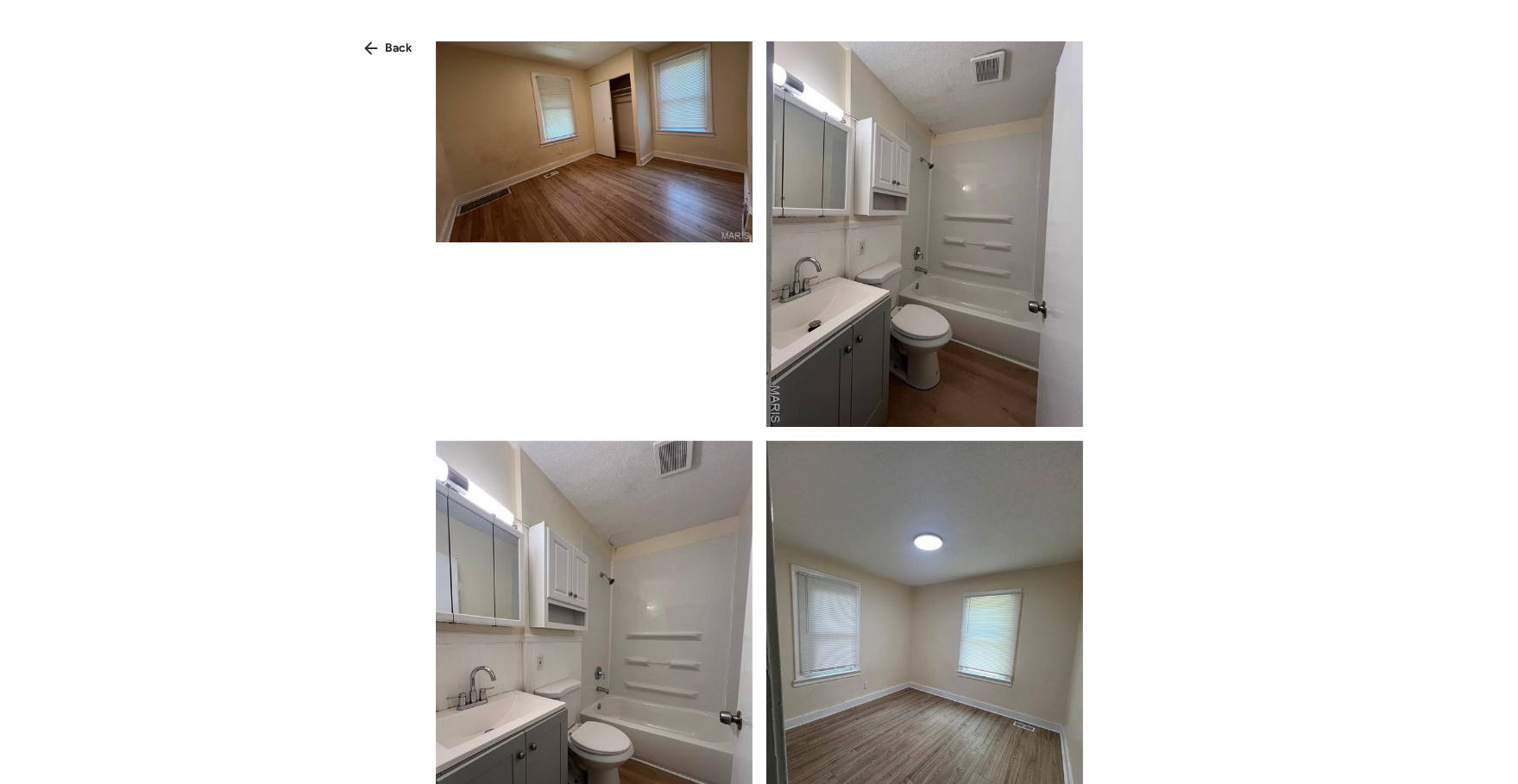 scroll, scrollTop: 1083, scrollLeft: 0, axis: vertical 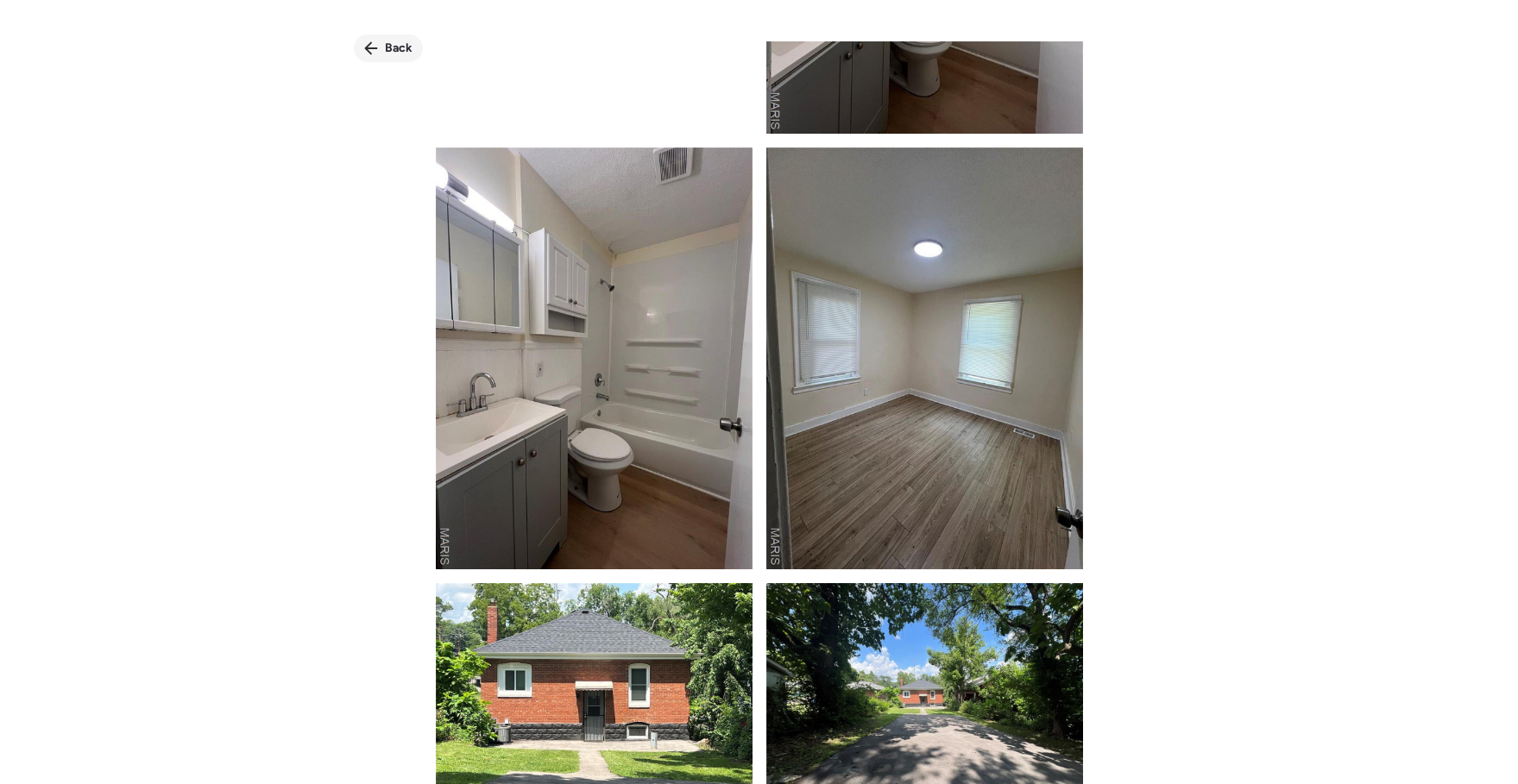 click on "Back" at bounding box center [399, 48] 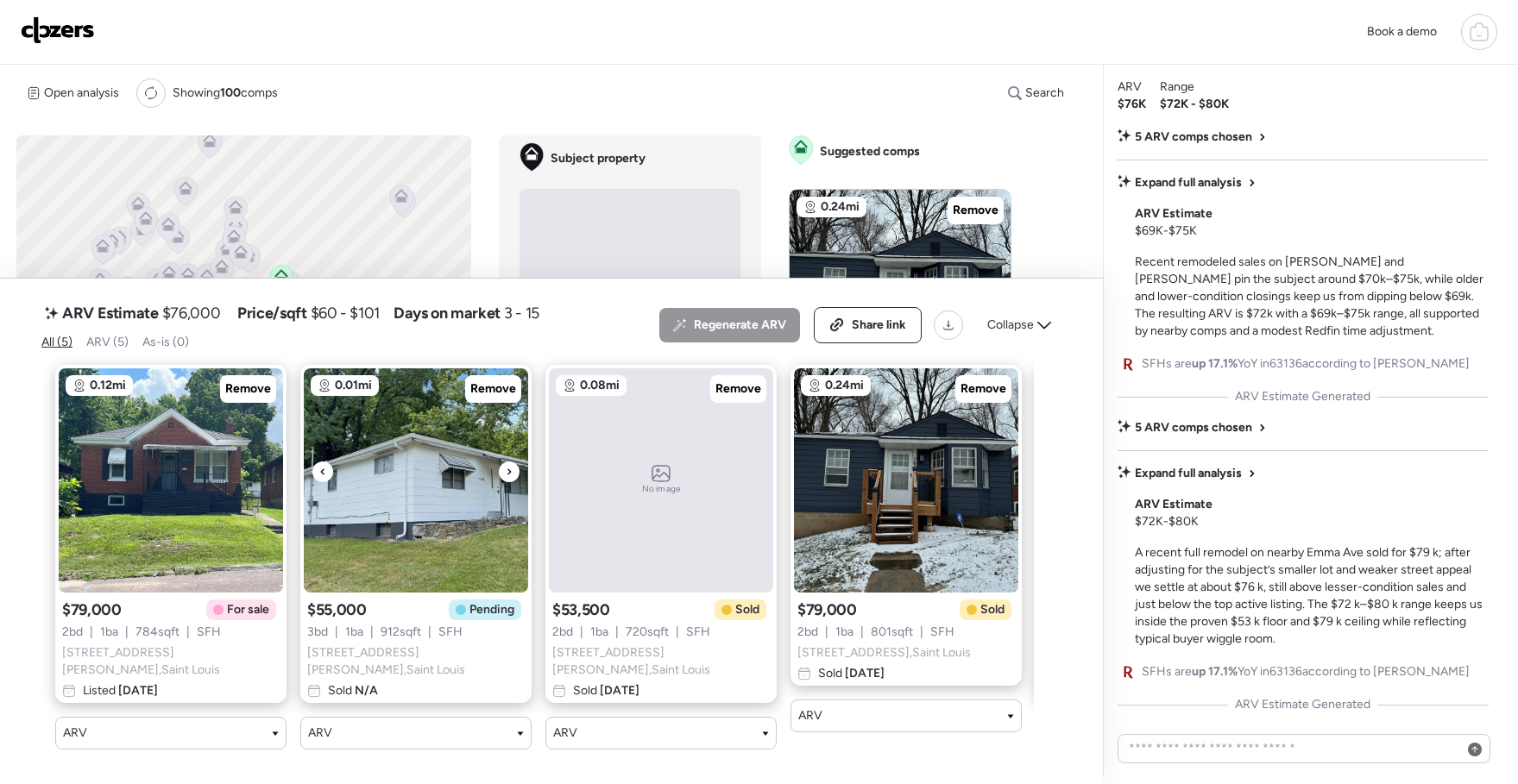 click at bounding box center [416, 480] 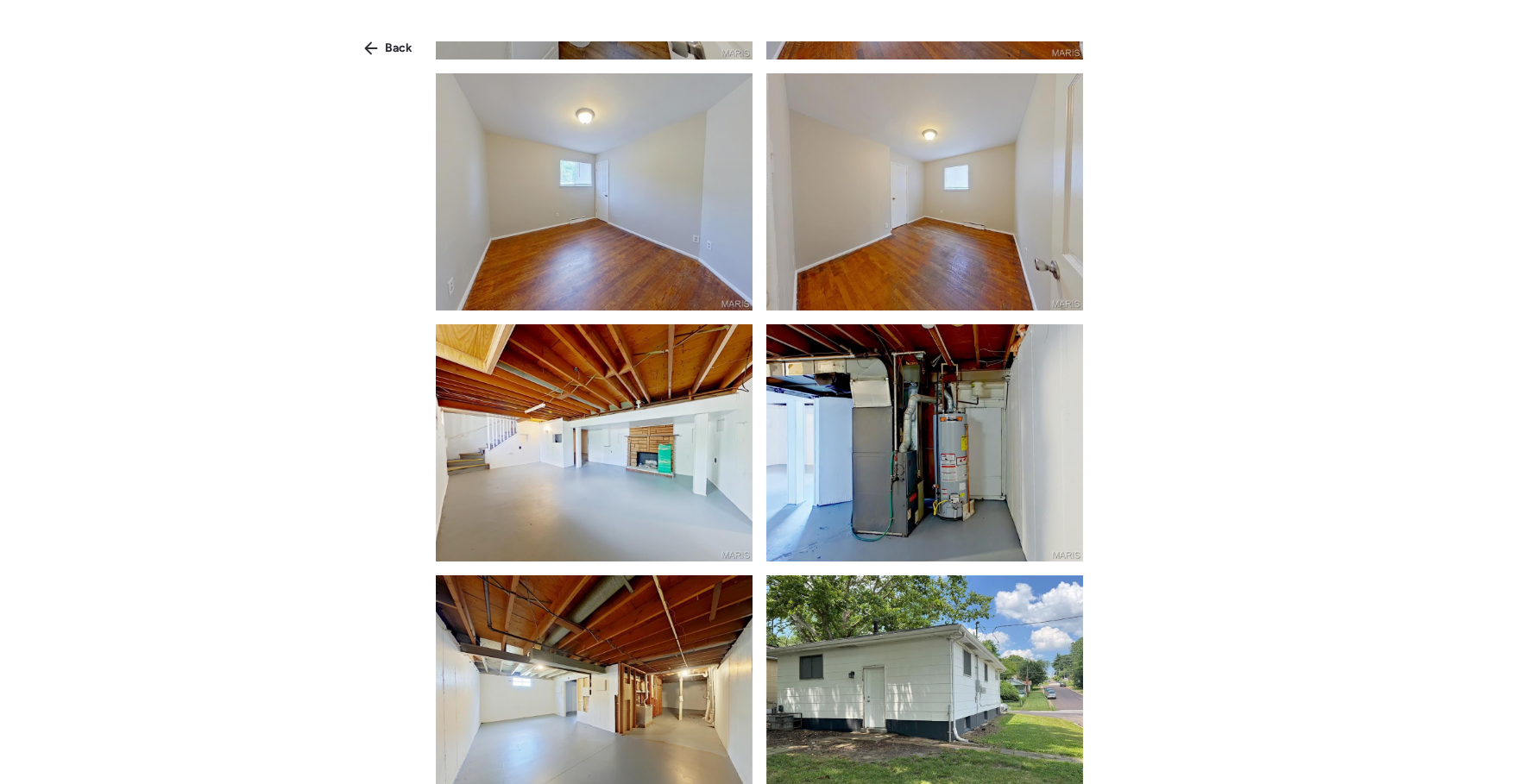 scroll, scrollTop: 0, scrollLeft: 0, axis: both 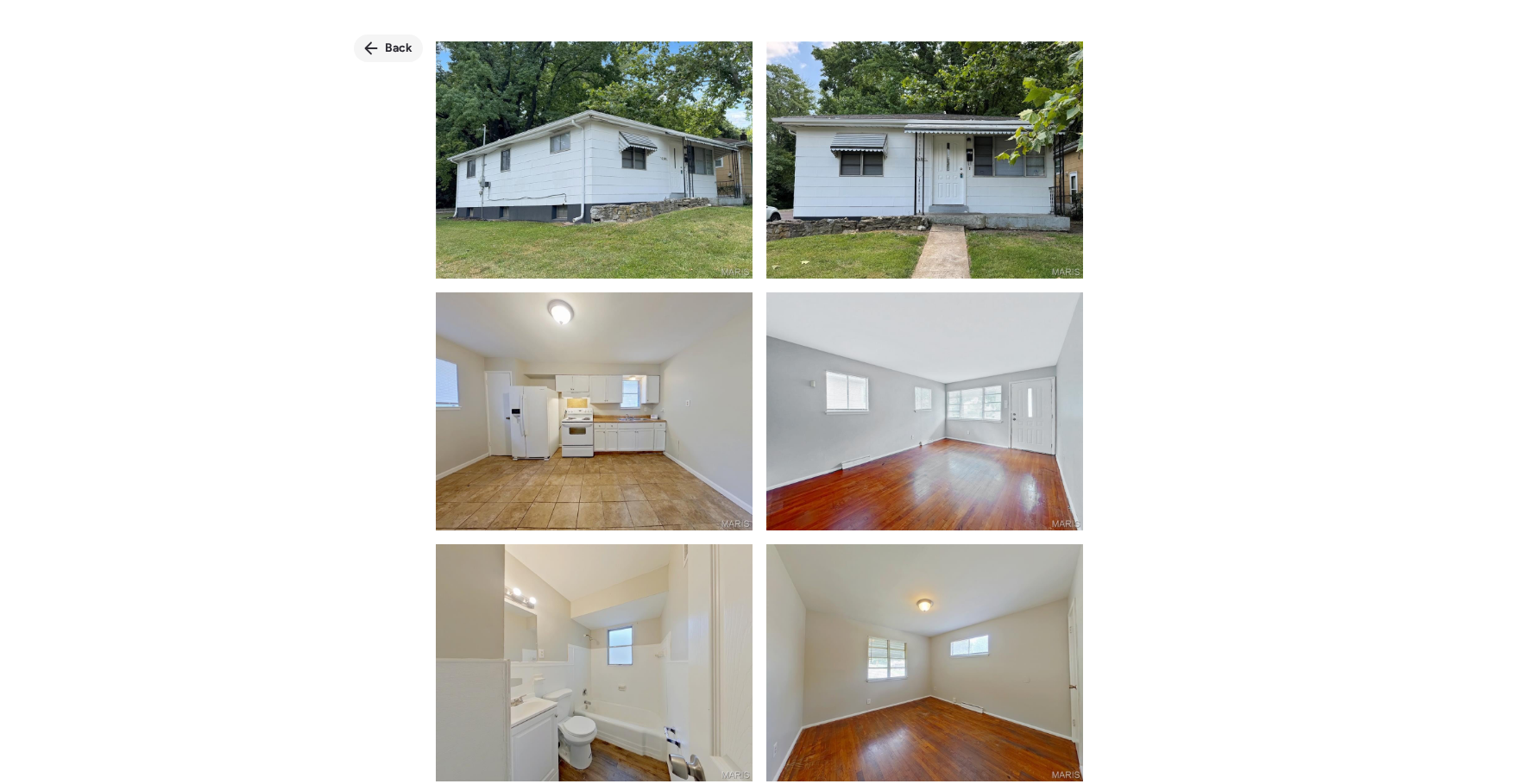 click on "Back" at bounding box center (399, 48) 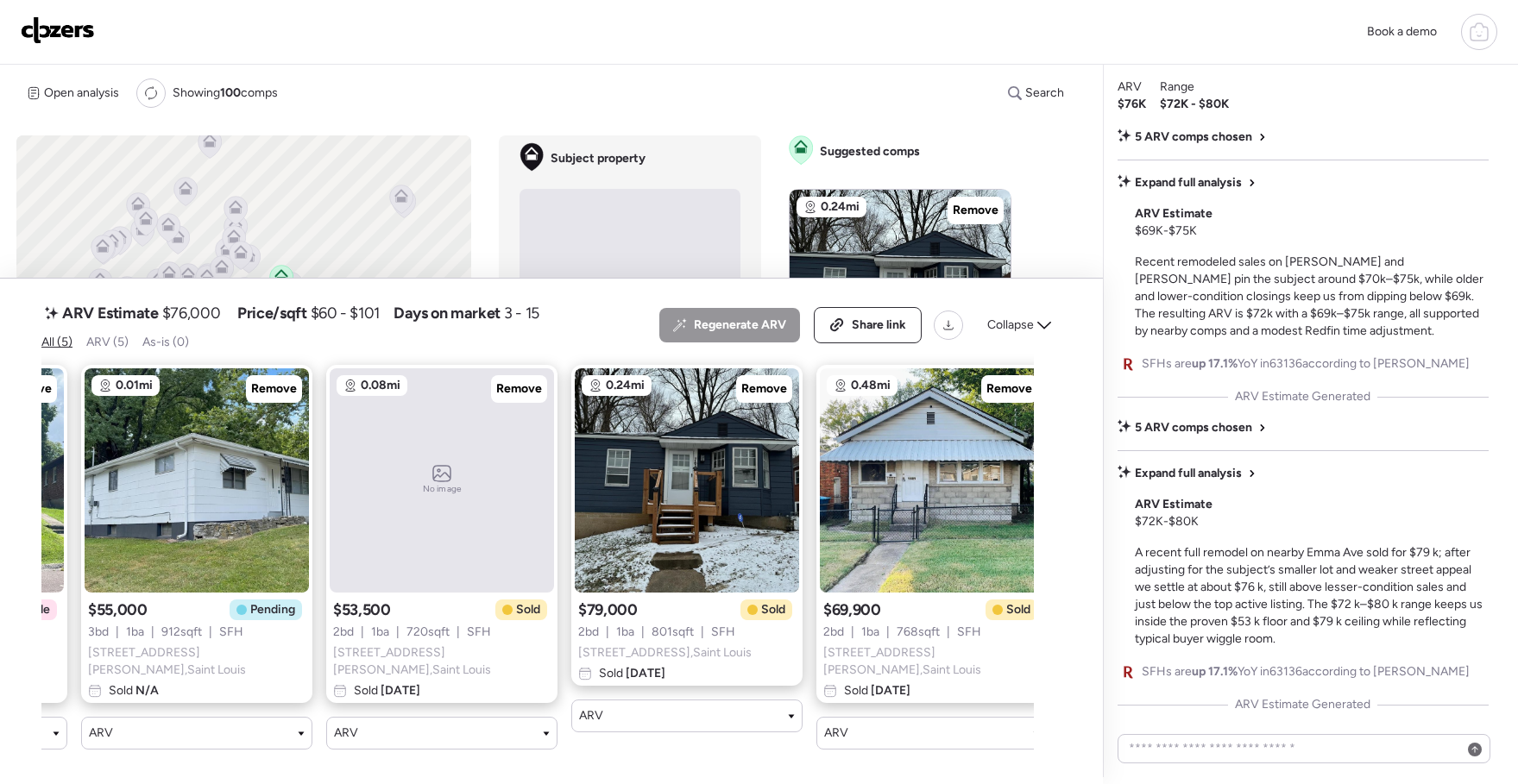 scroll, scrollTop: 0, scrollLeft: 247, axis: horizontal 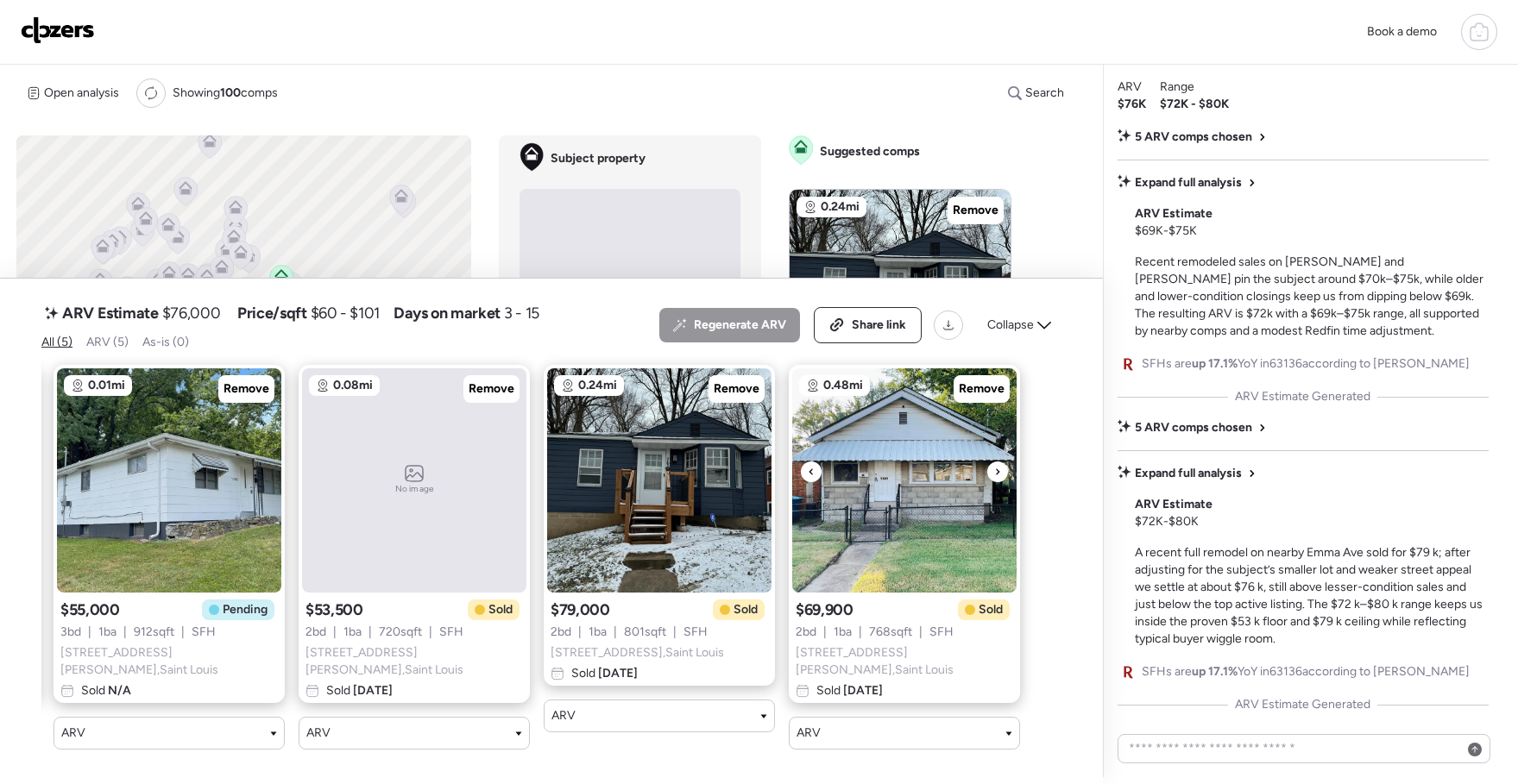 click 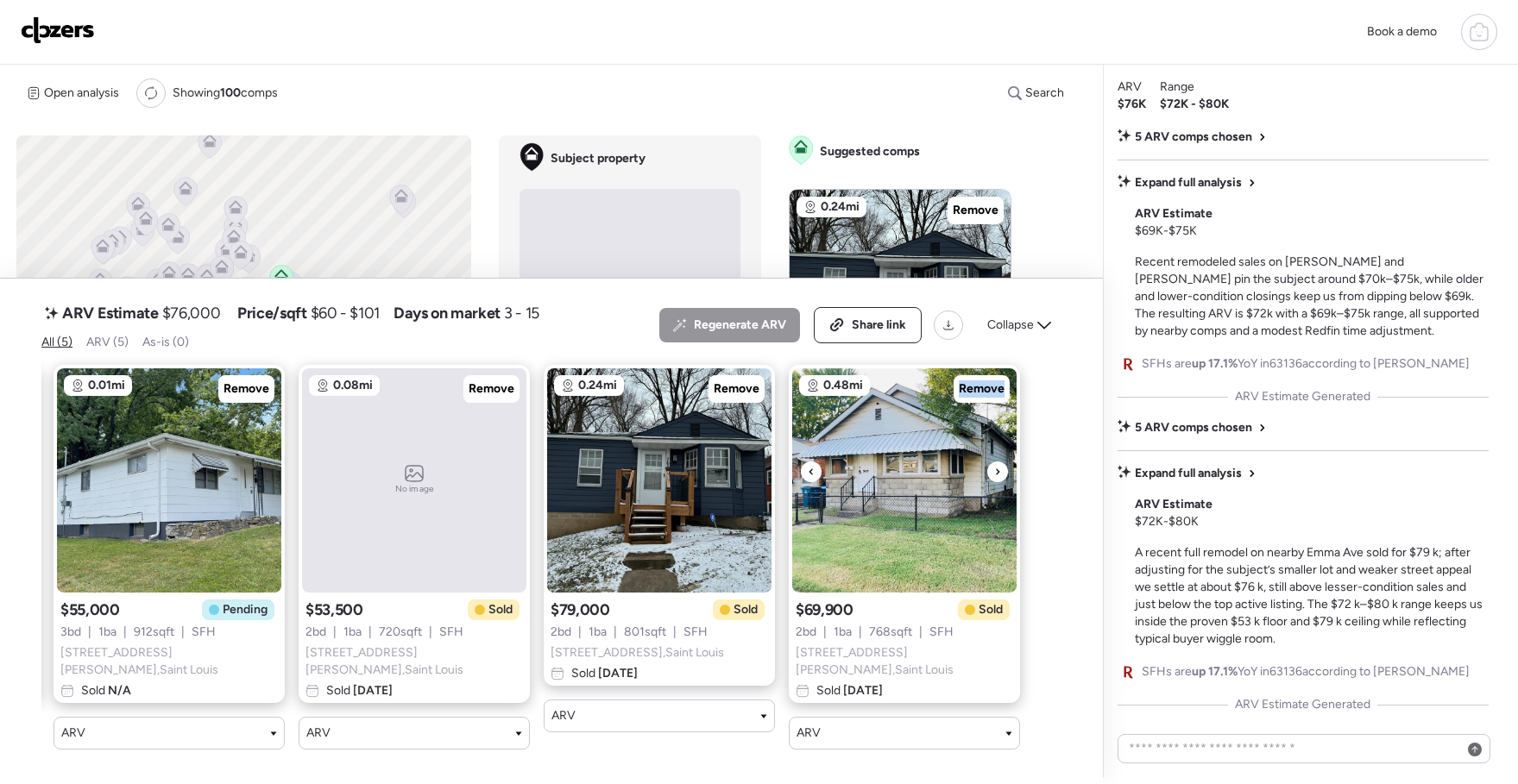 click 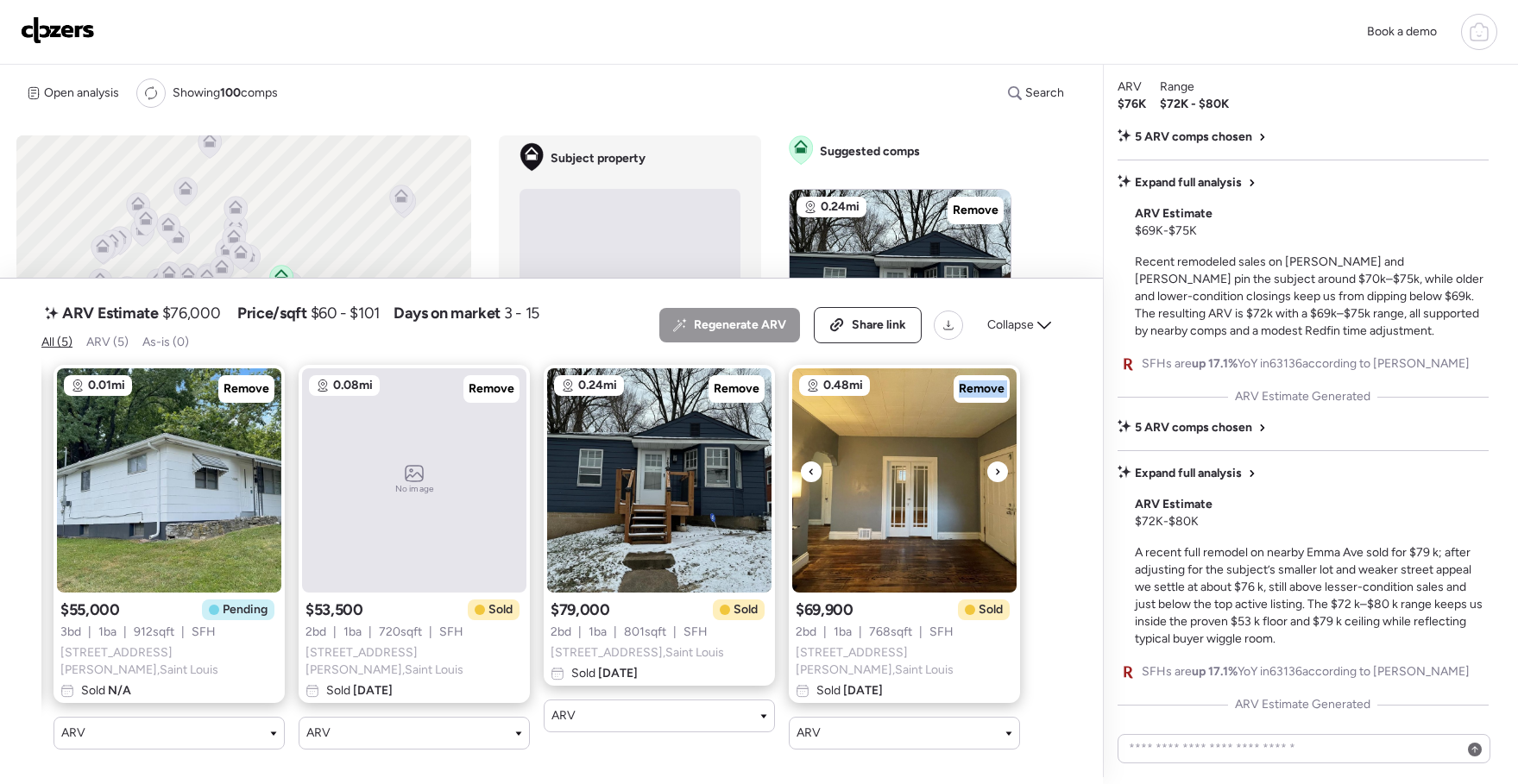 click 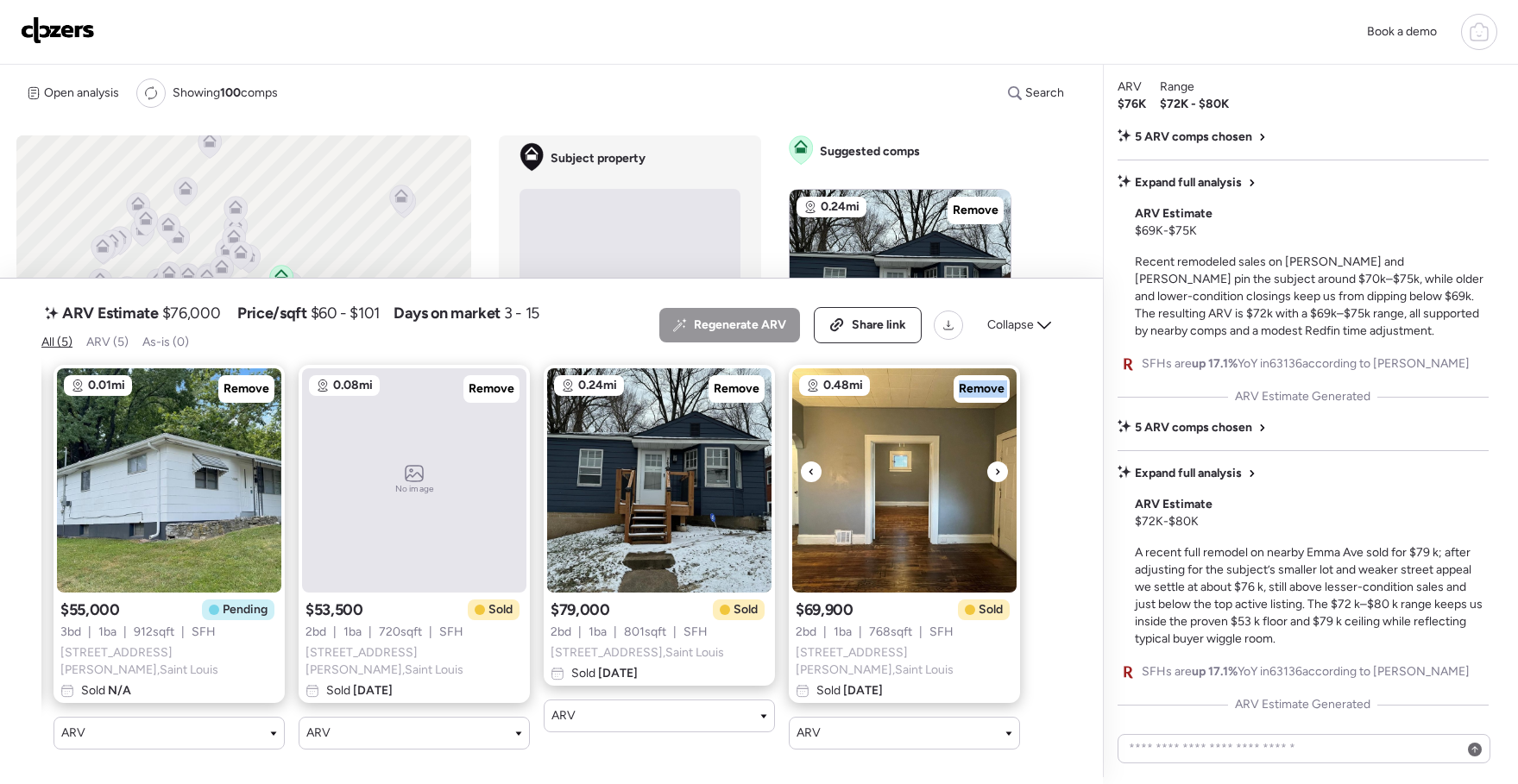 click 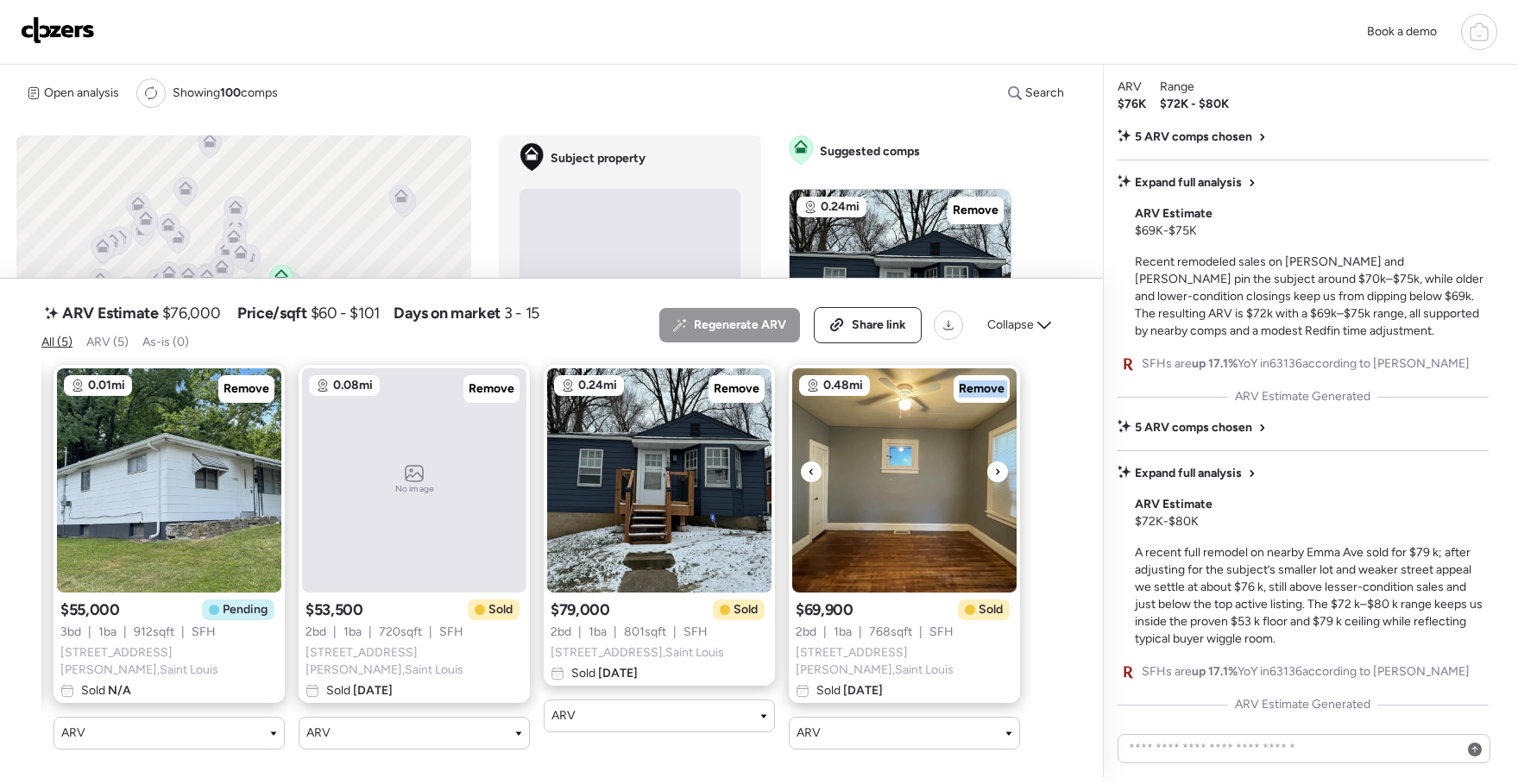 click 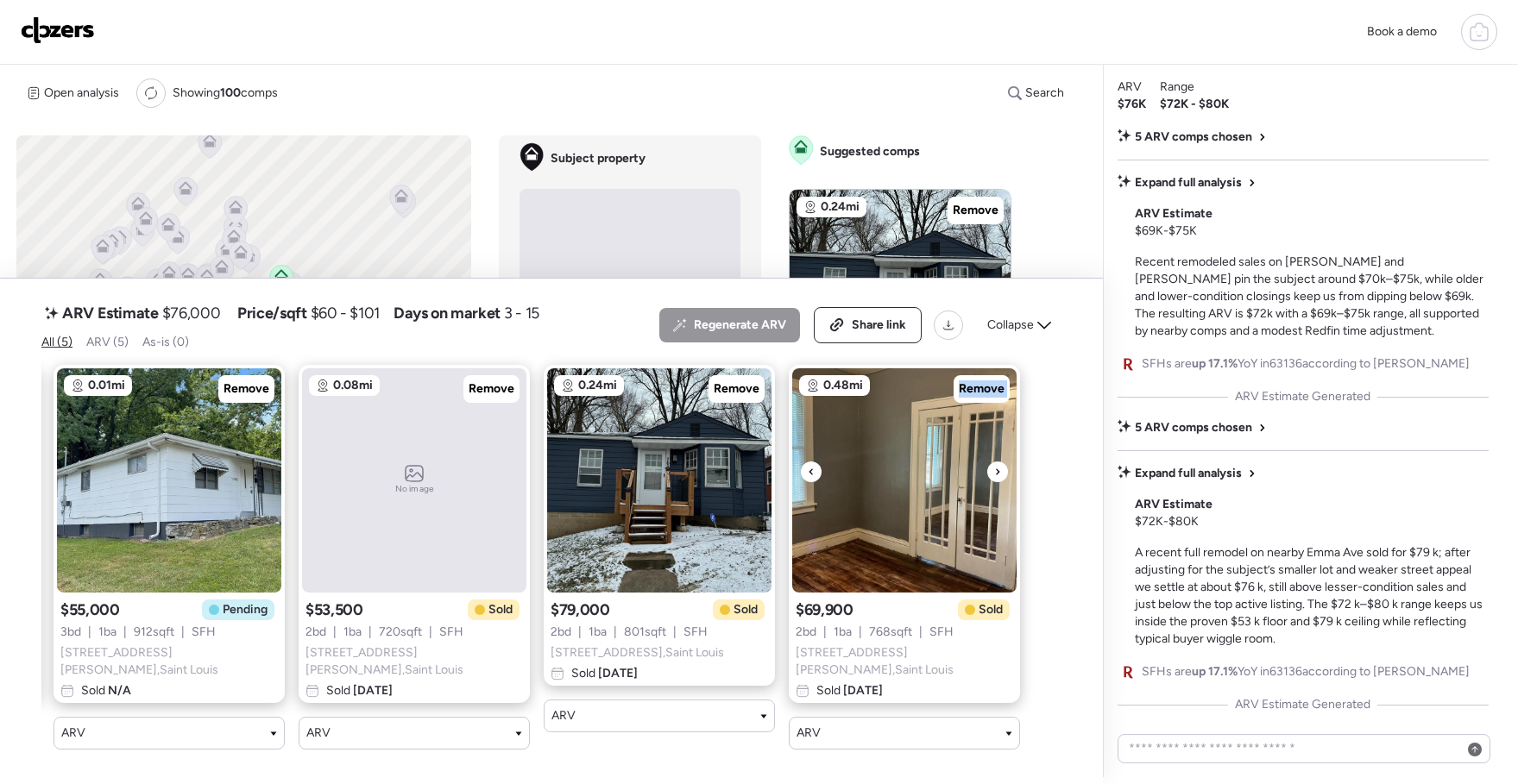 click 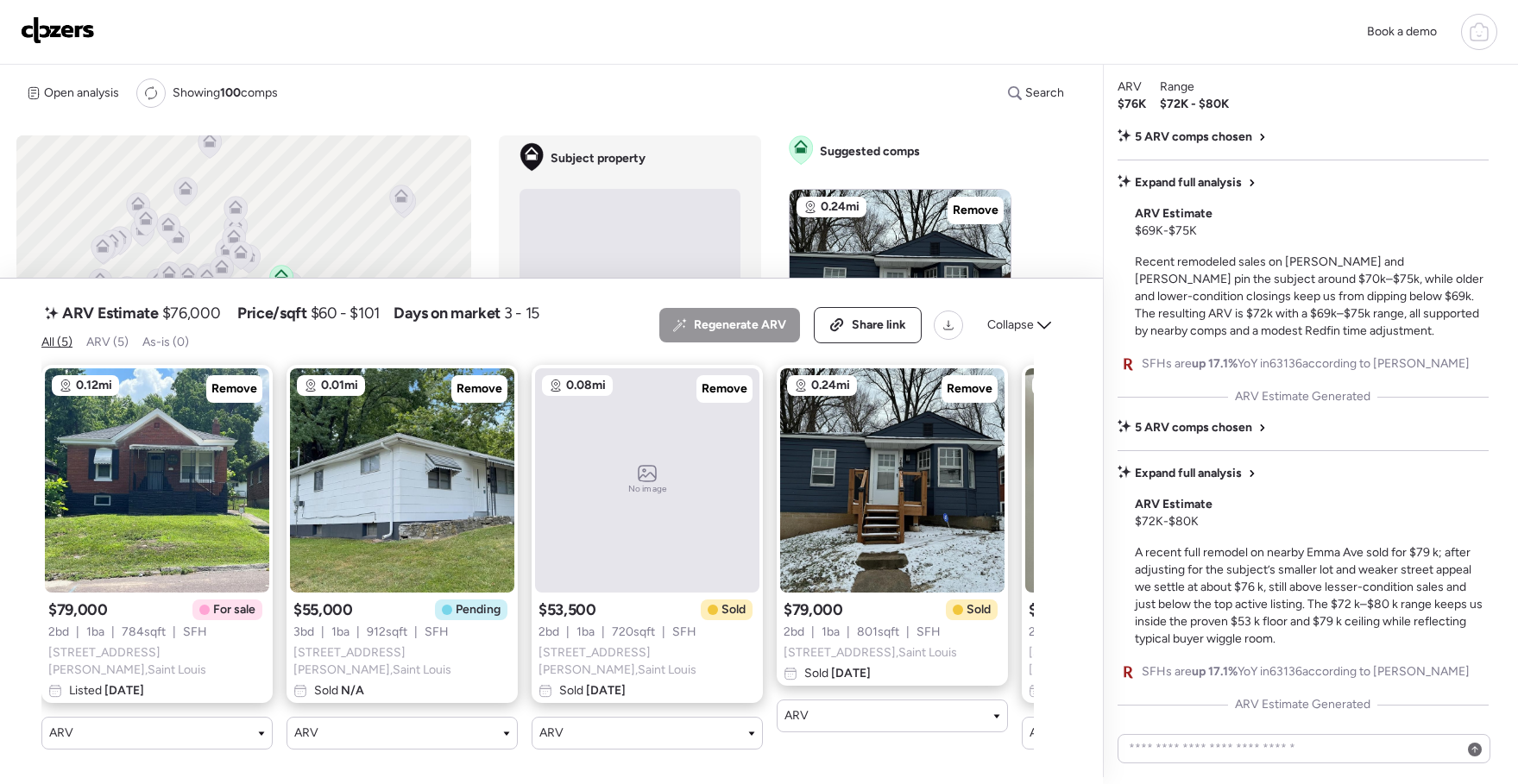 scroll, scrollTop: 0, scrollLeft: 0, axis: both 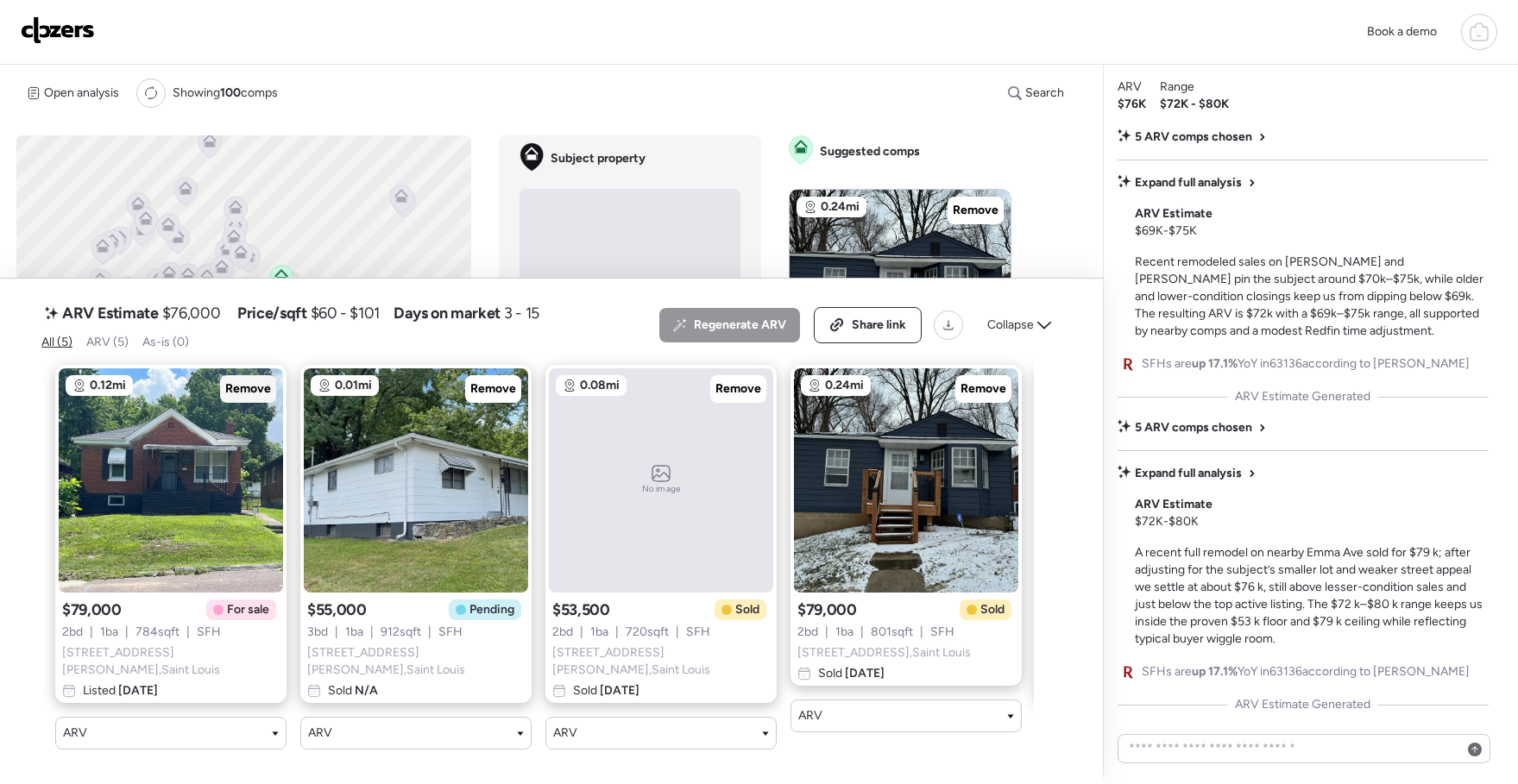 click on "Remove" at bounding box center [248, 389] 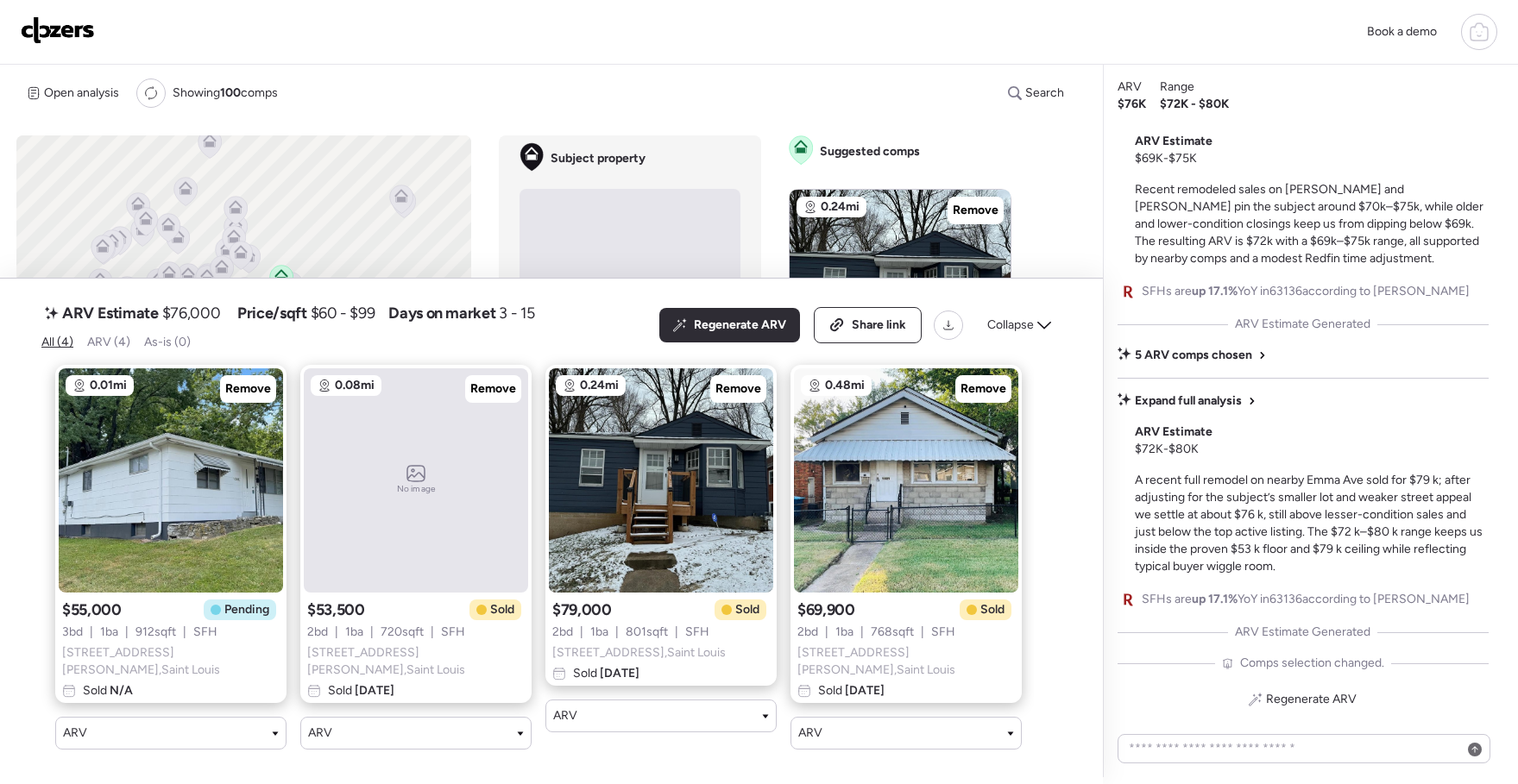 click on "No image" at bounding box center (416, 480) 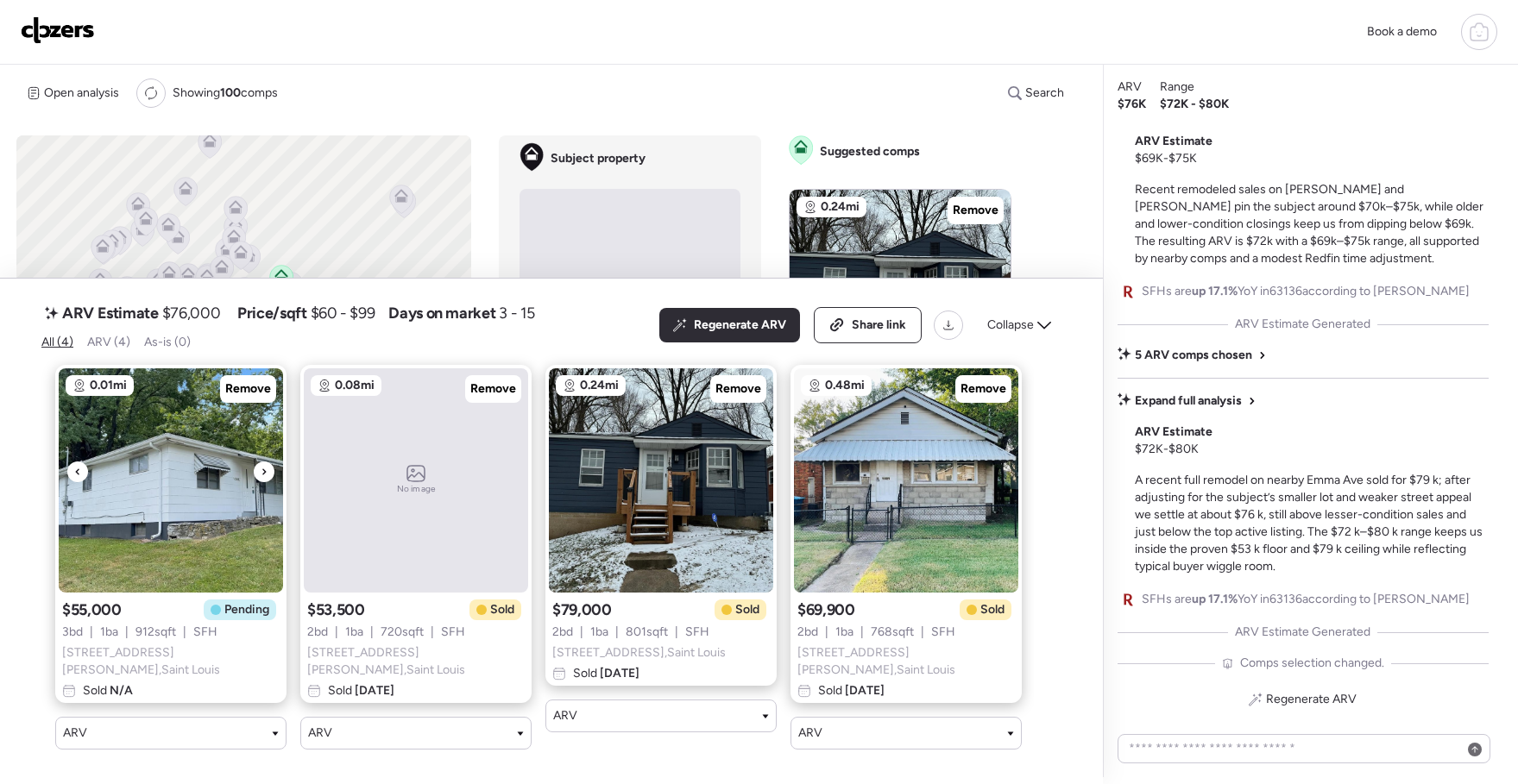 click at bounding box center [264, 472] 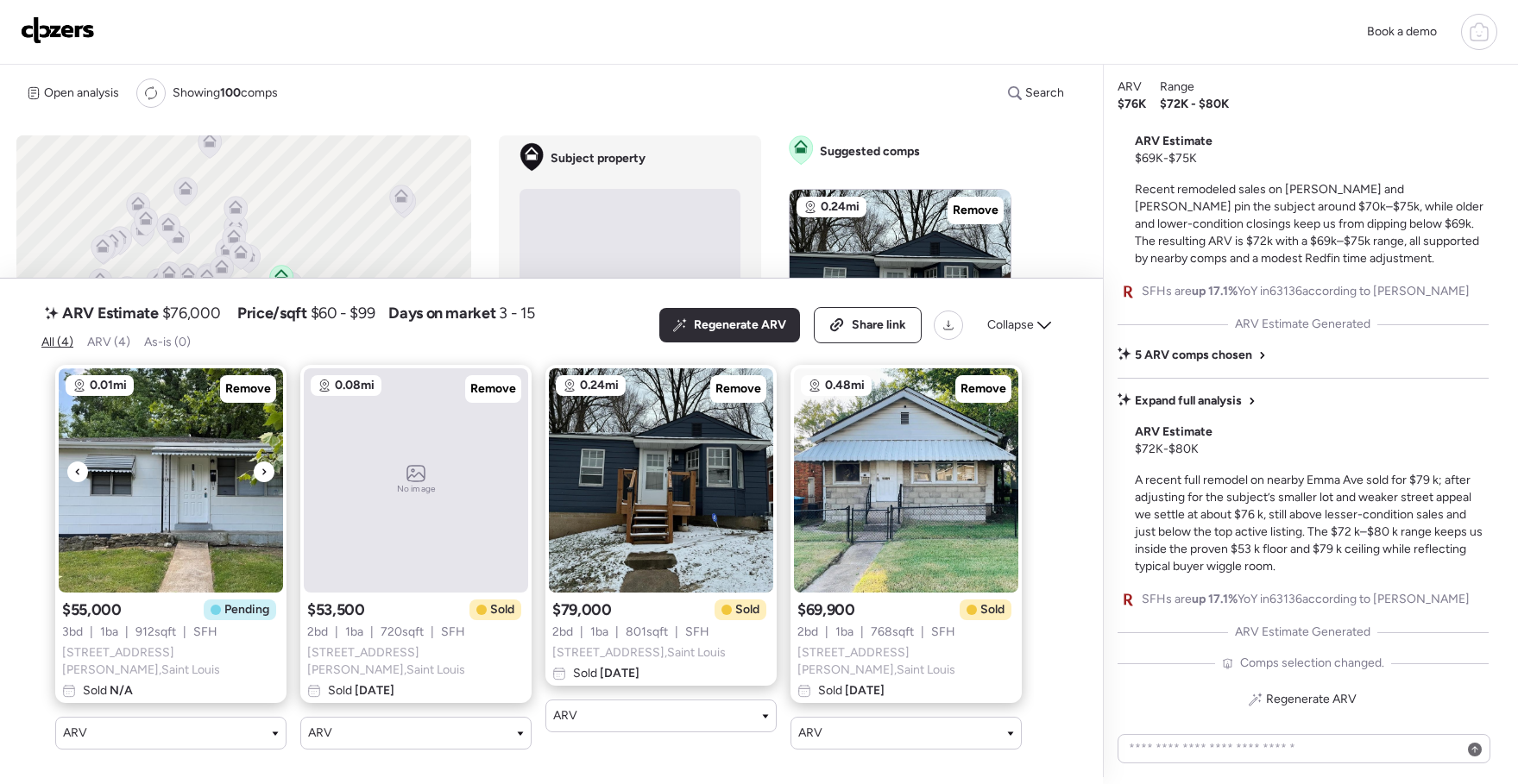 click 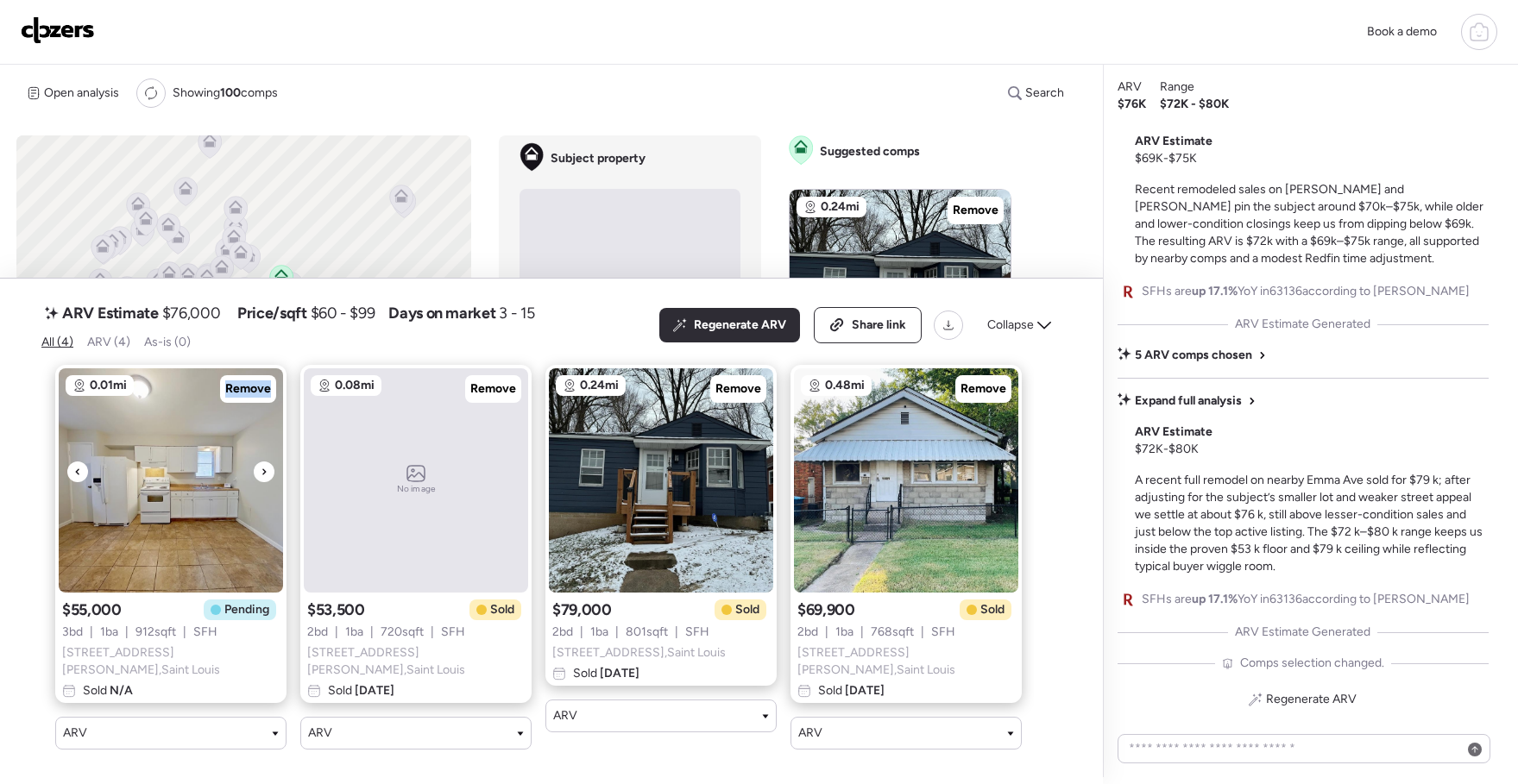 click 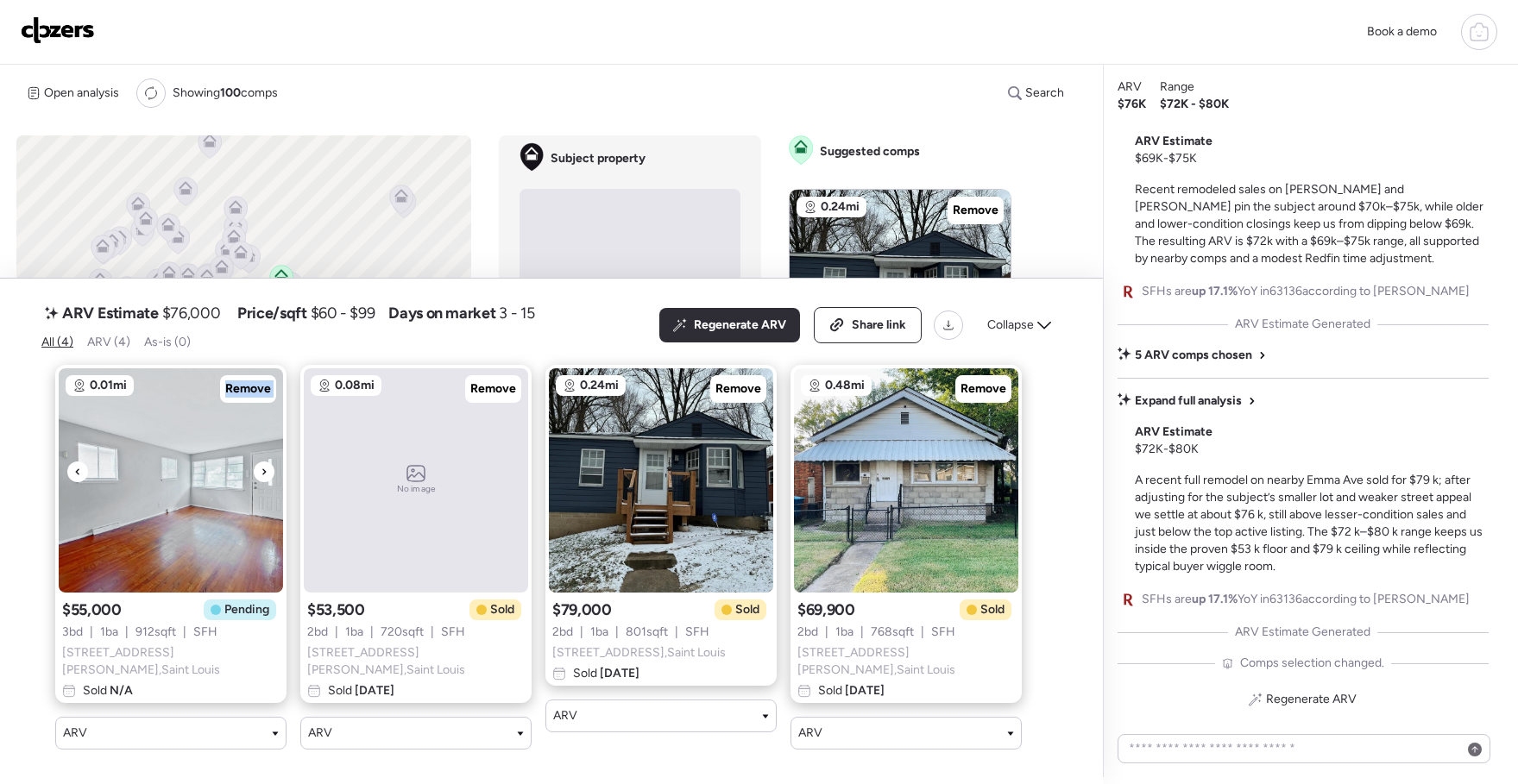 click 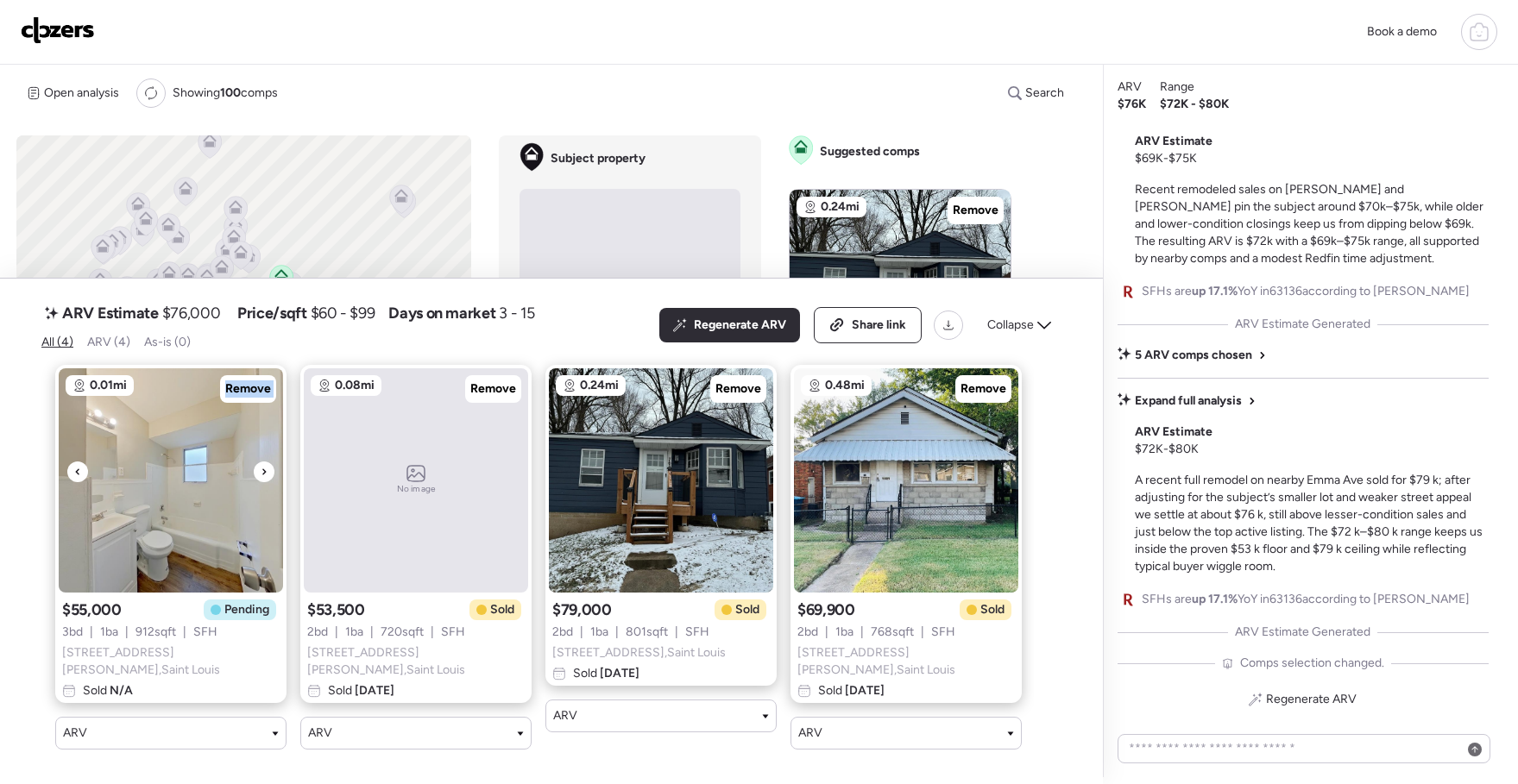 click 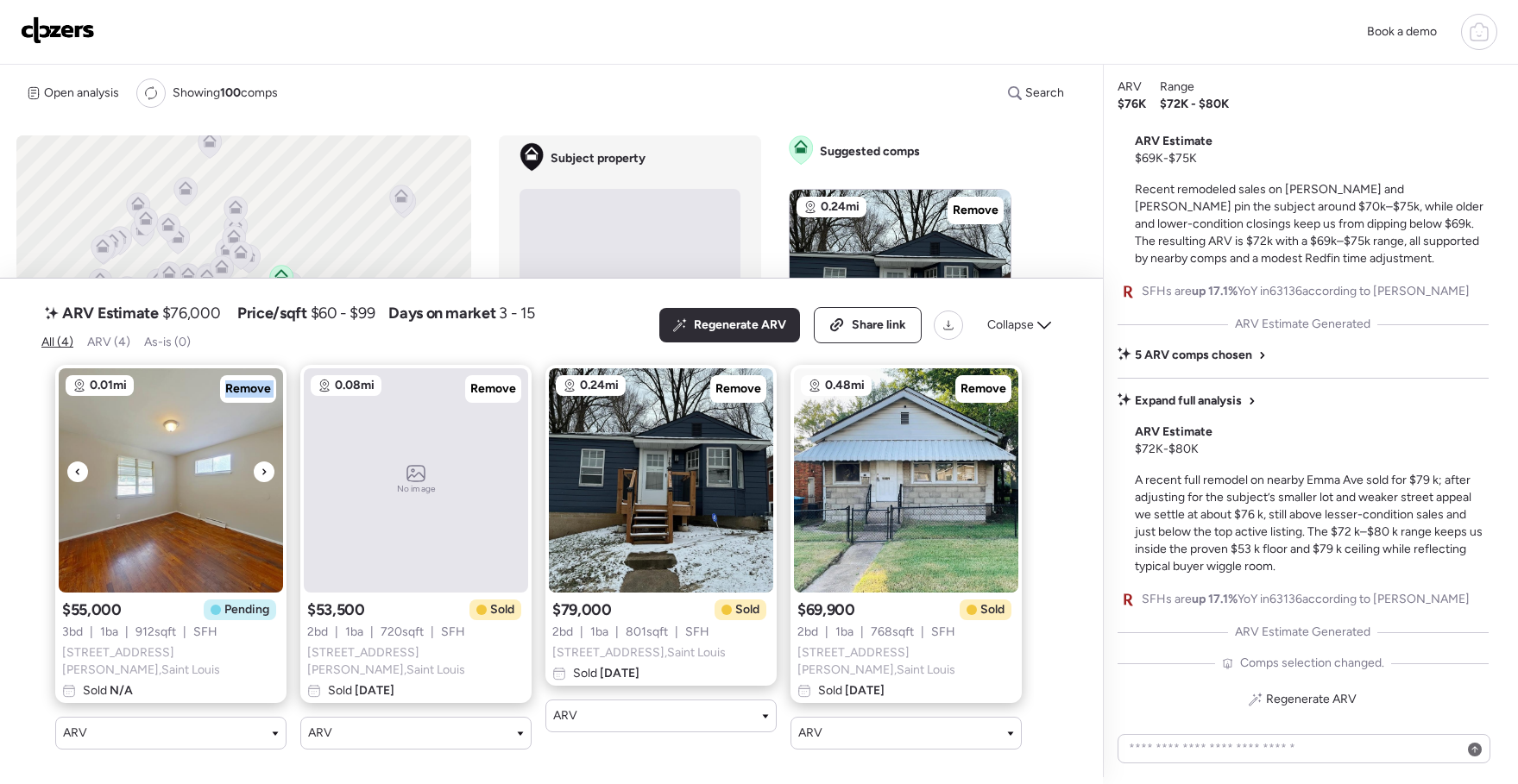 click 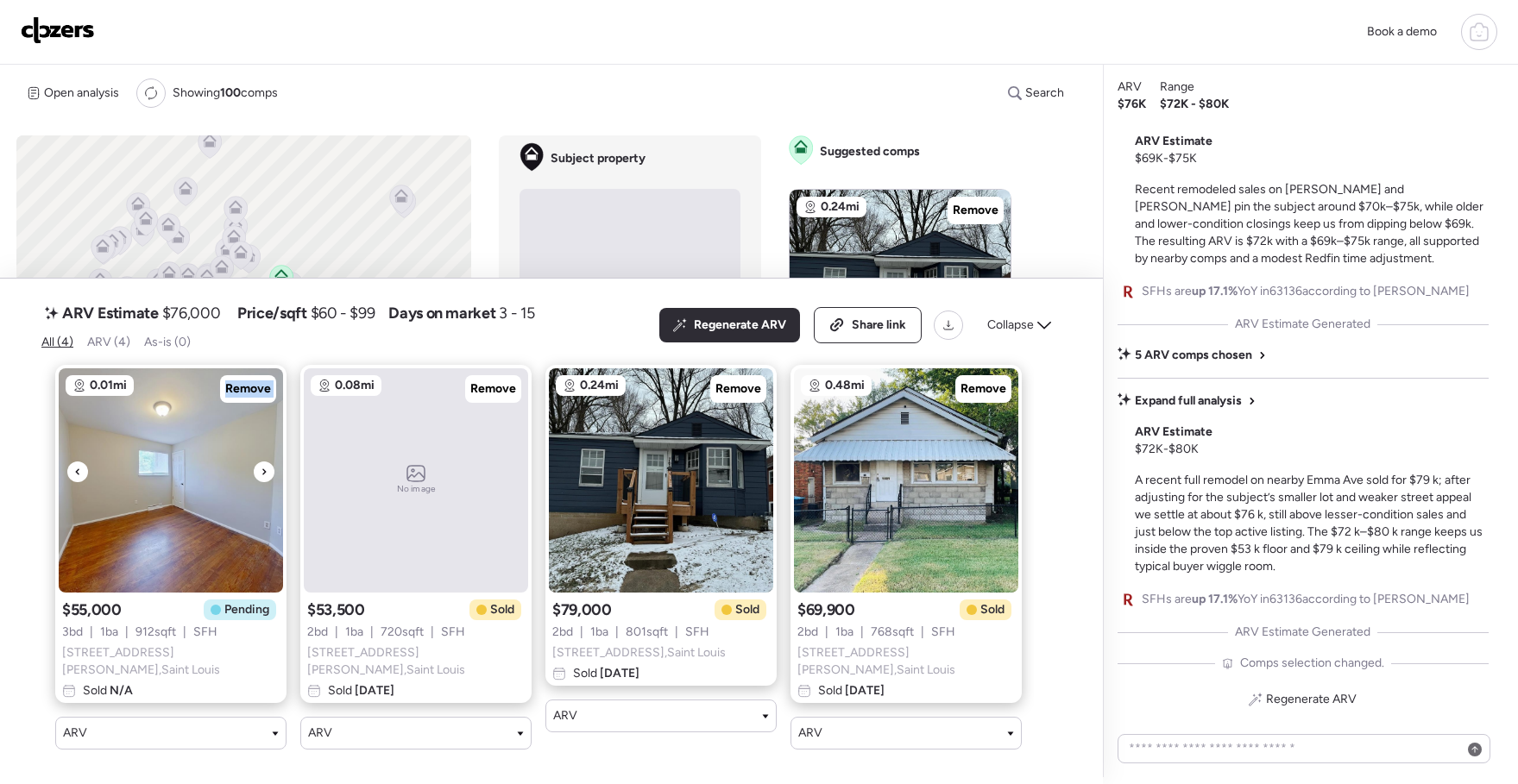 click 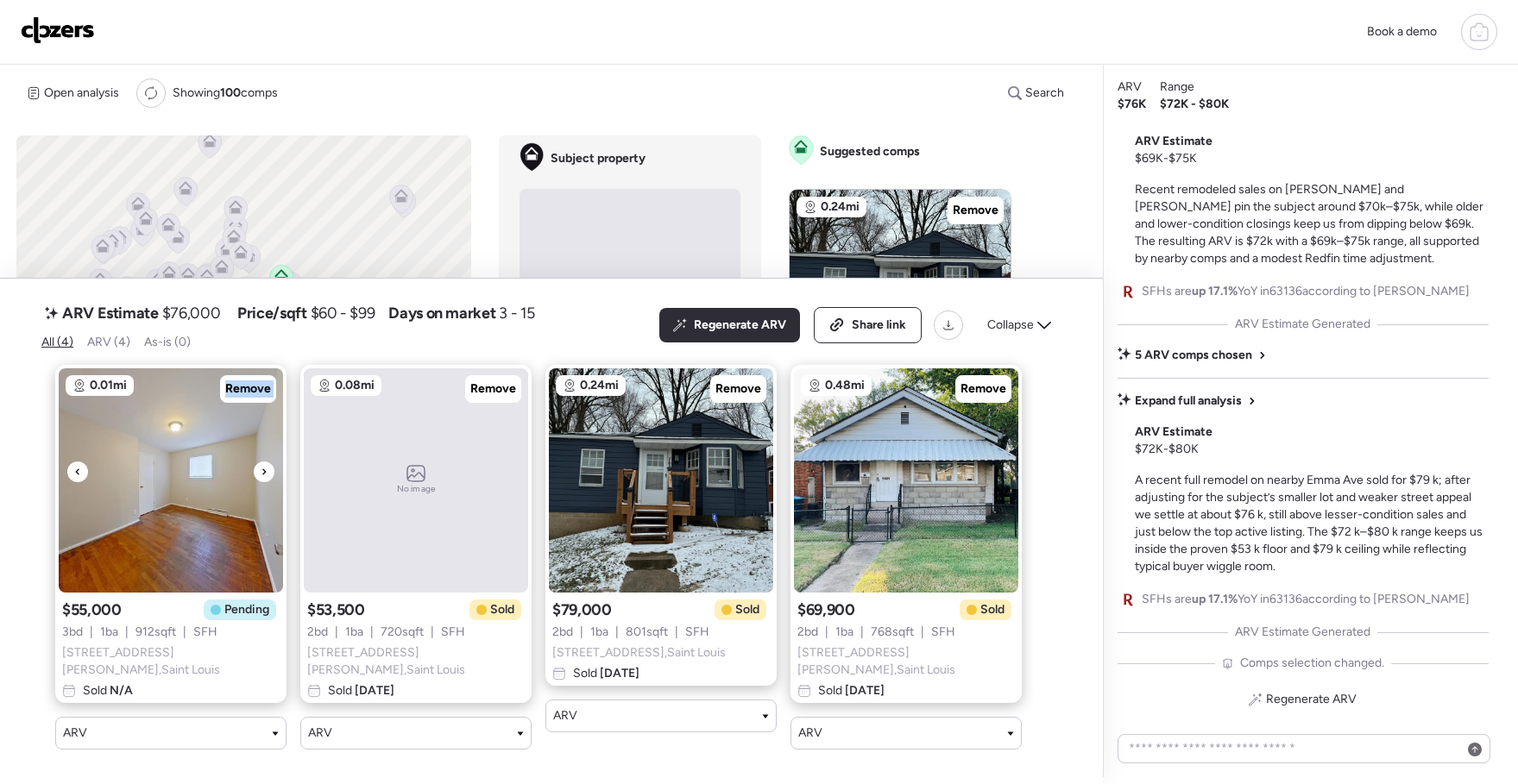 click 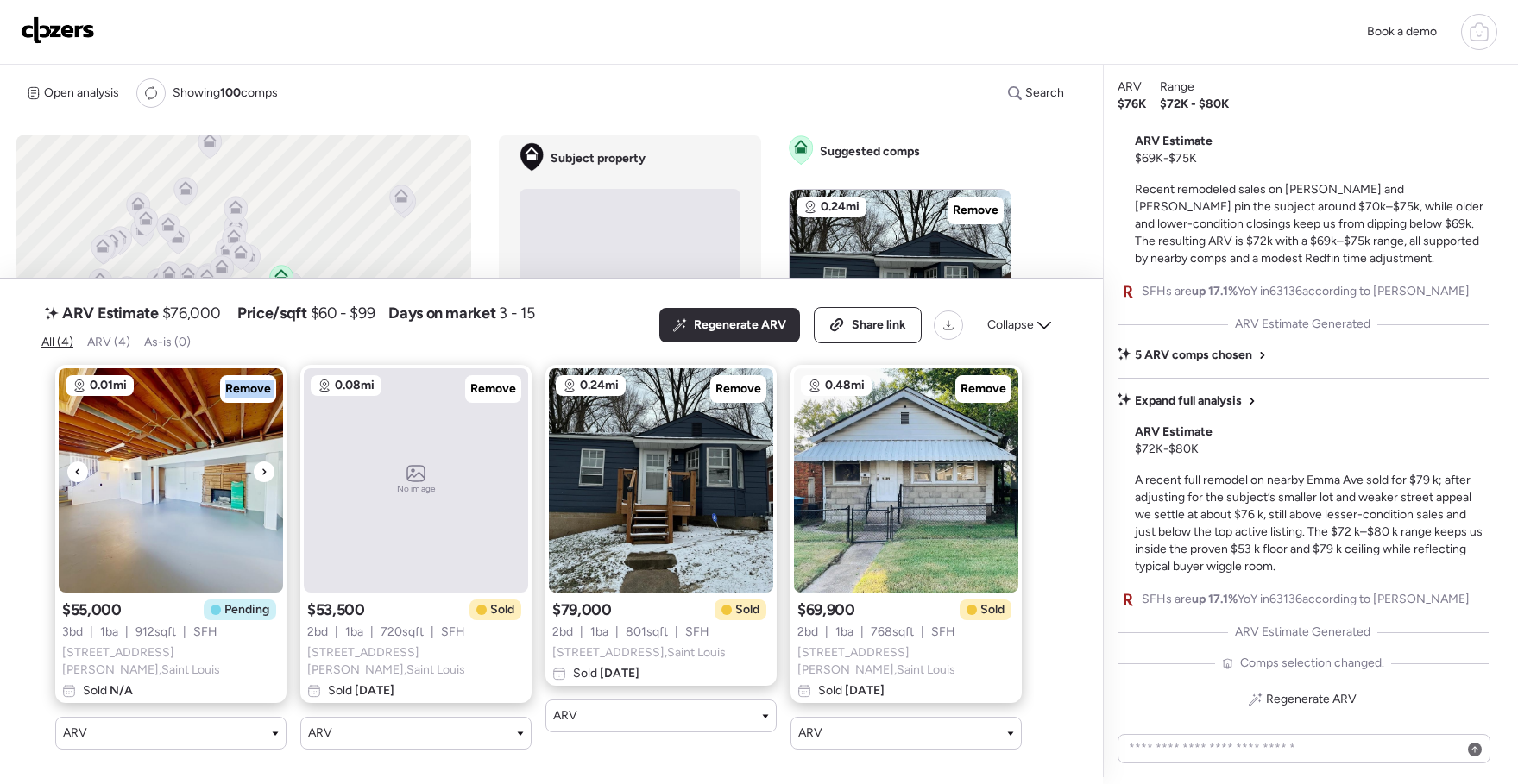 click 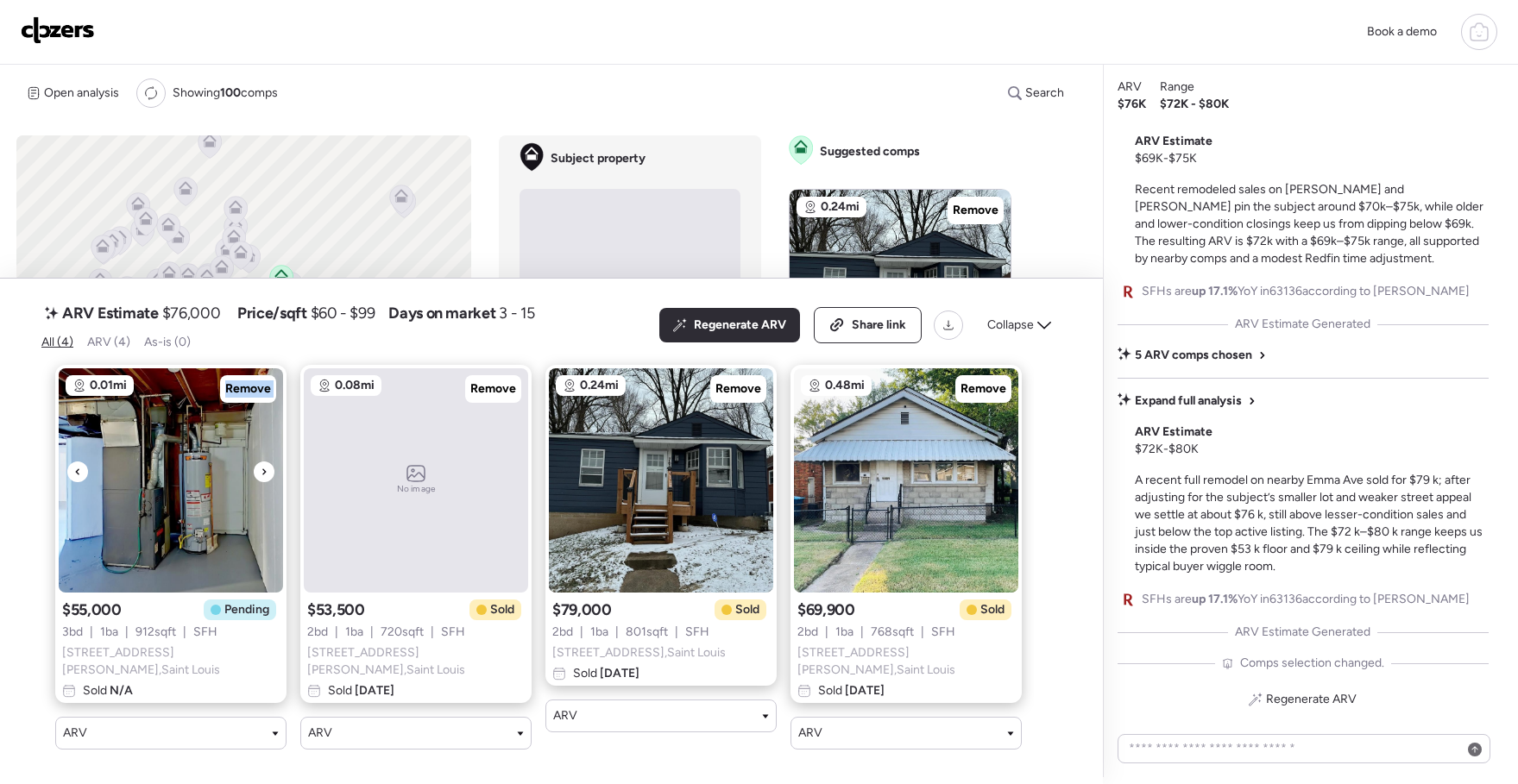 click 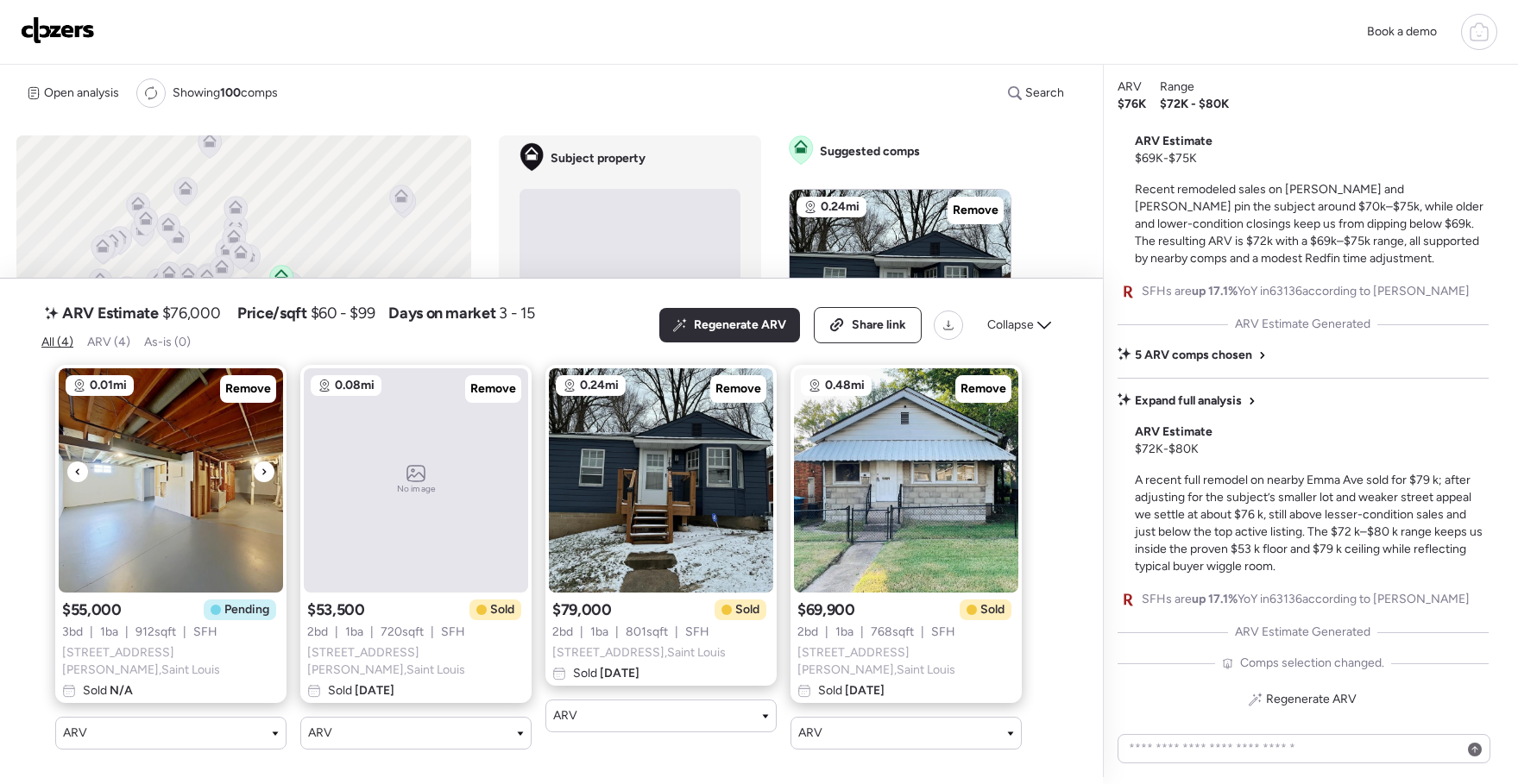 click 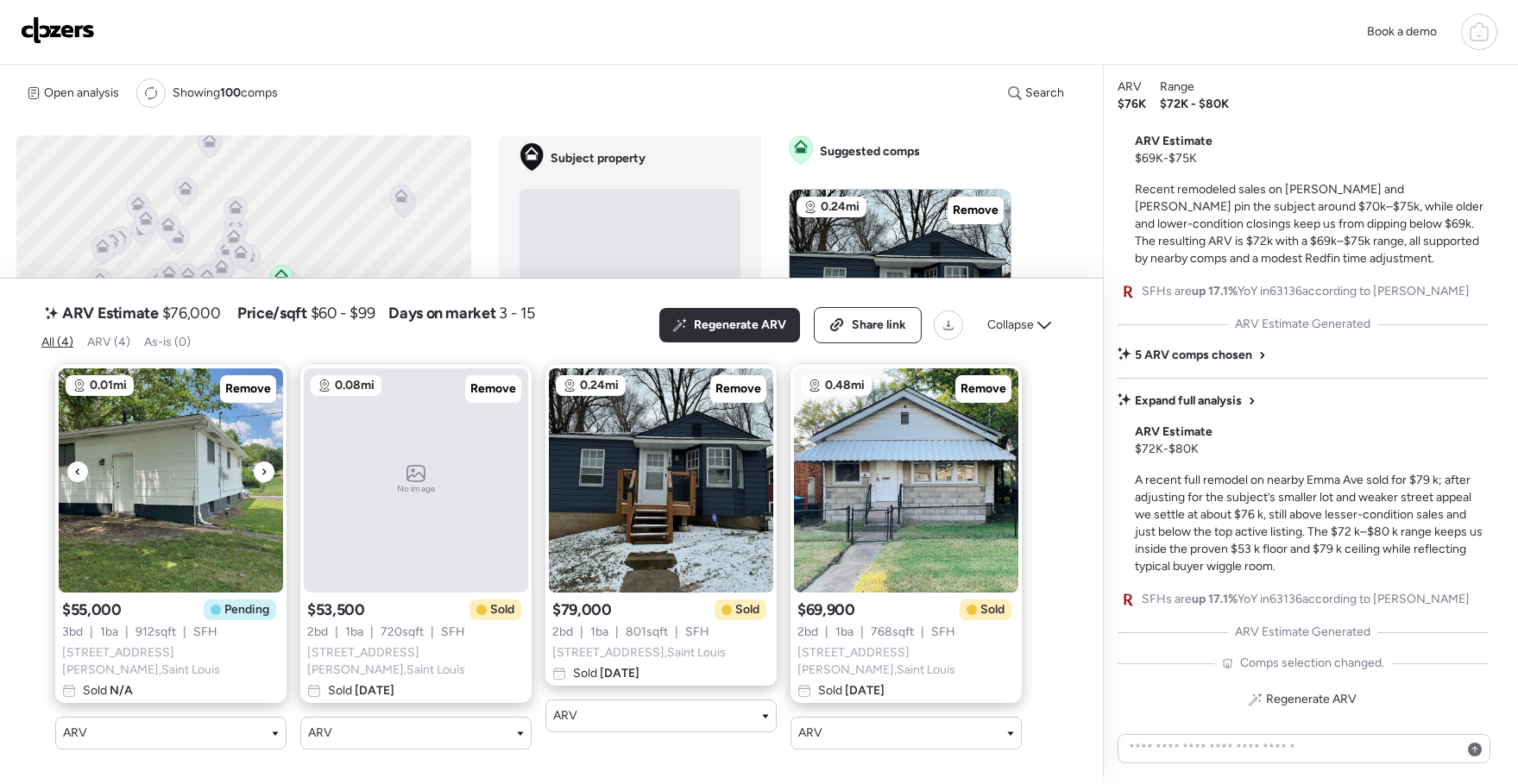 click 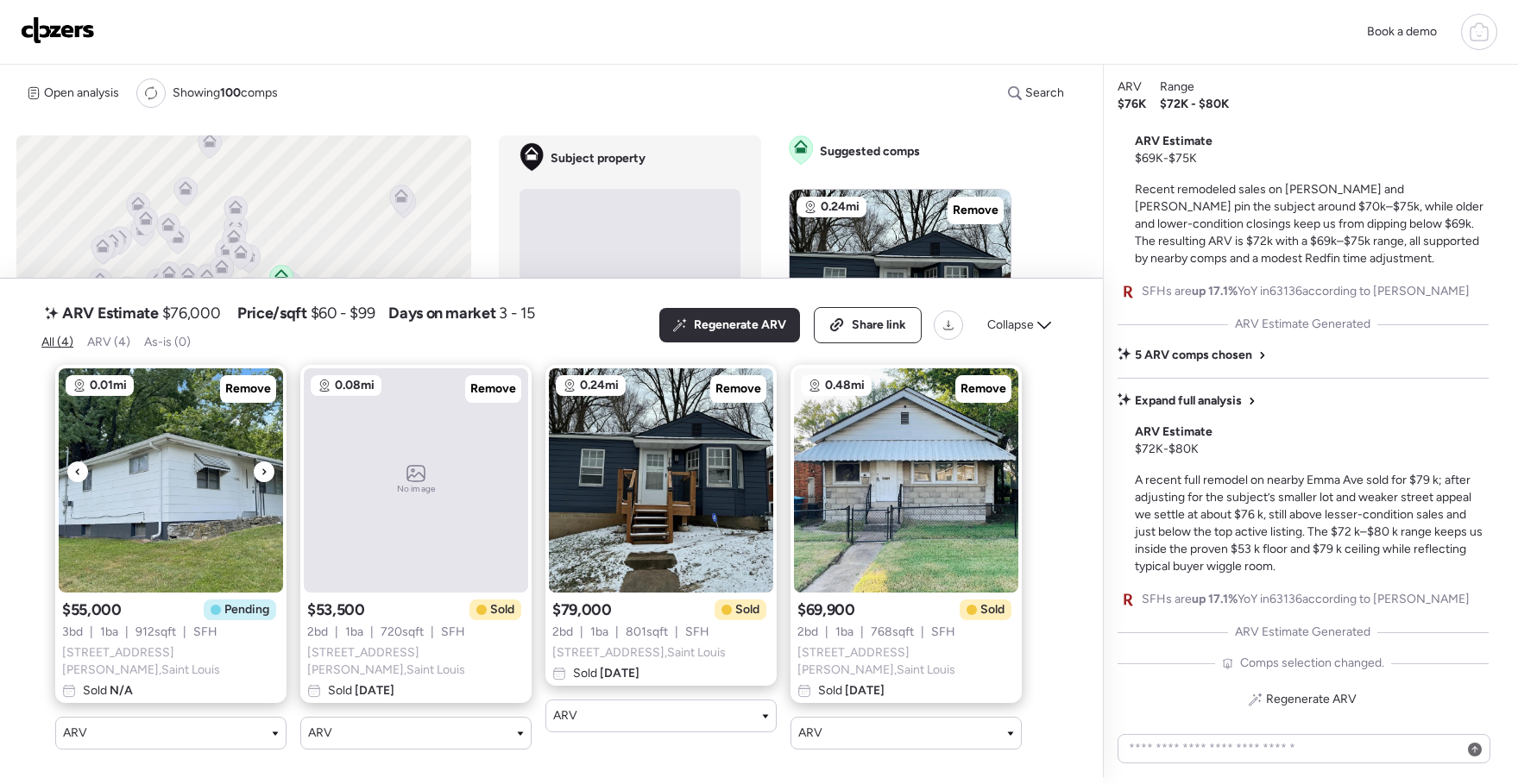 click 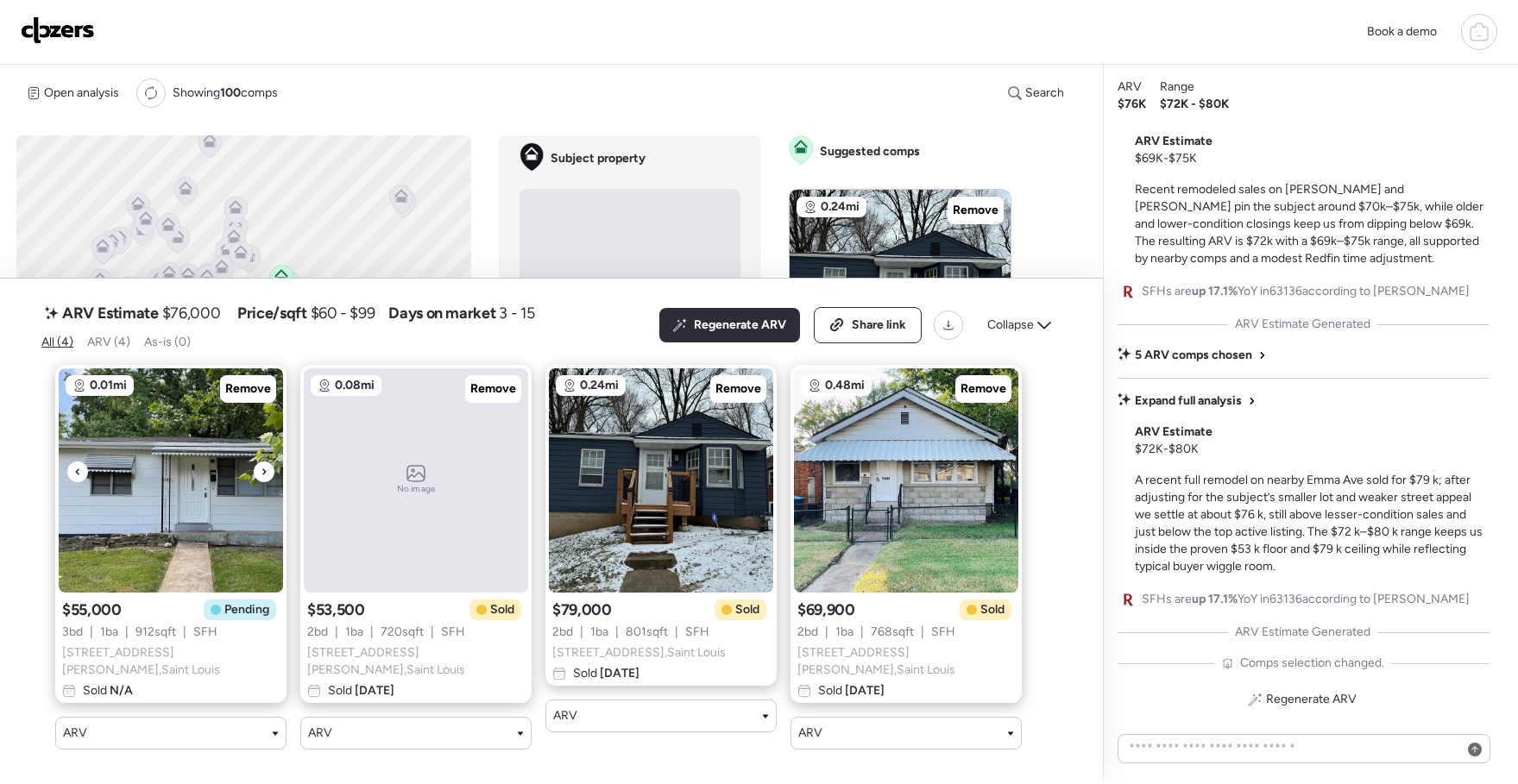 click 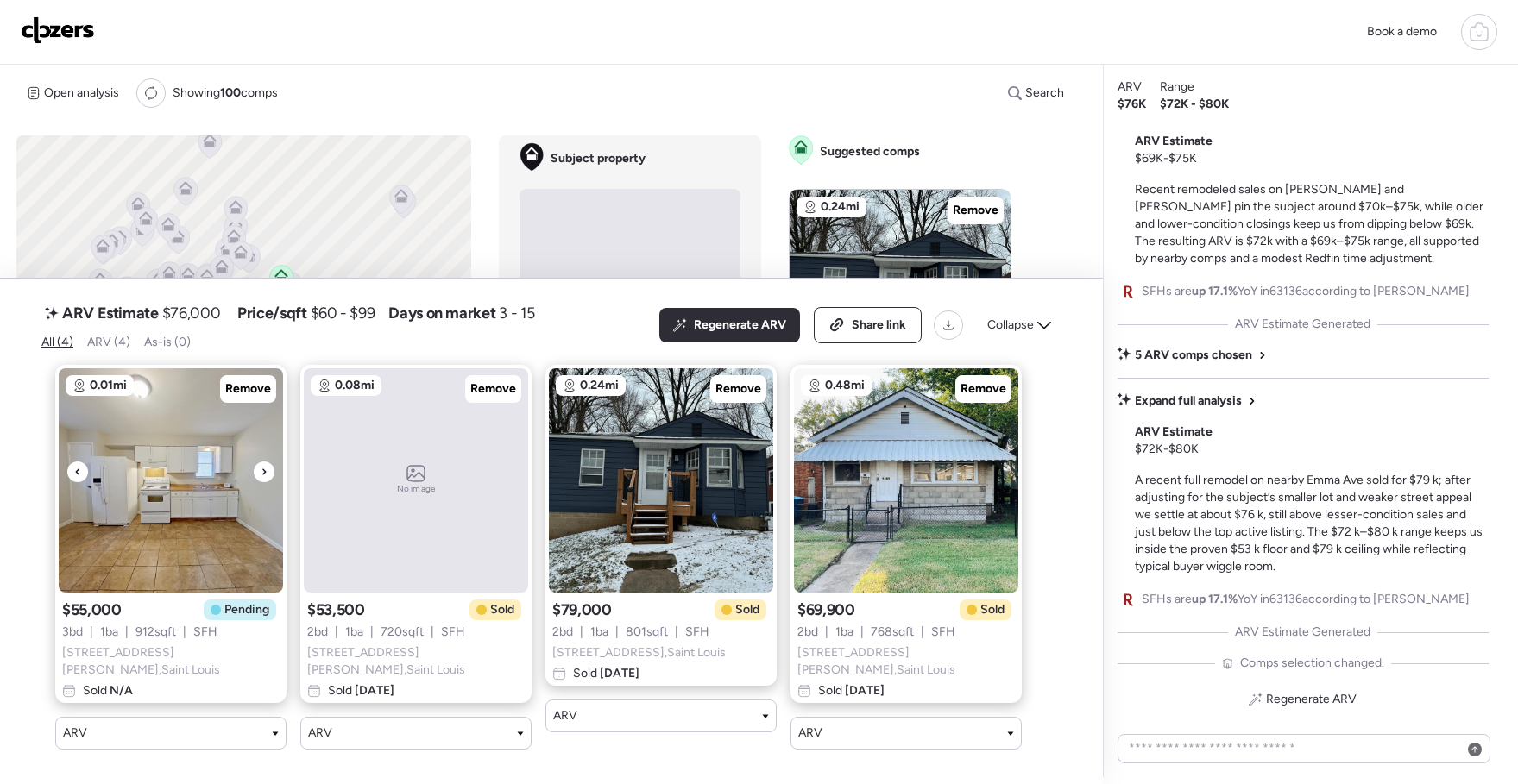 click 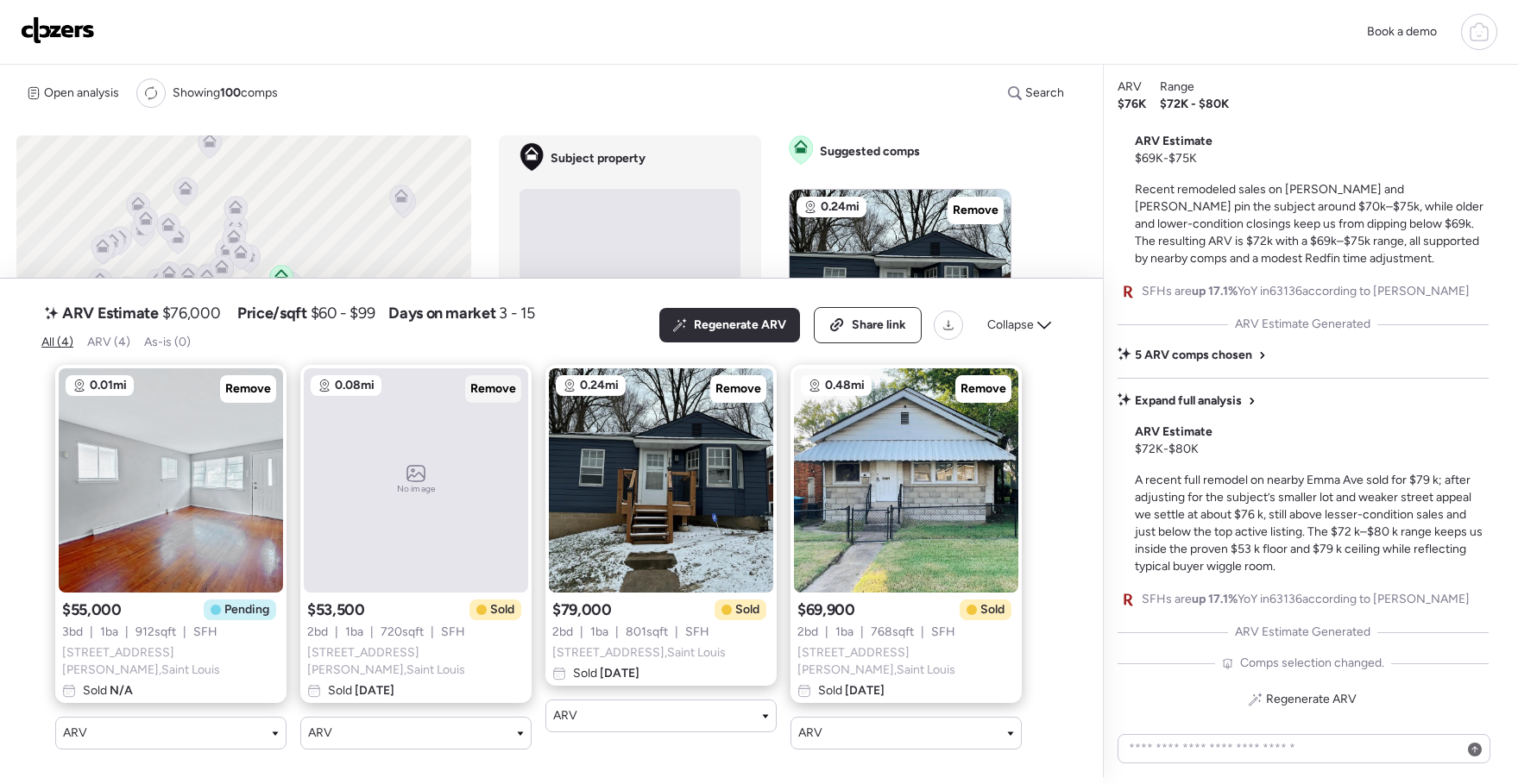 click on "Remove" at bounding box center [493, 389] 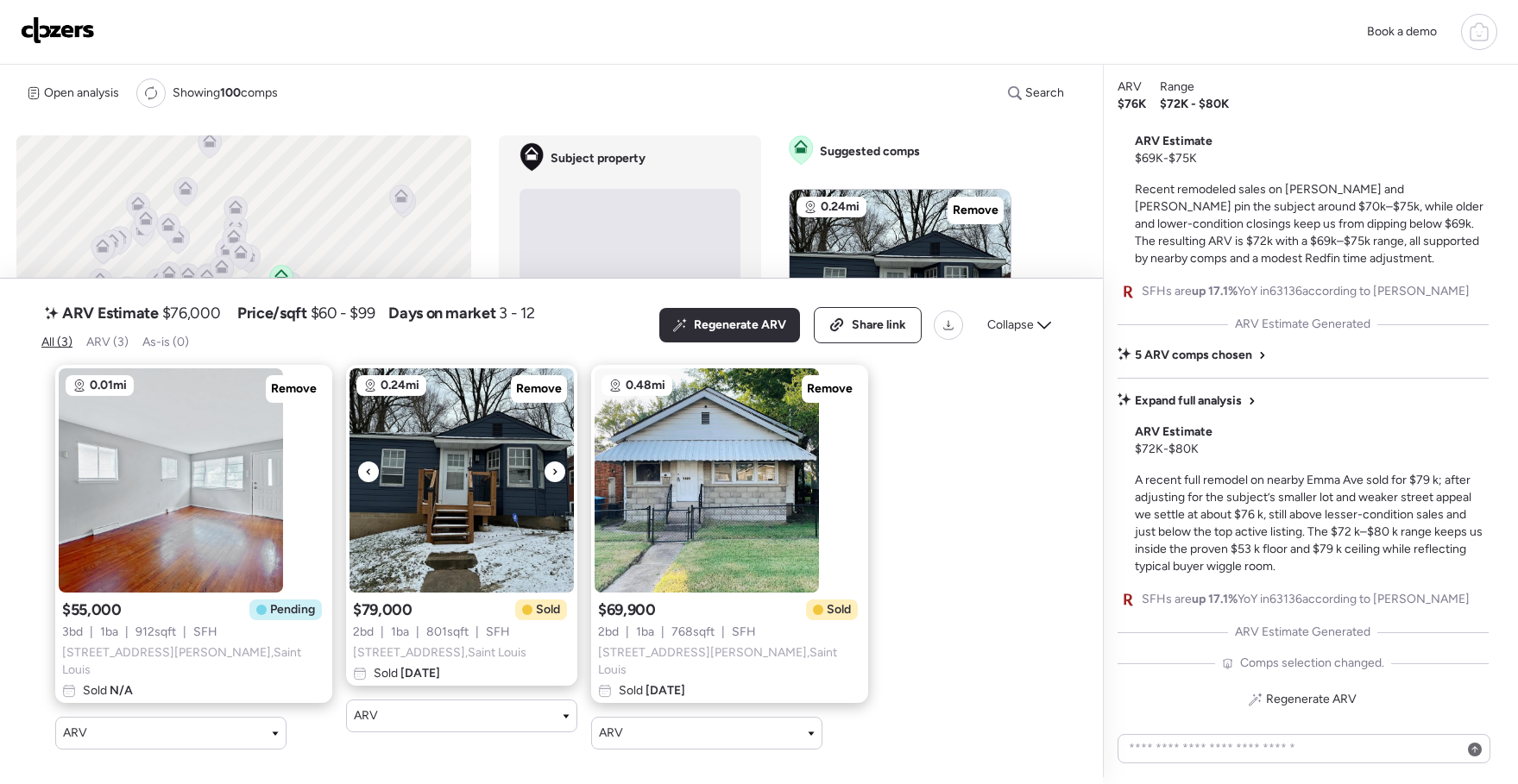 click 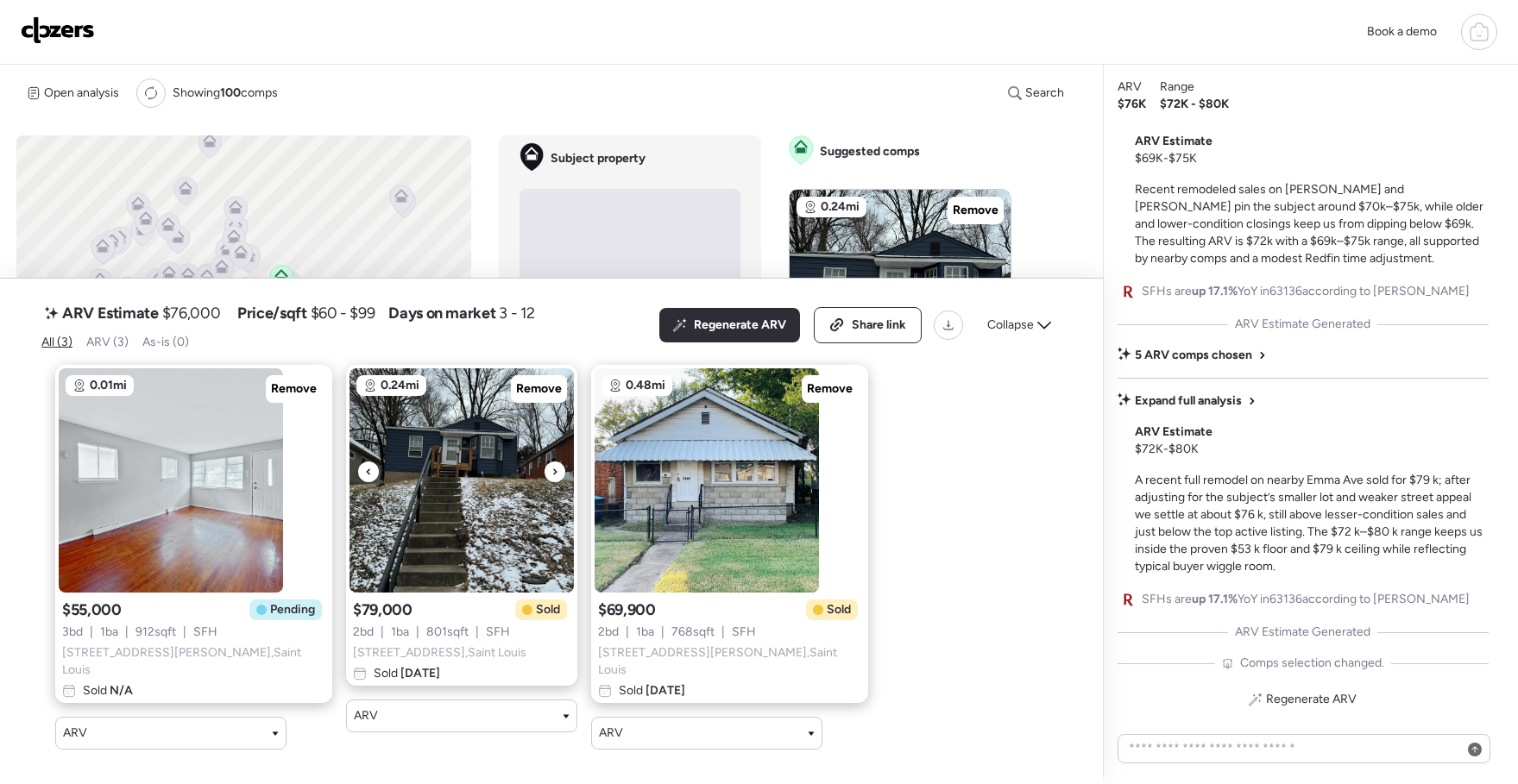 click 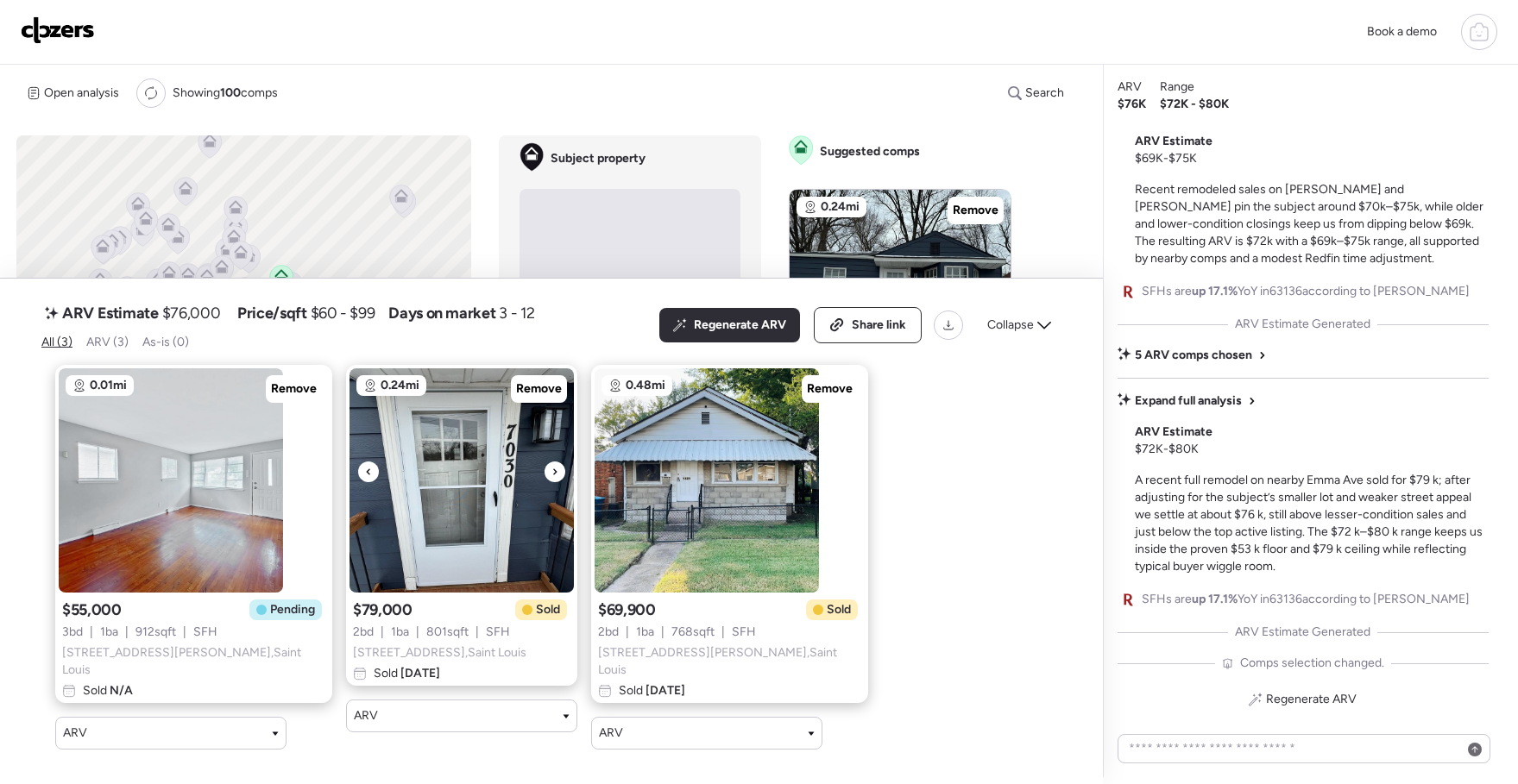 click 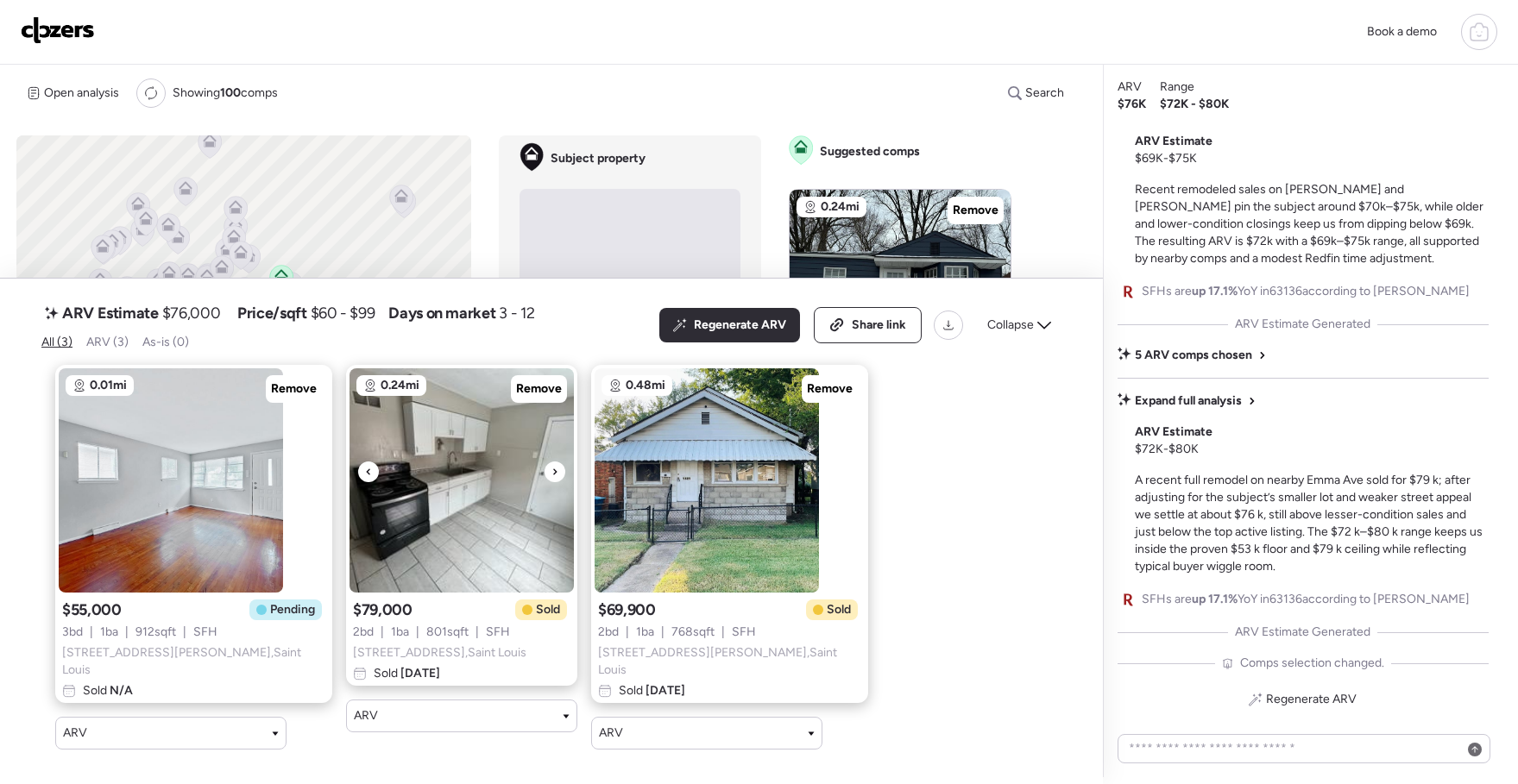 click 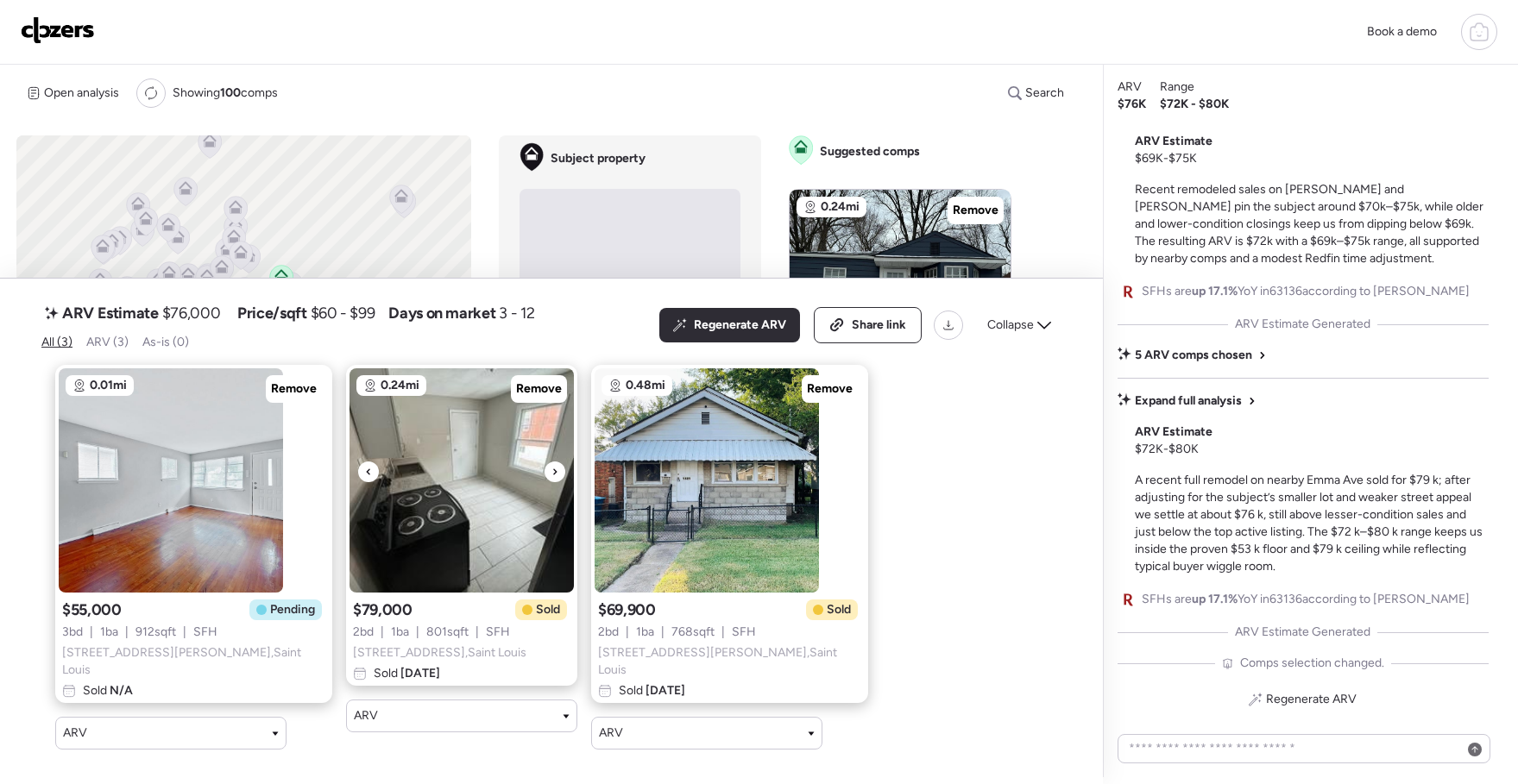 click 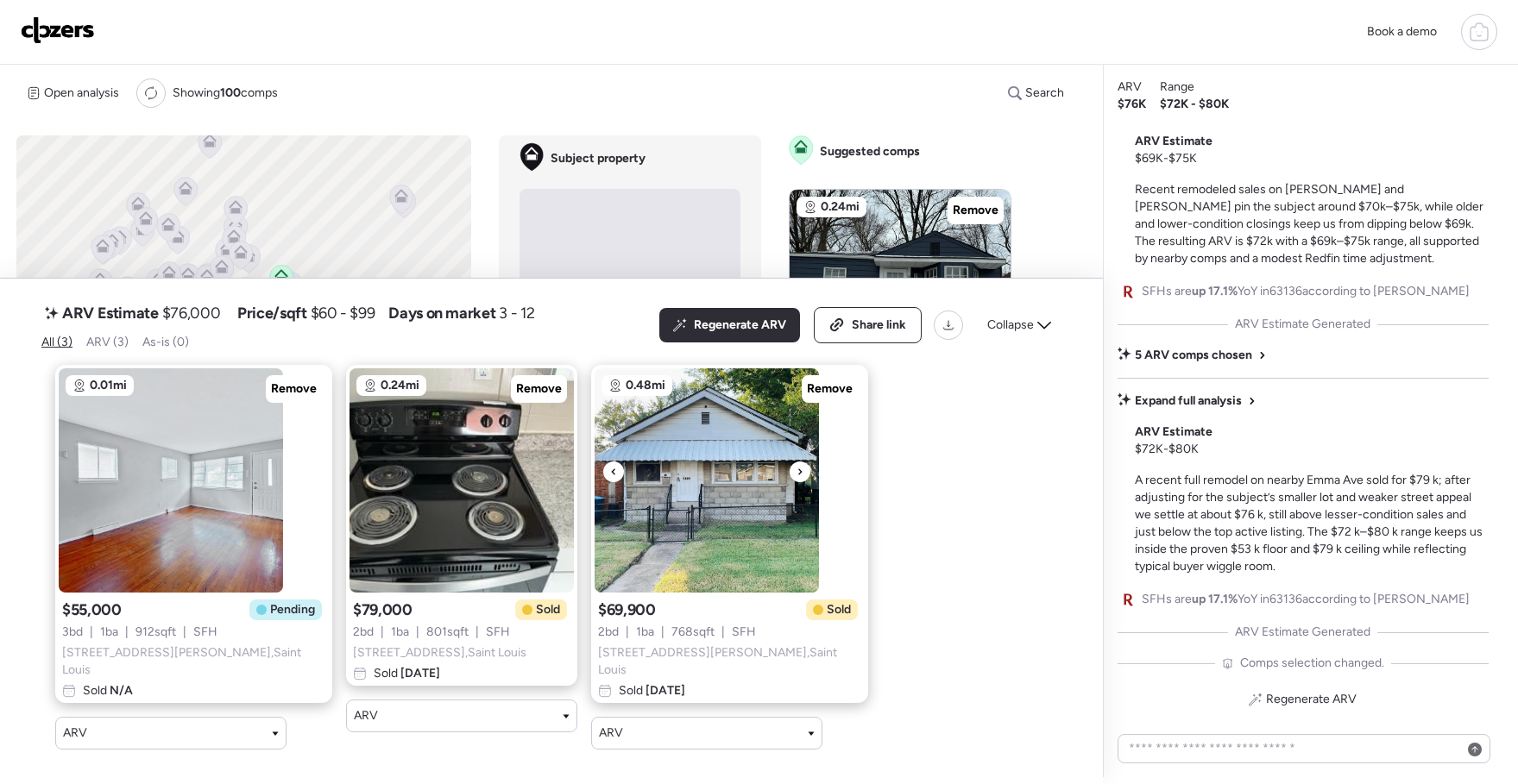 click at bounding box center [800, 472] 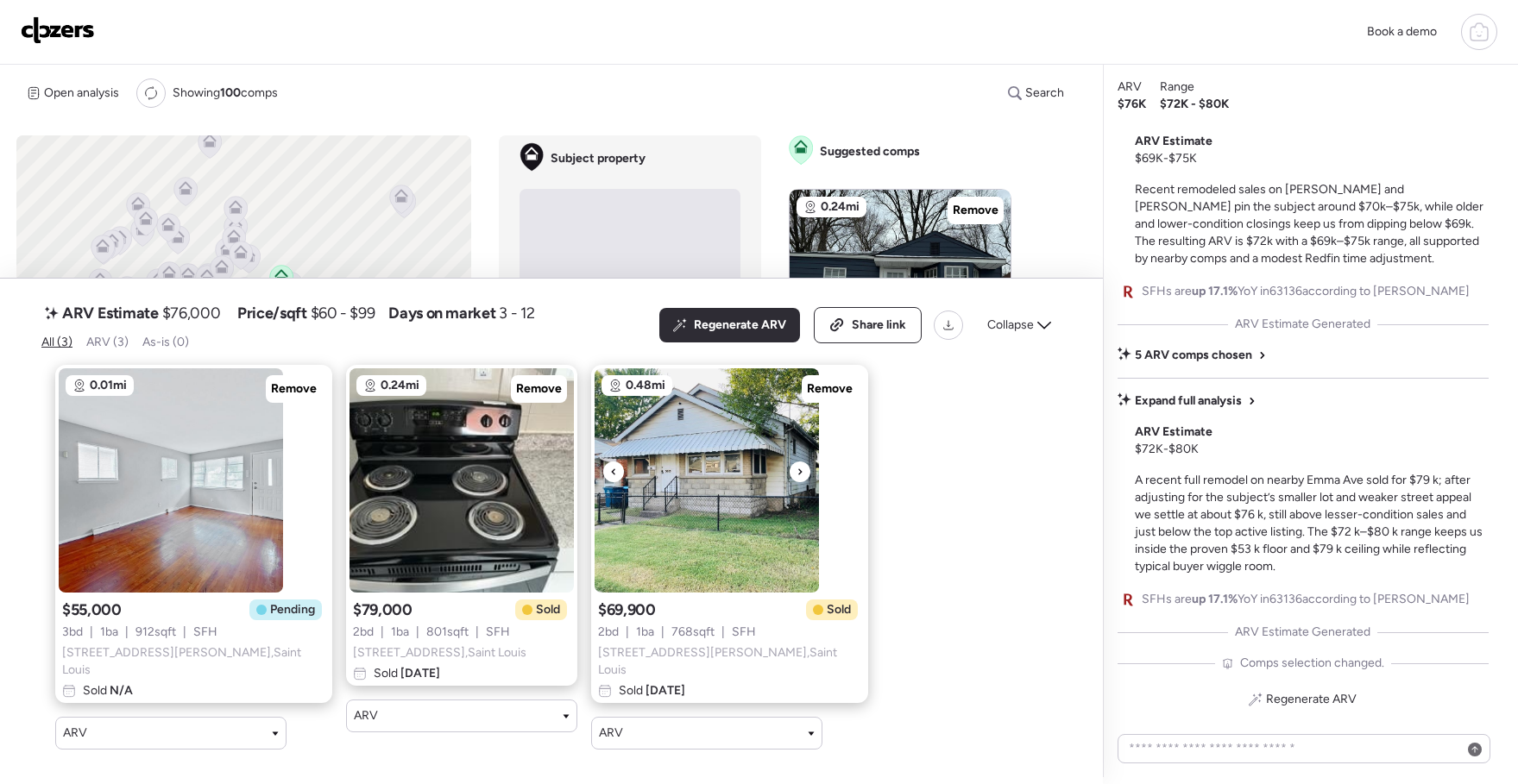 click at bounding box center [800, 472] 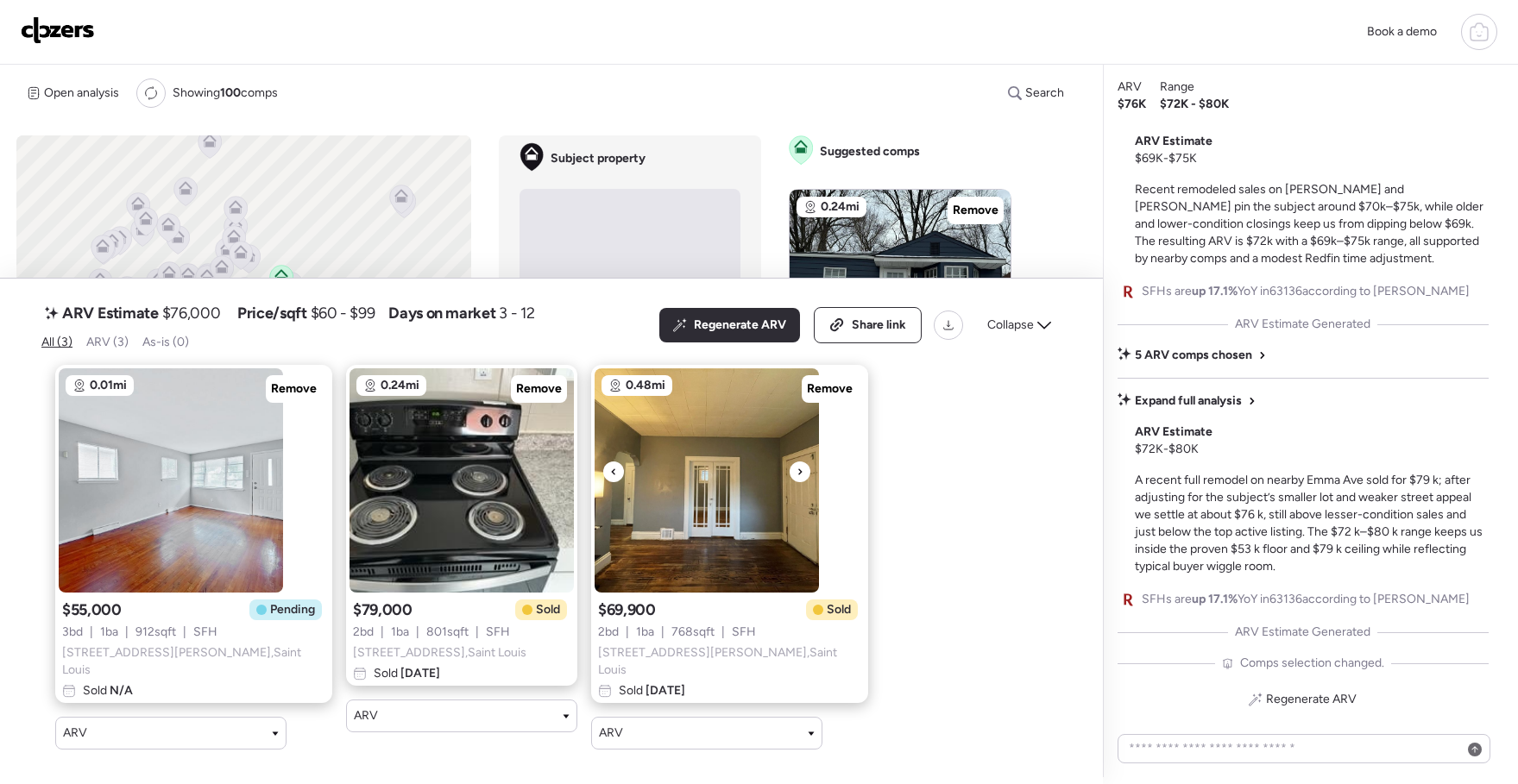 click at bounding box center [800, 472] 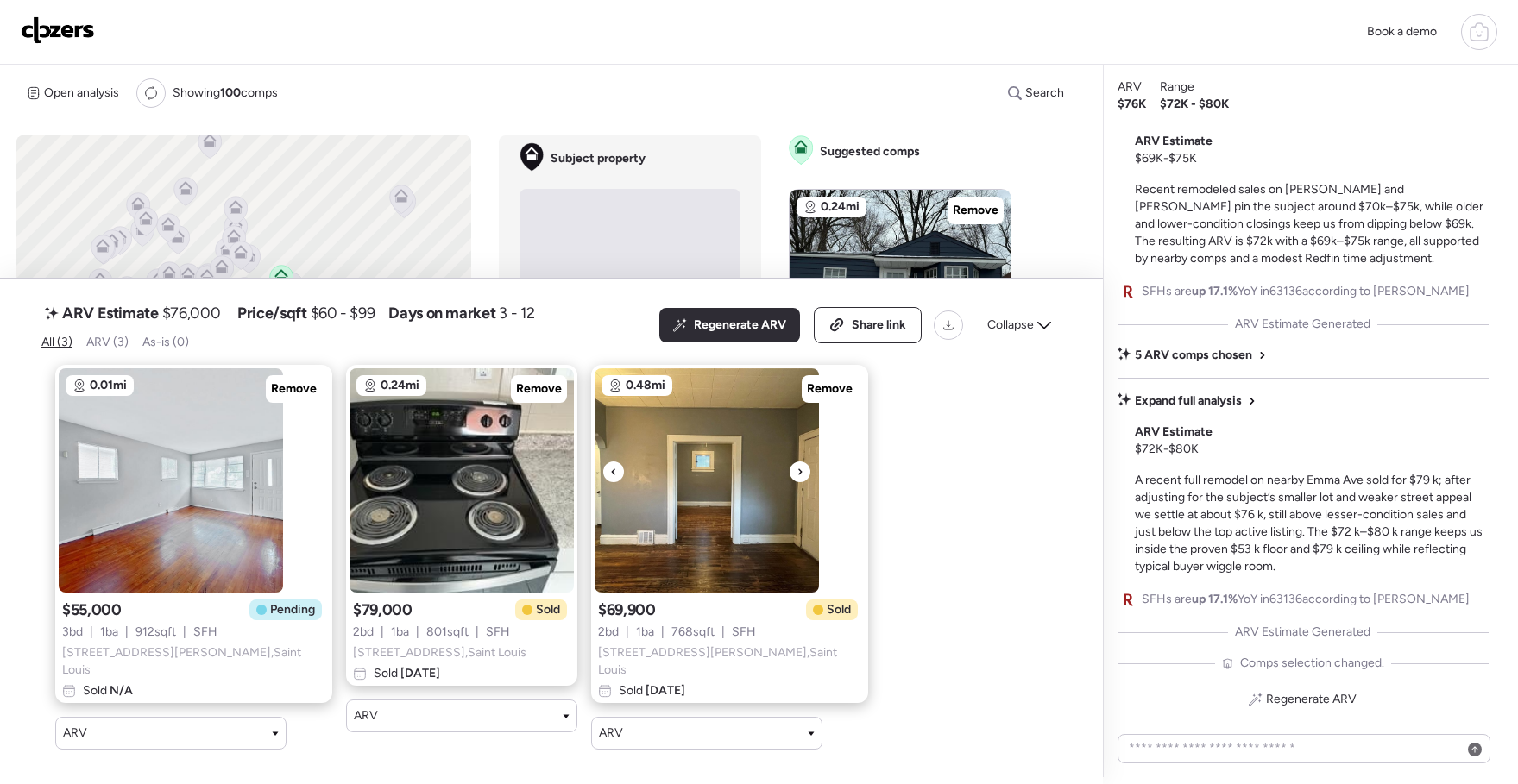 click at bounding box center (800, 472) 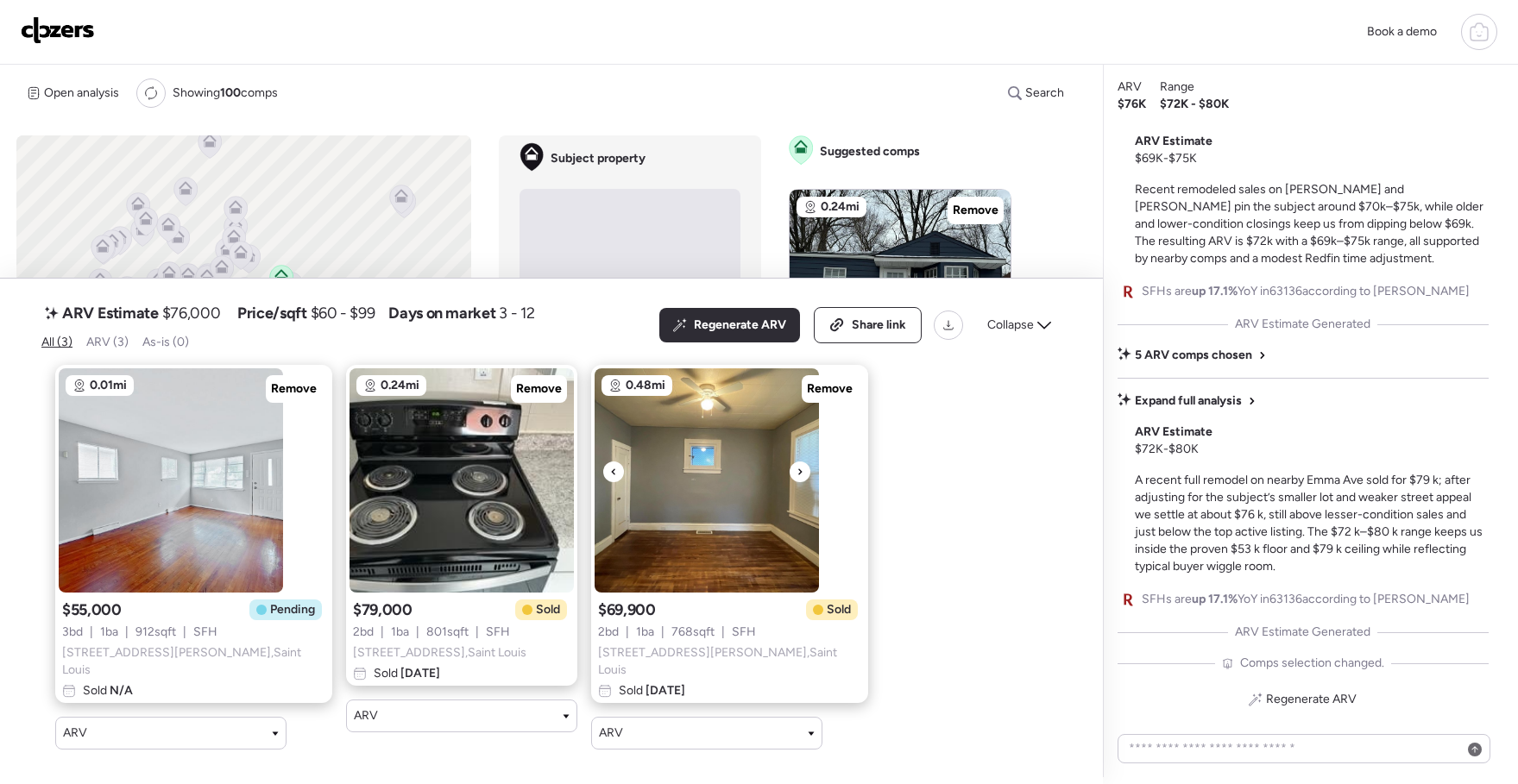 click at bounding box center [800, 472] 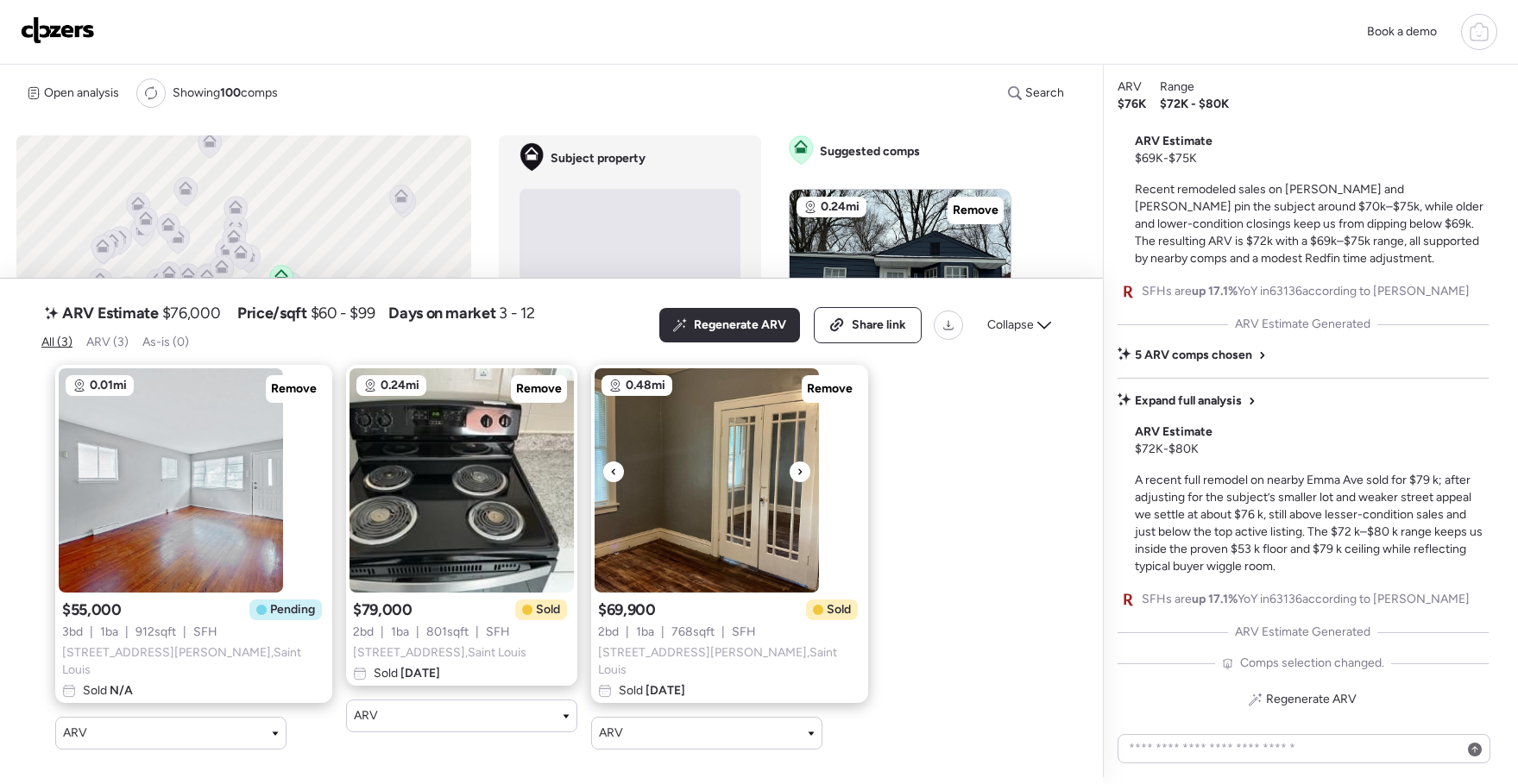 click at bounding box center (800, 472) 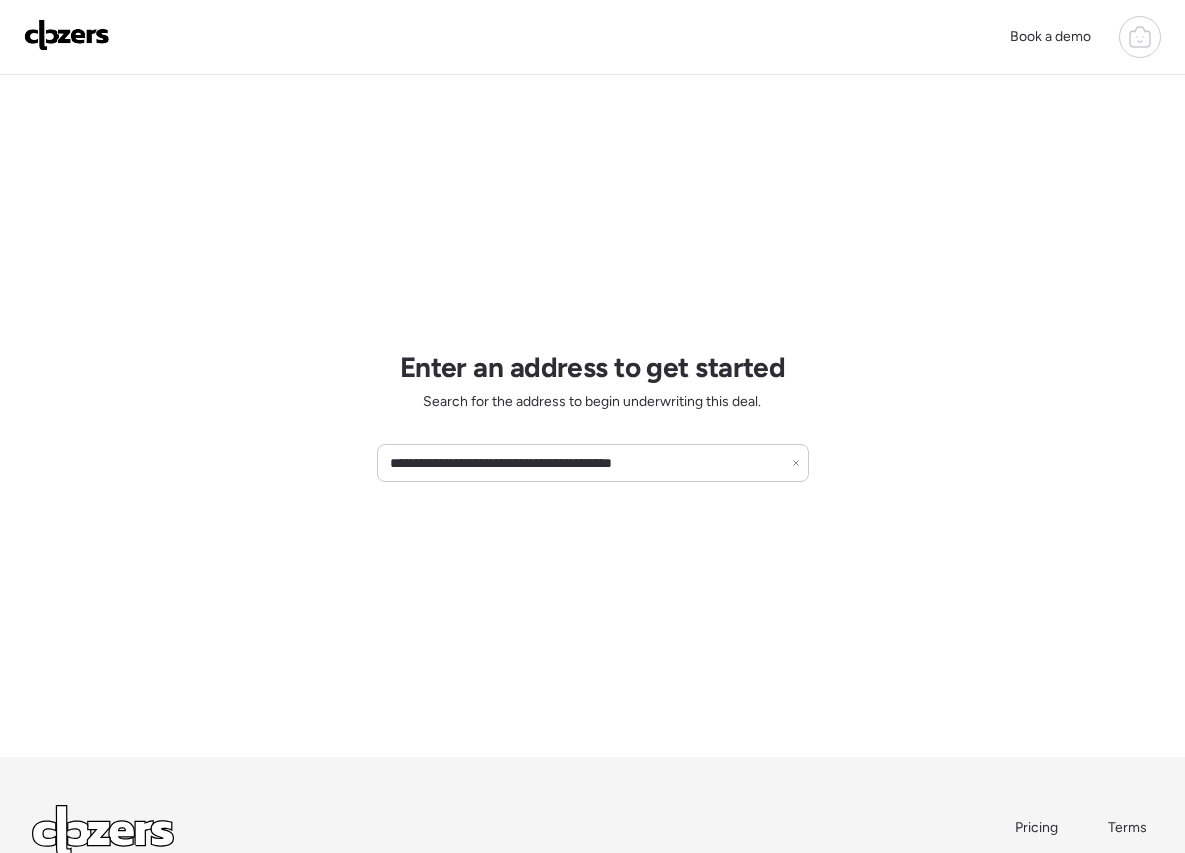 scroll, scrollTop: 0, scrollLeft: 0, axis: both 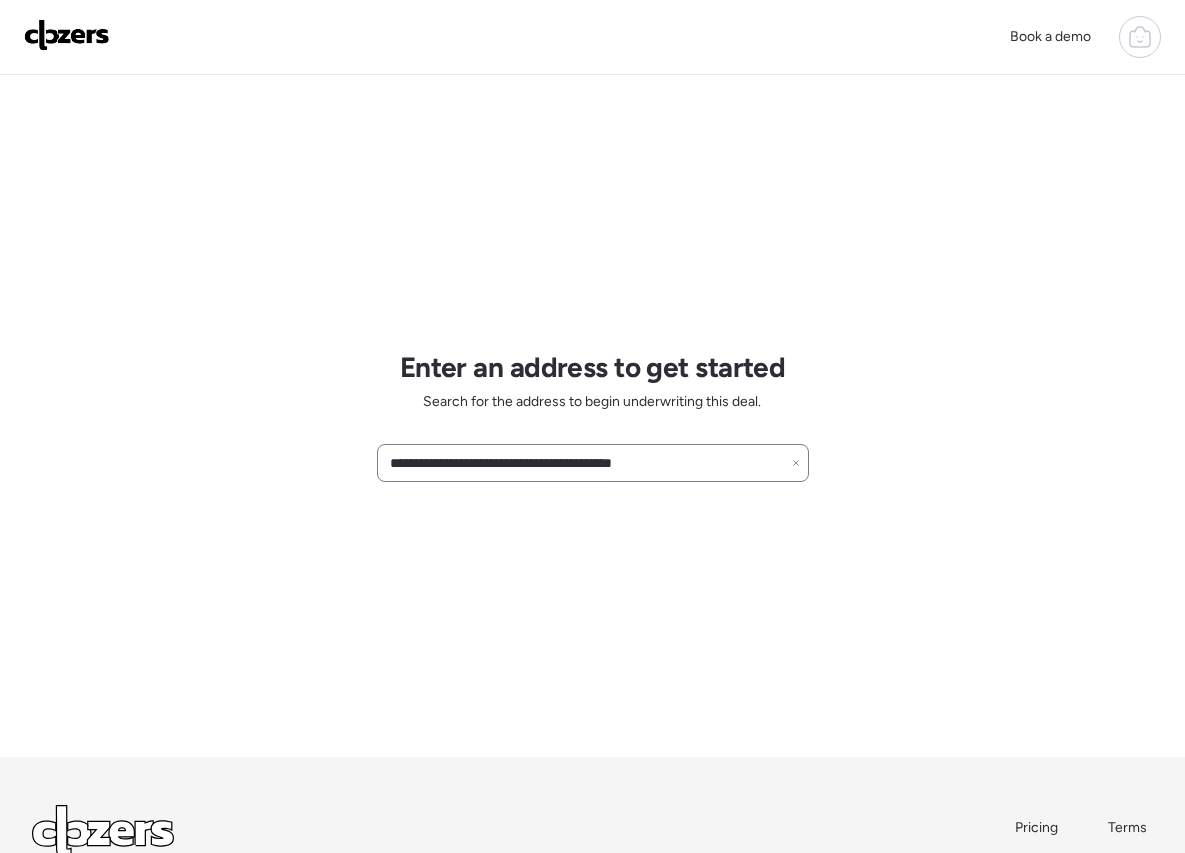 click on "**********" at bounding box center [593, 463] 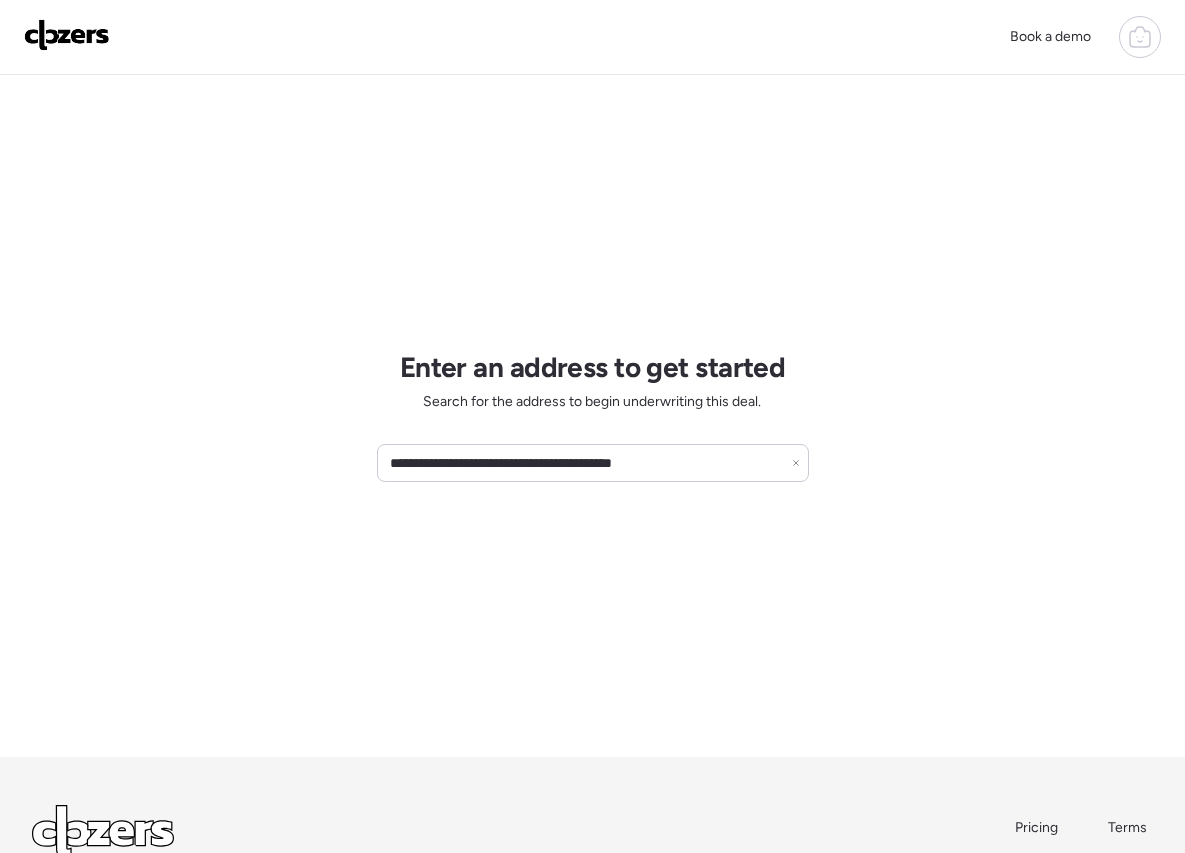 click on "**********" at bounding box center [593, 416] 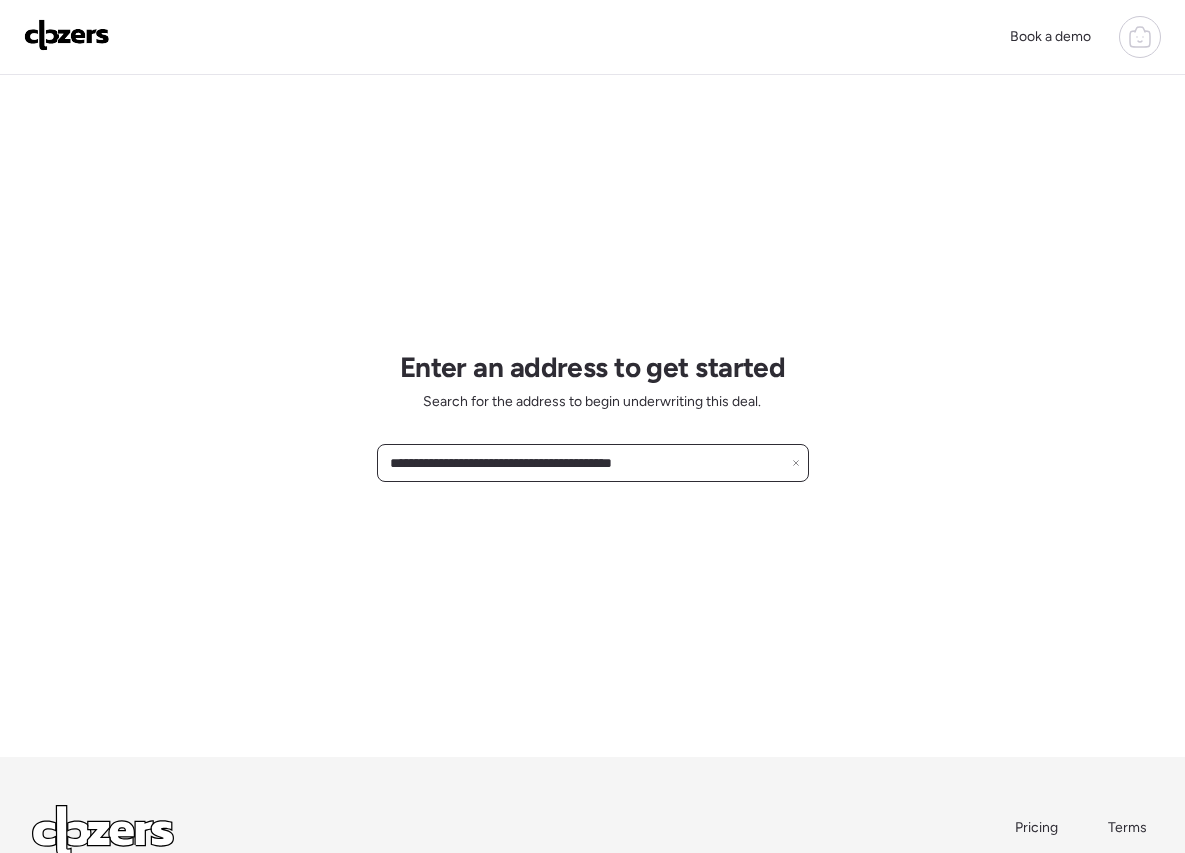 click on "**********" at bounding box center (593, 463) 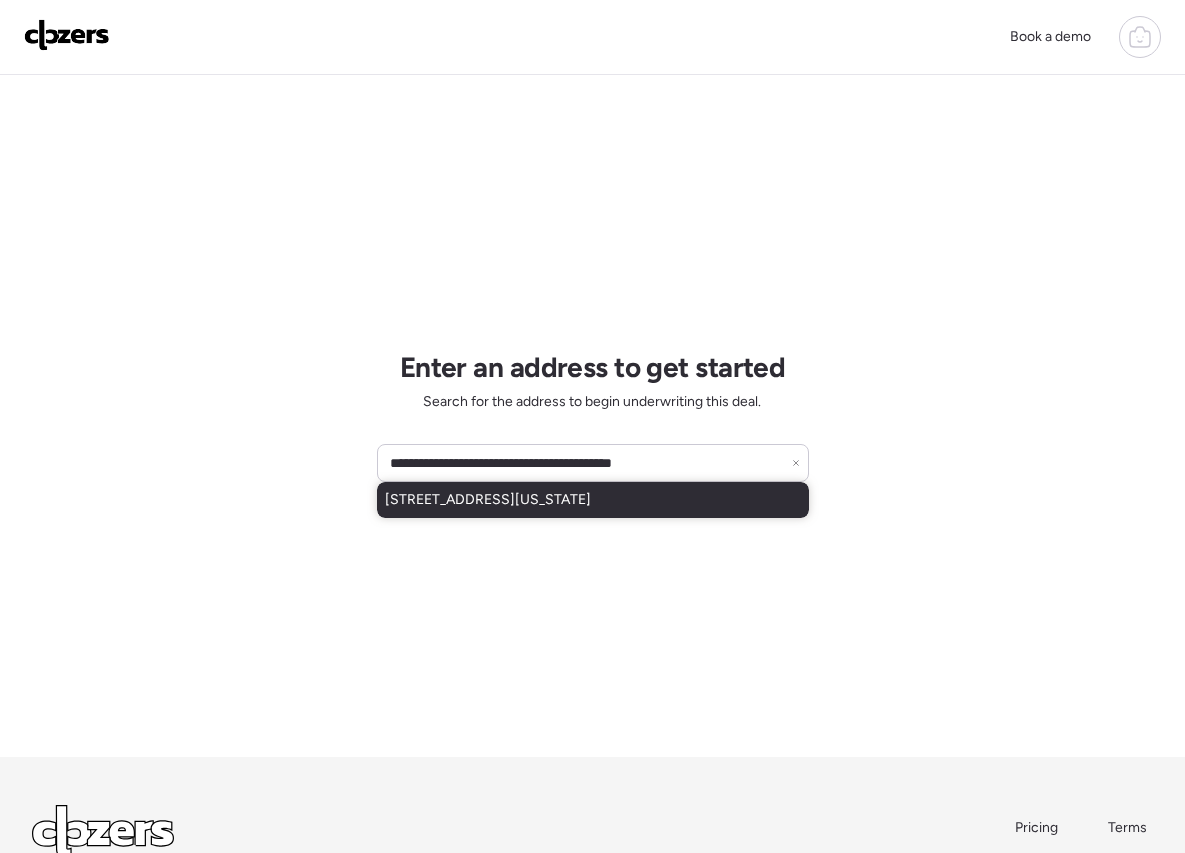 click on "[STREET_ADDRESS][US_STATE]" at bounding box center (488, 500) 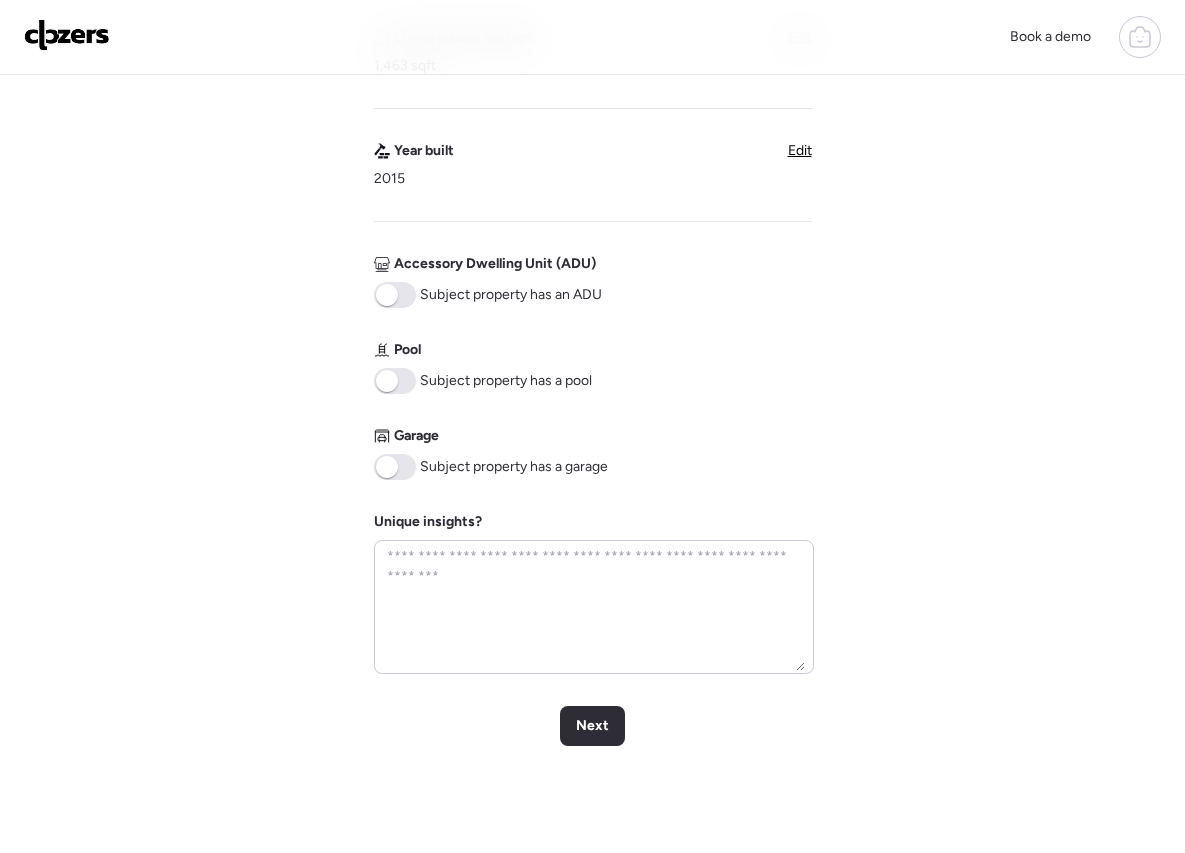 scroll, scrollTop: 910, scrollLeft: 0, axis: vertical 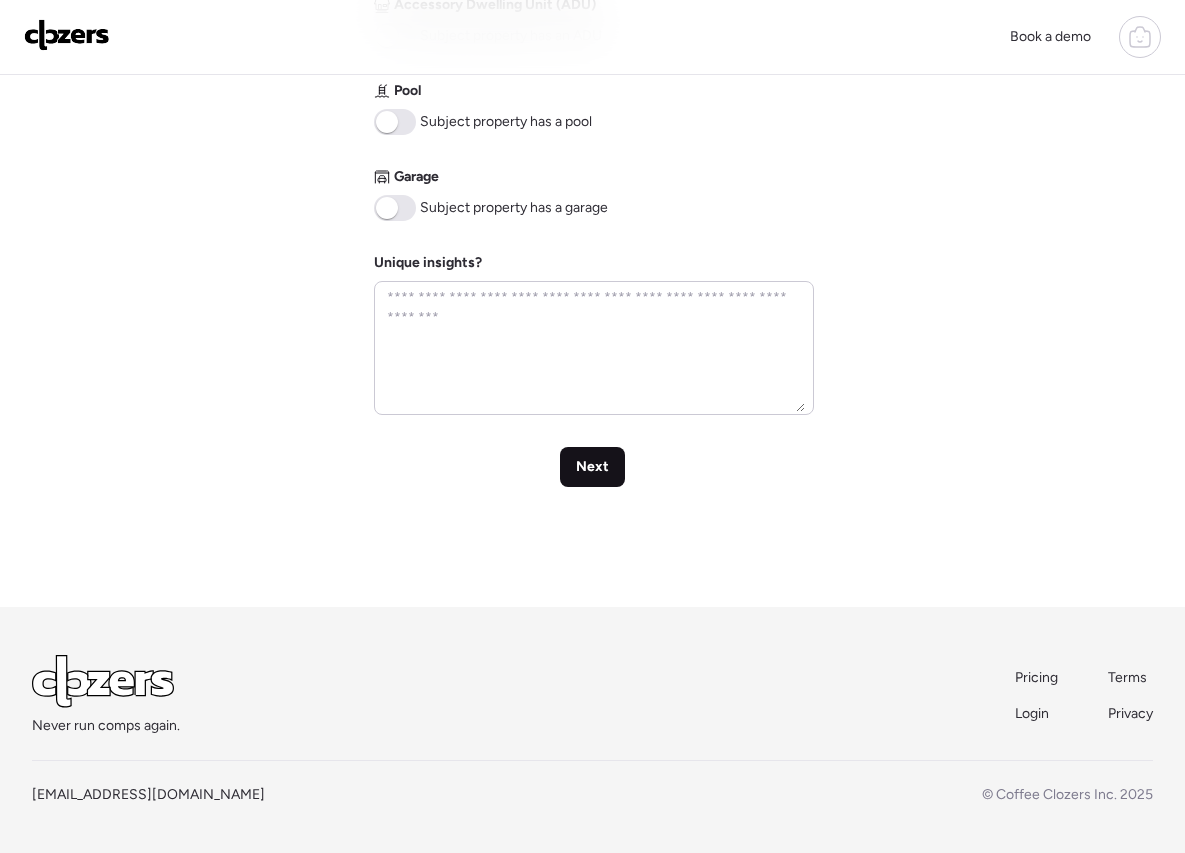 click on "Next" at bounding box center [592, 467] 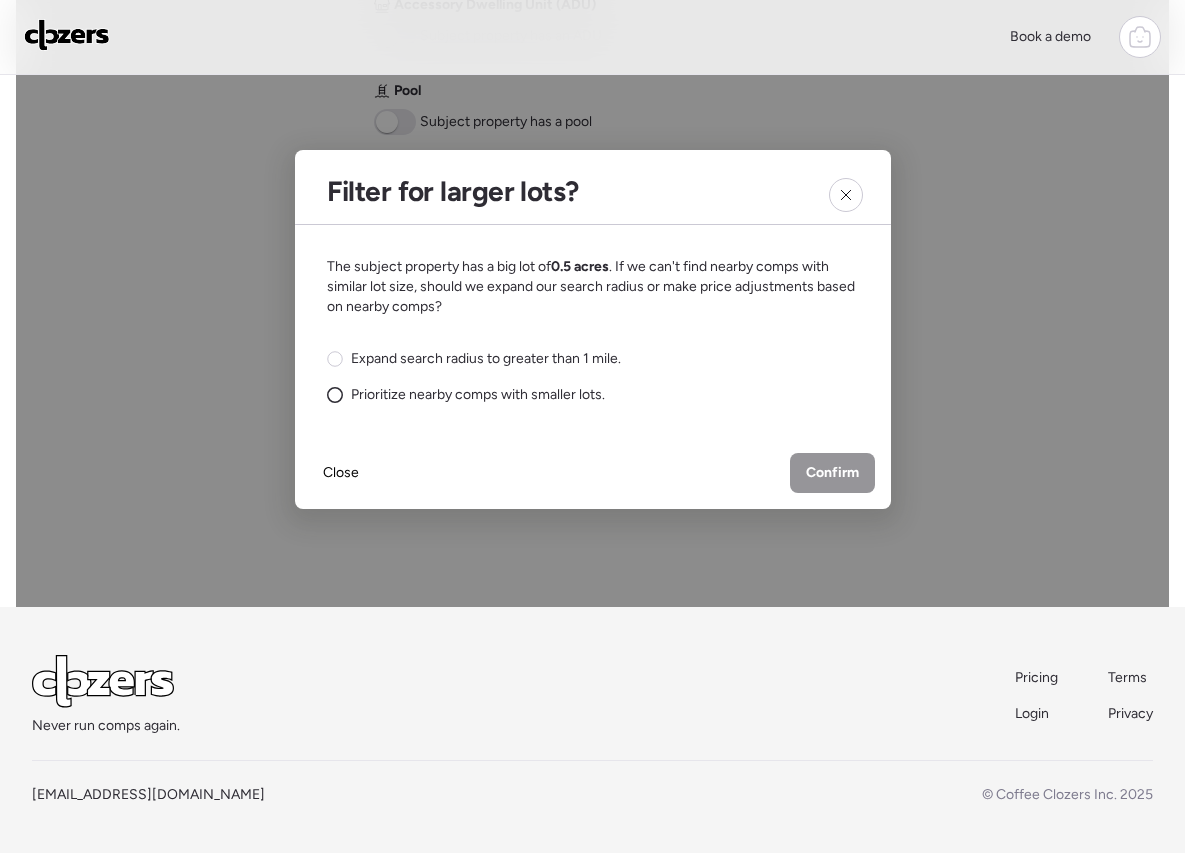 click on "Prioritize nearby comps with smaller lots." at bounding box center [478, 395] 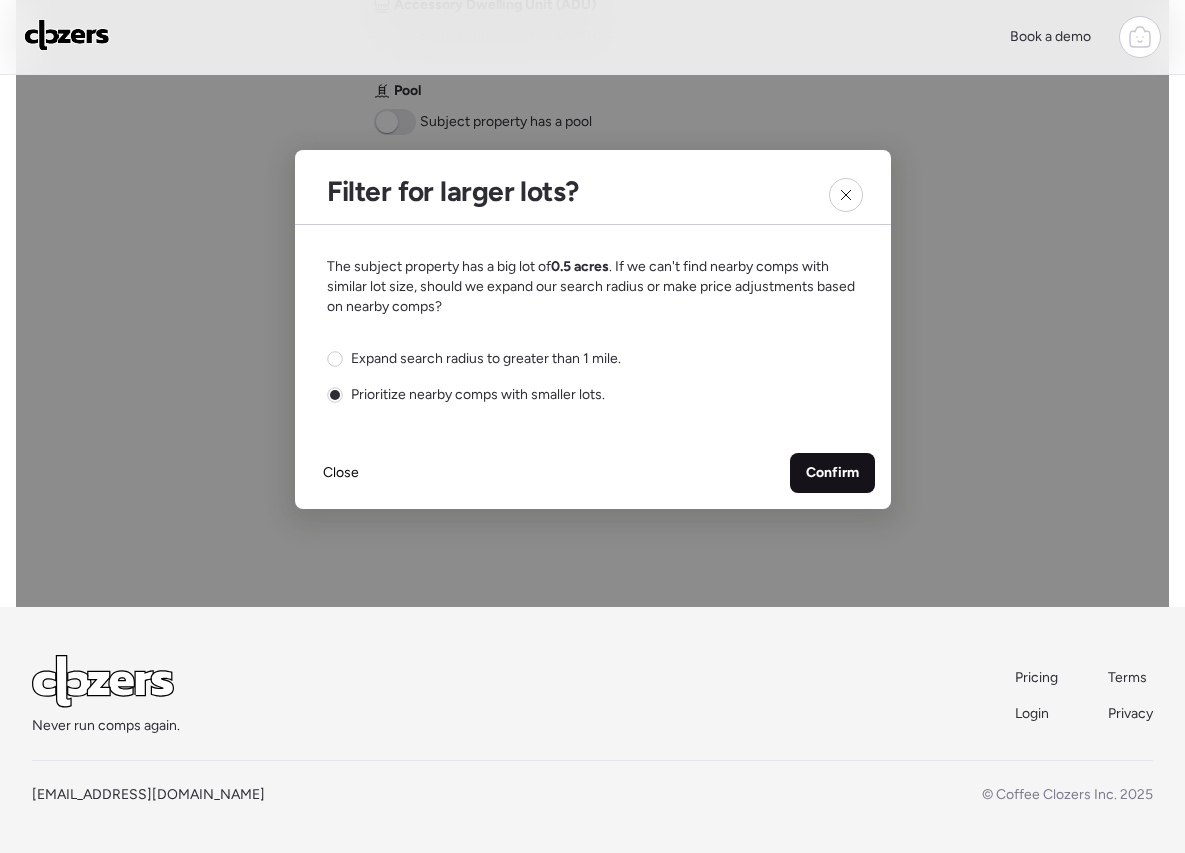 click on "Confirm" at bounding box center (832, 473) 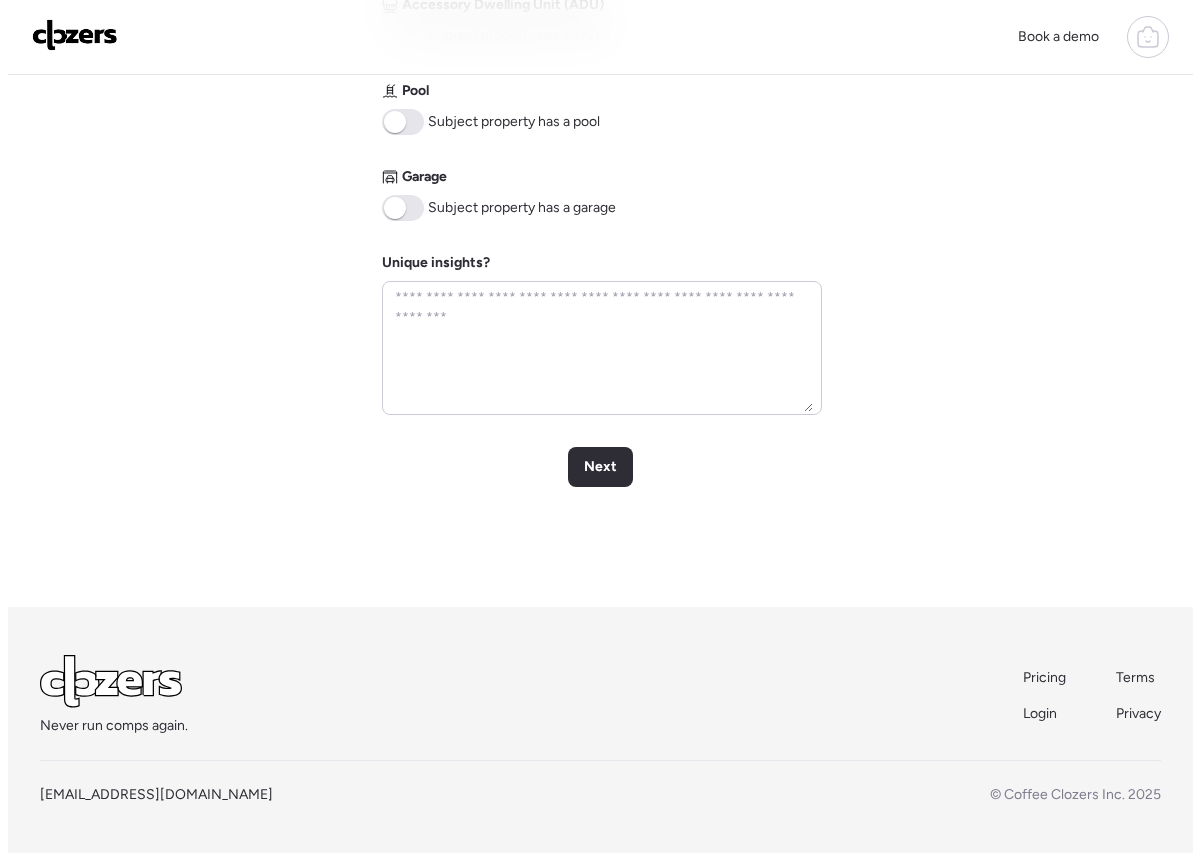scroll, scrollTop: 0, scrollLeft: 0, axis: both 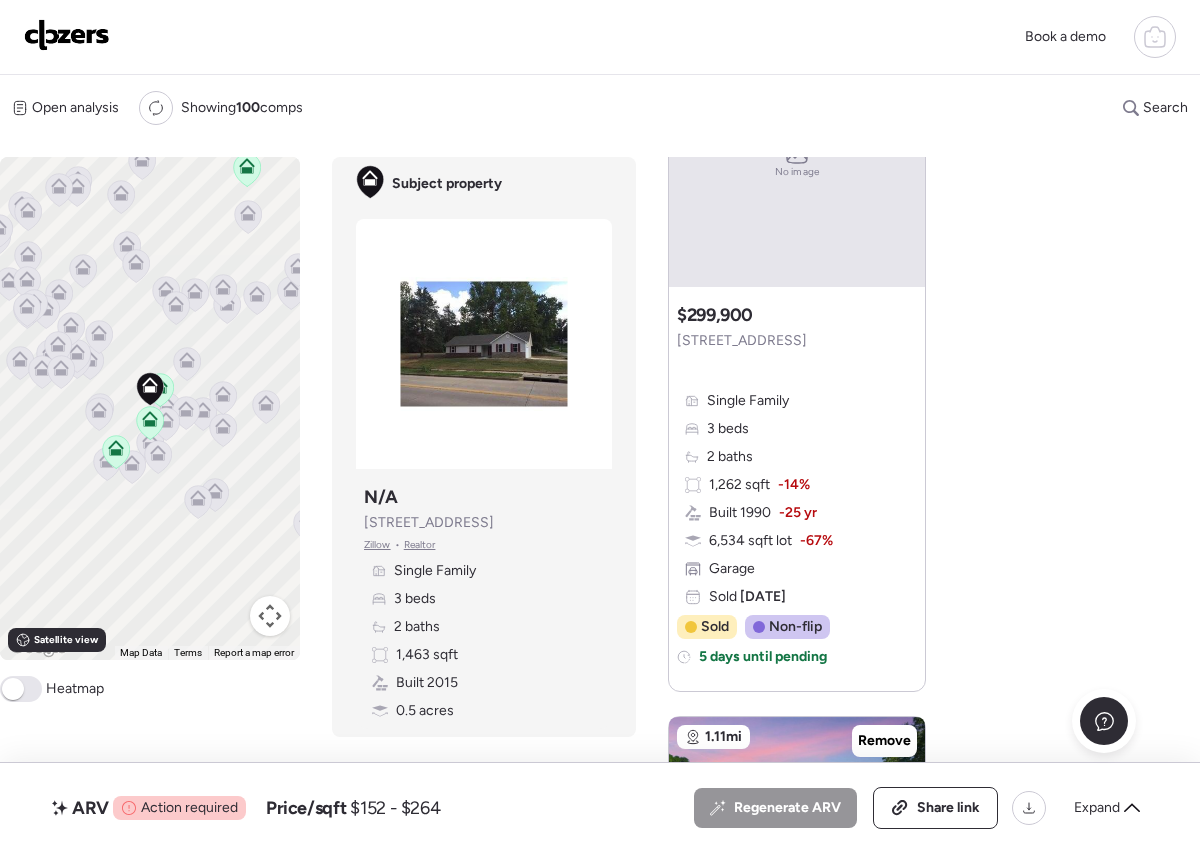 click on "Action required" at bounding box center [189, 808] 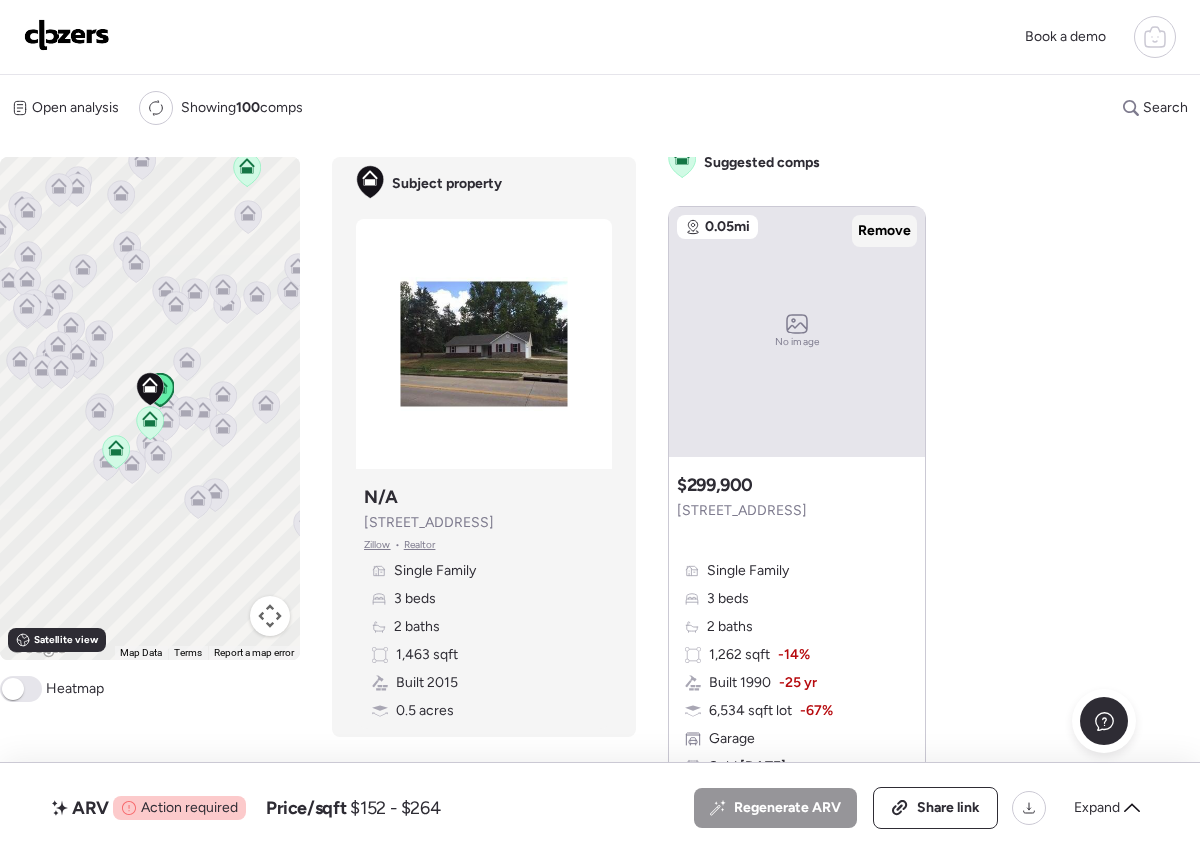 scroll, scrollTop: 12, scrollLeft: 0, axis: vertical 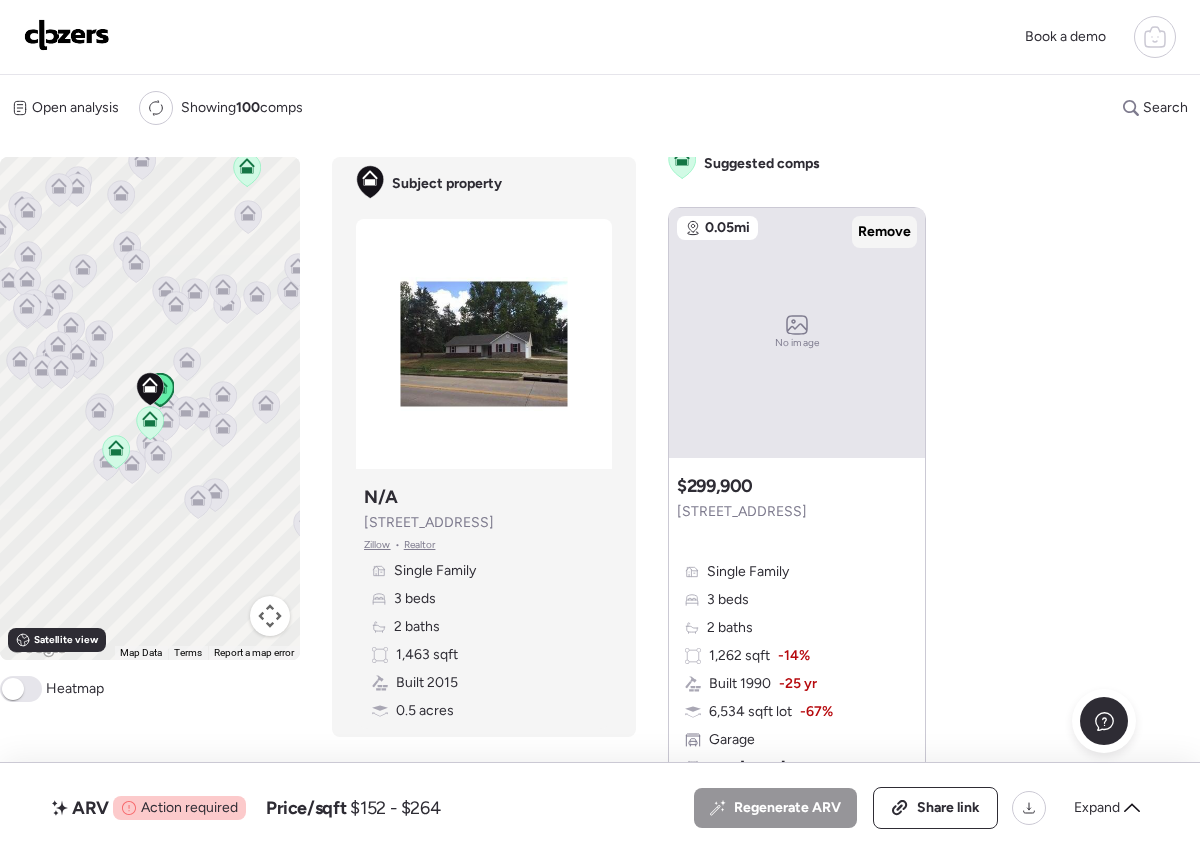 click on "Remove" at bounding box center [884, 232] 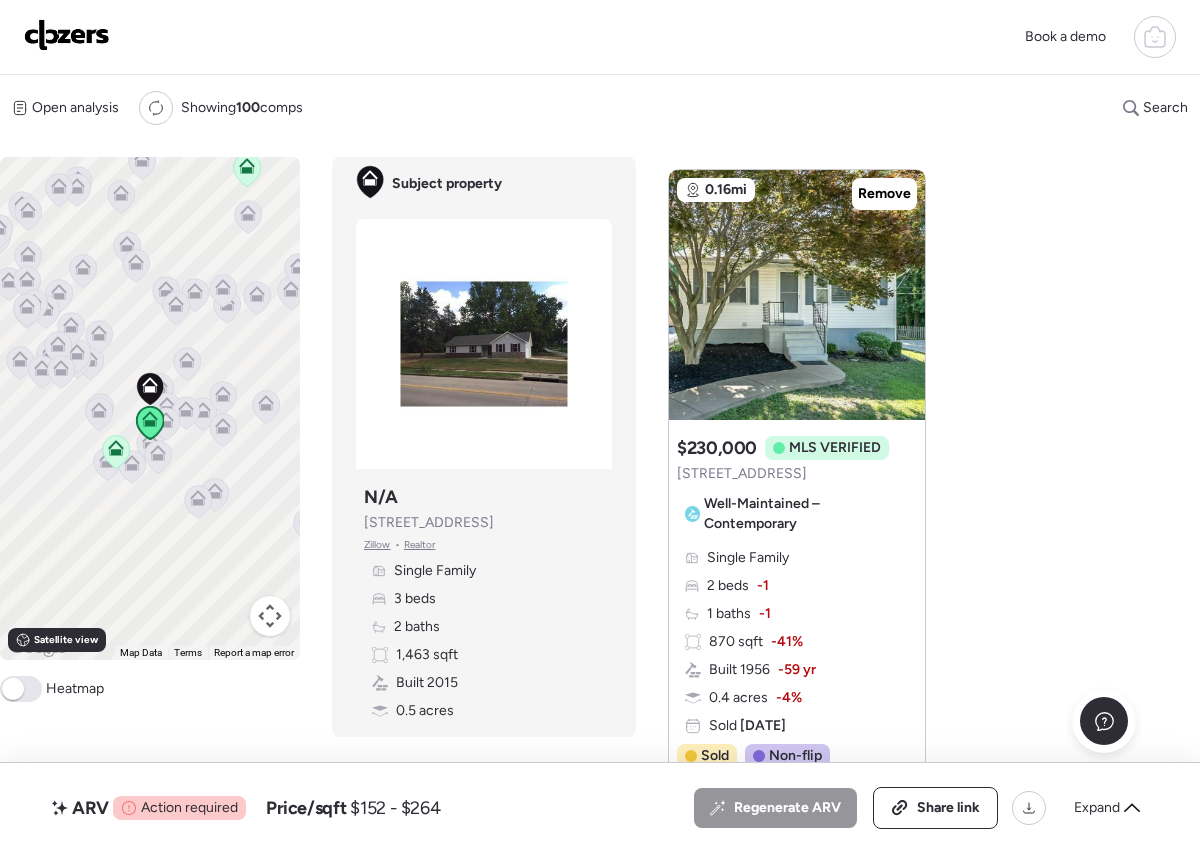 scroll, scrollTop: 2097, scrollLeft: 0, axis: vertical 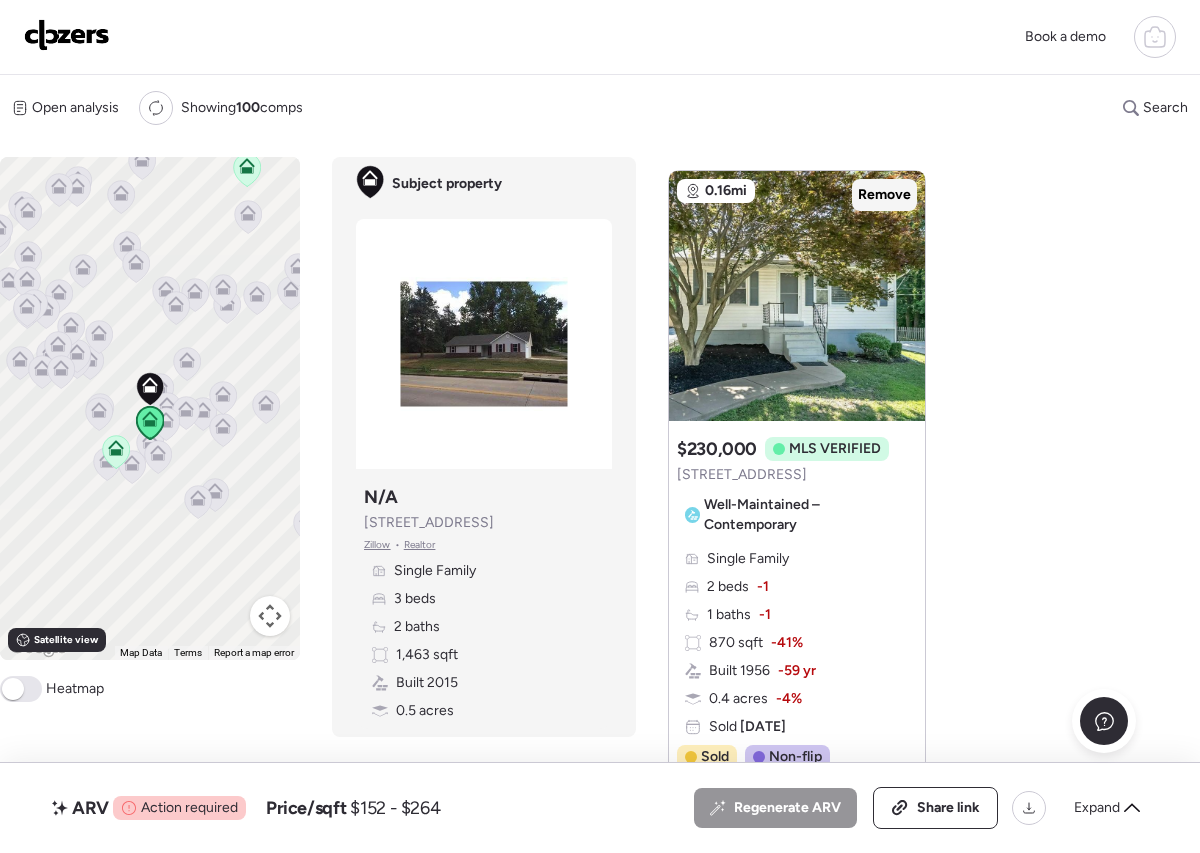 click on "Remove" at bounding box center [884, 195] 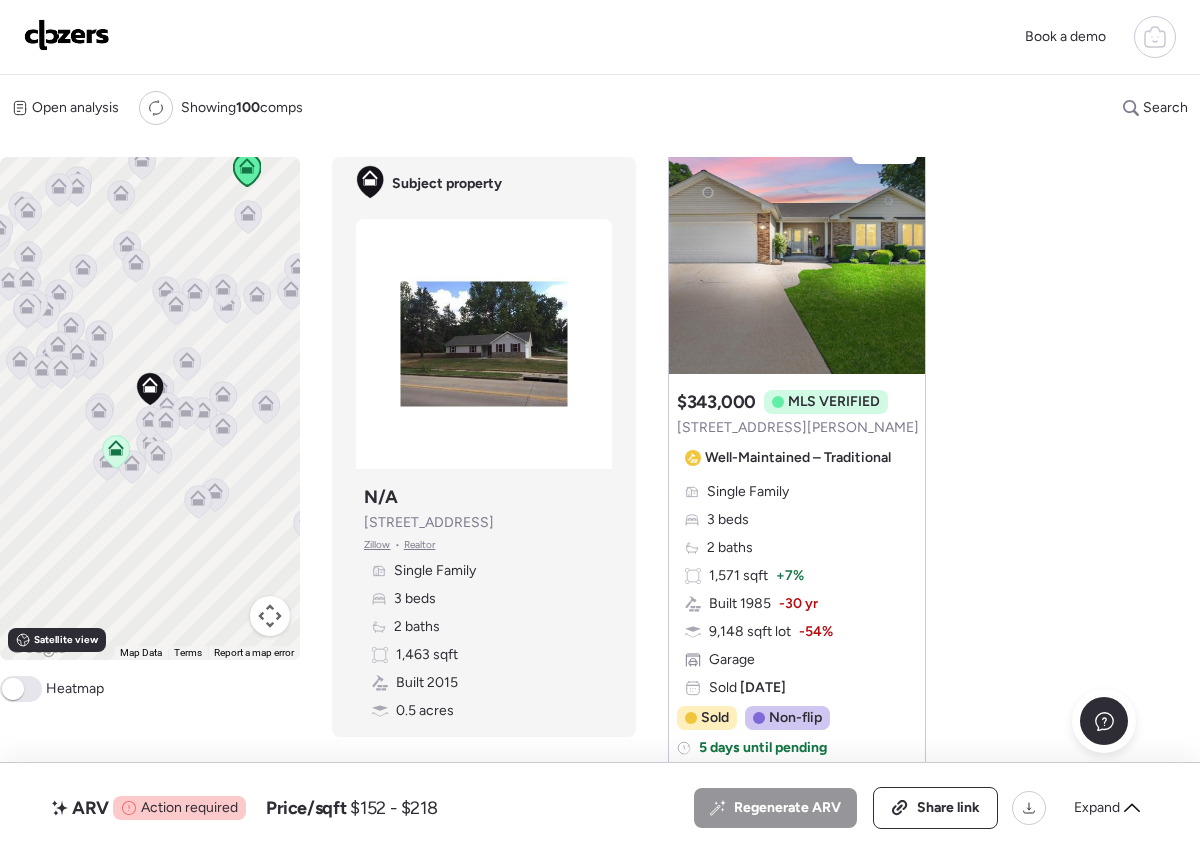 scroll, scrollTop: 796, scrollLeft: 0, axis: vertical 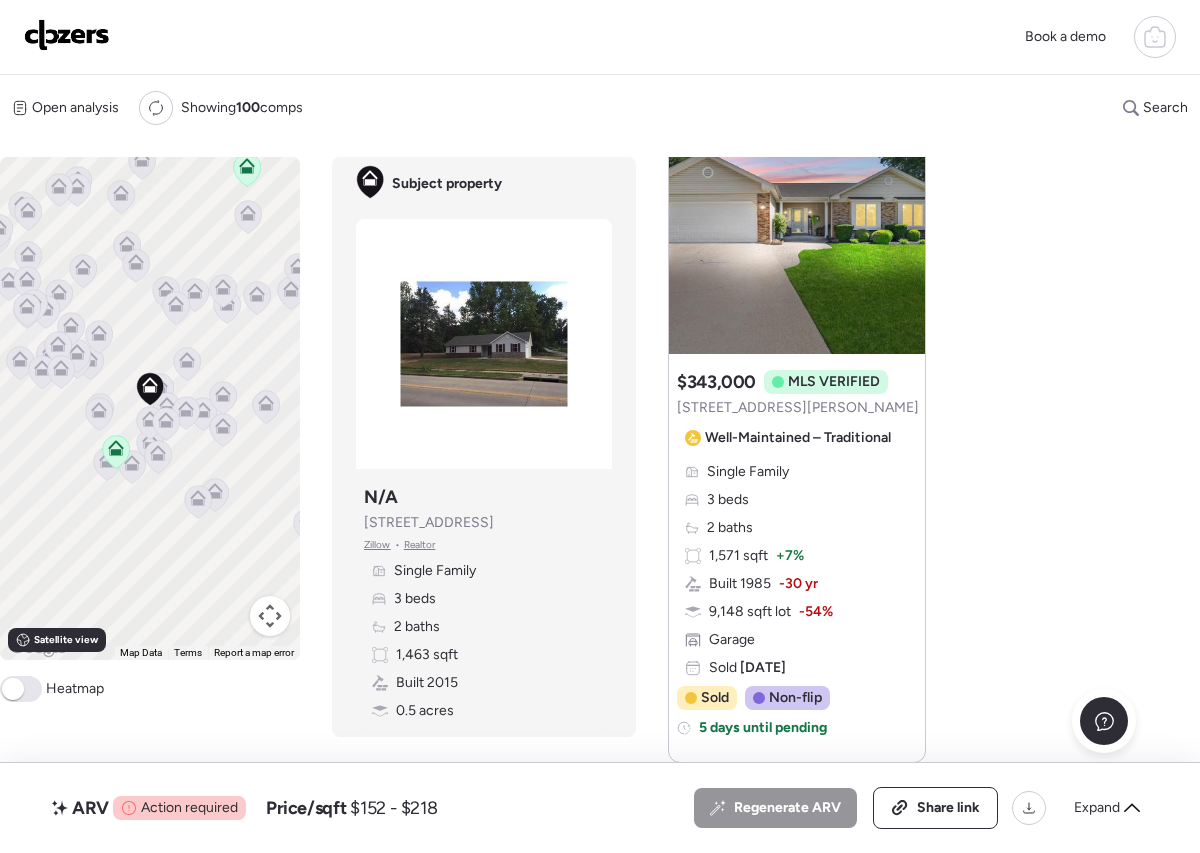 click on "ARV Action required Price/sqft $152 - $218 All (3) ARV (3) As-is (0) Regenerate ARV Share link Expand 0.33mi Remove $235,000 Pending 3  bd | 1  ba | 1,120  sqft | SFH [STREET_ADDRESS][US_STATE] Sold   N/A ARV 1.00mi No image Remove $250,000 Sold 4  bd | 2  ba | 1,648  sqft | SFH [STREET_ADDRESS][PERSON_NAME][US_STATE] Sold   [DATE] ARV 1.11mi Remove $343,000 Sold 3  bd | 2  ba | 1,571  sqft | SFH [STREET_ADDRESS][PERSON_NAME] Sold   [DATE] ARV" at bounding box center [600, 808] 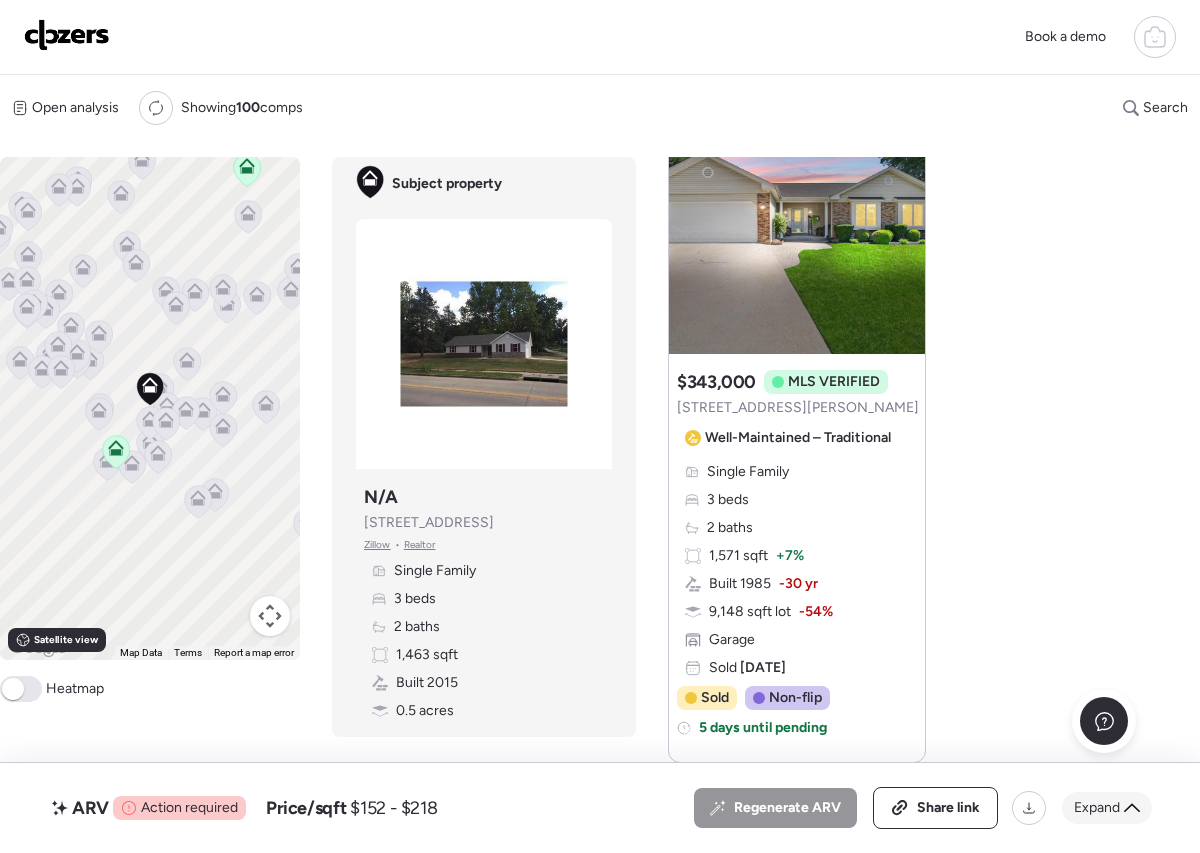click 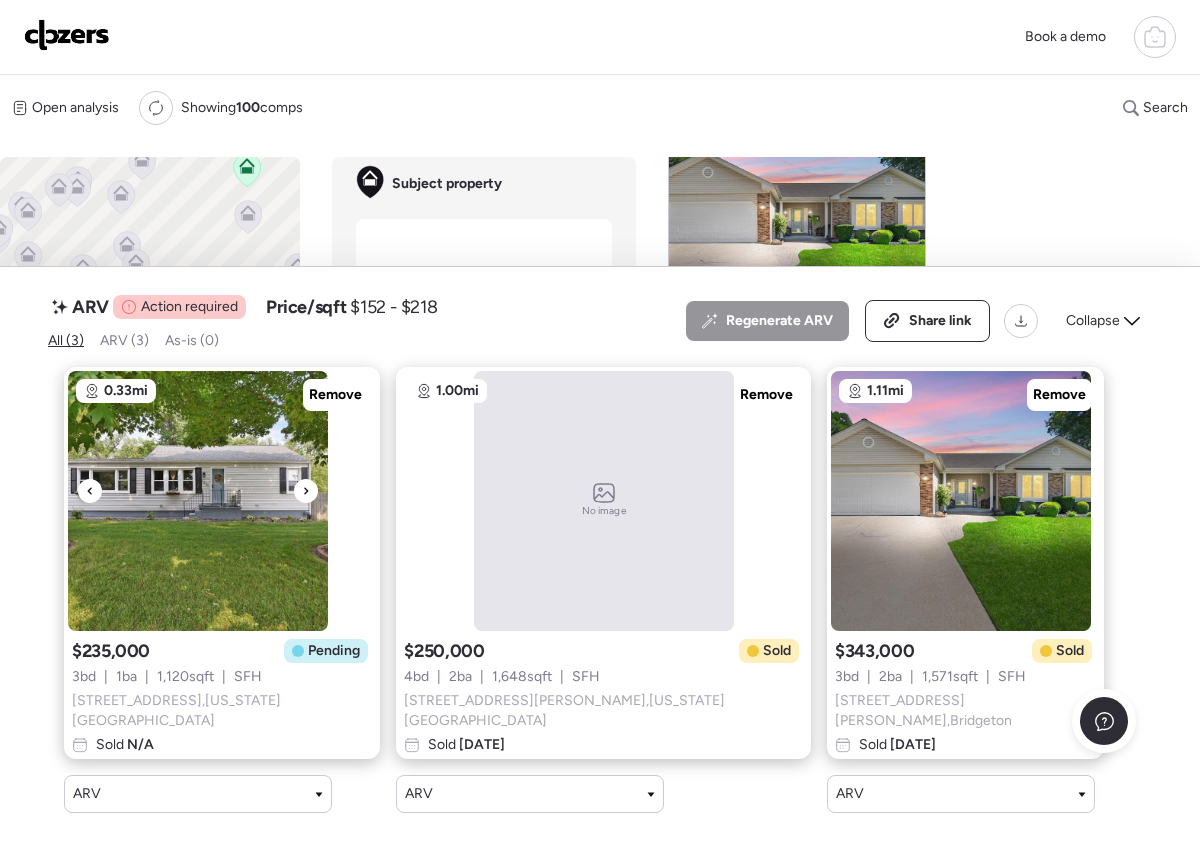 click at bounding box center (306, 491) 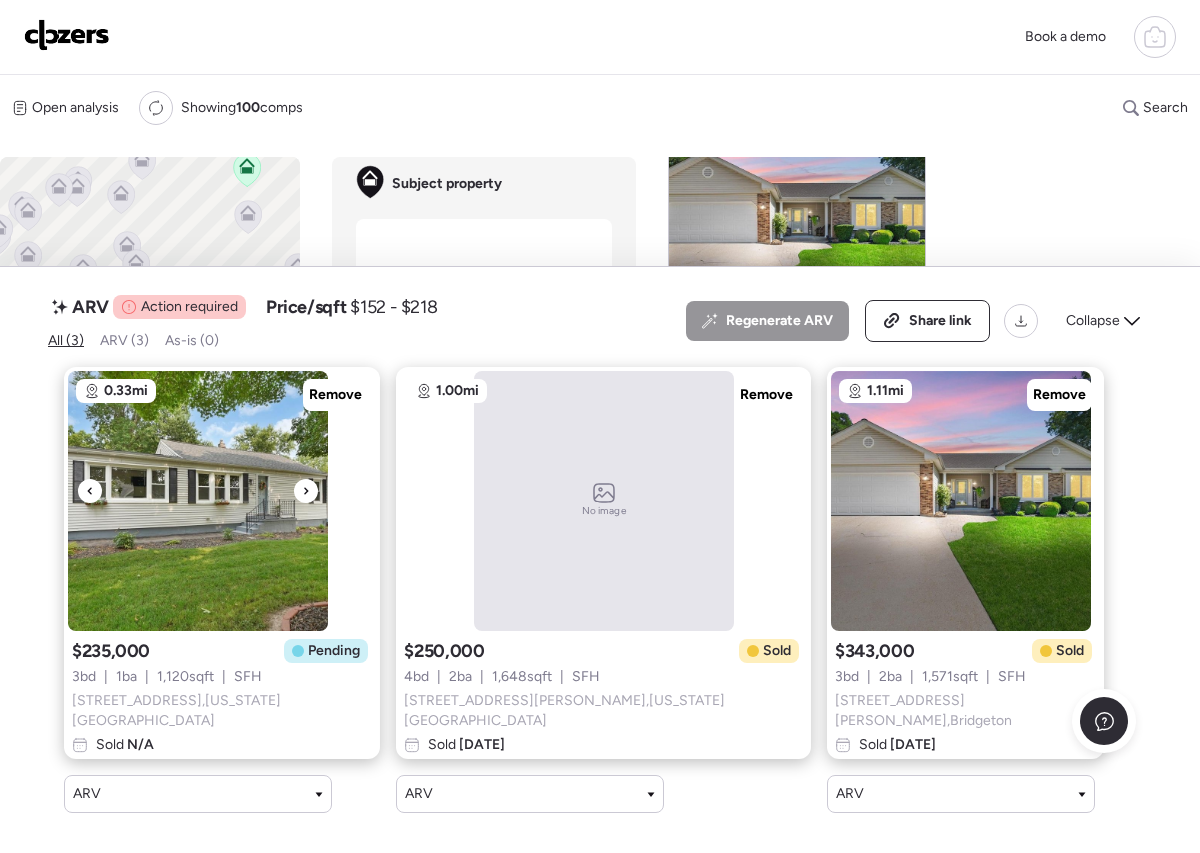 click at bounding box center [306, 491] 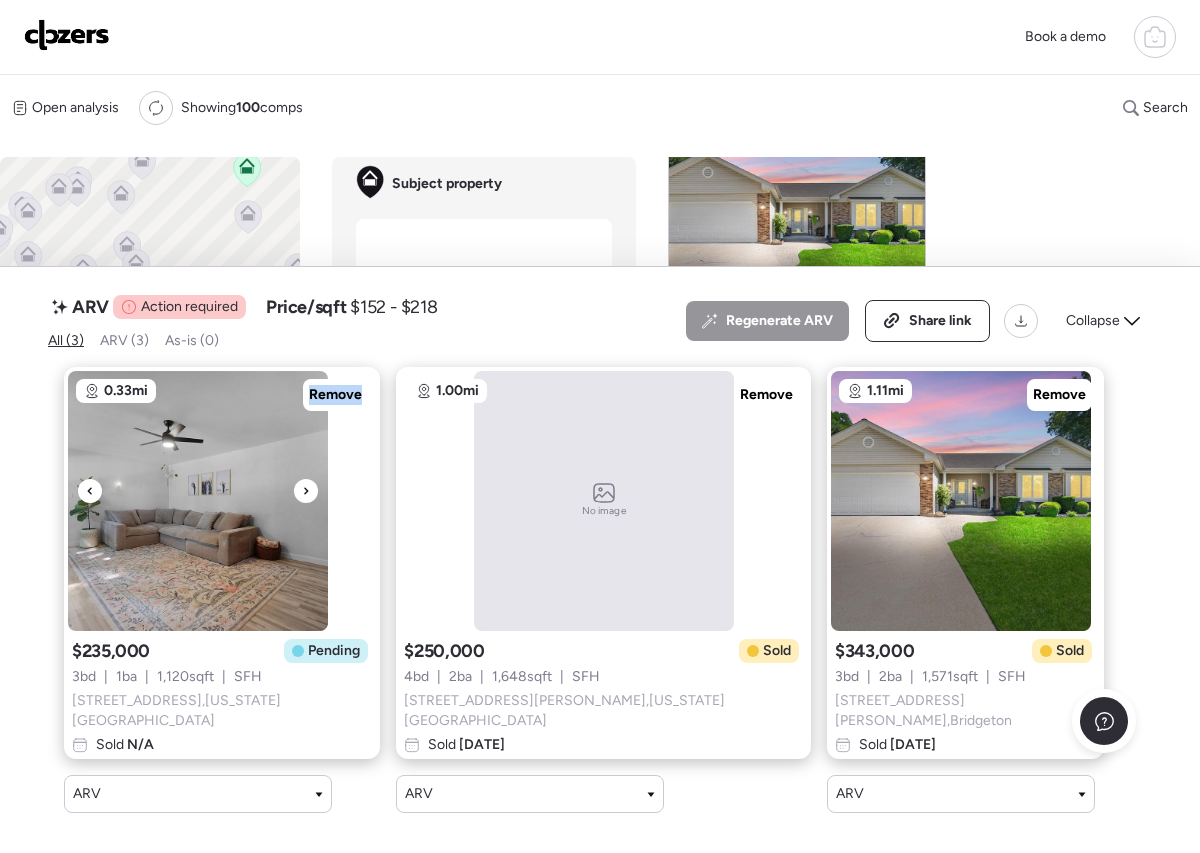 click at bounding box center [306, 491] 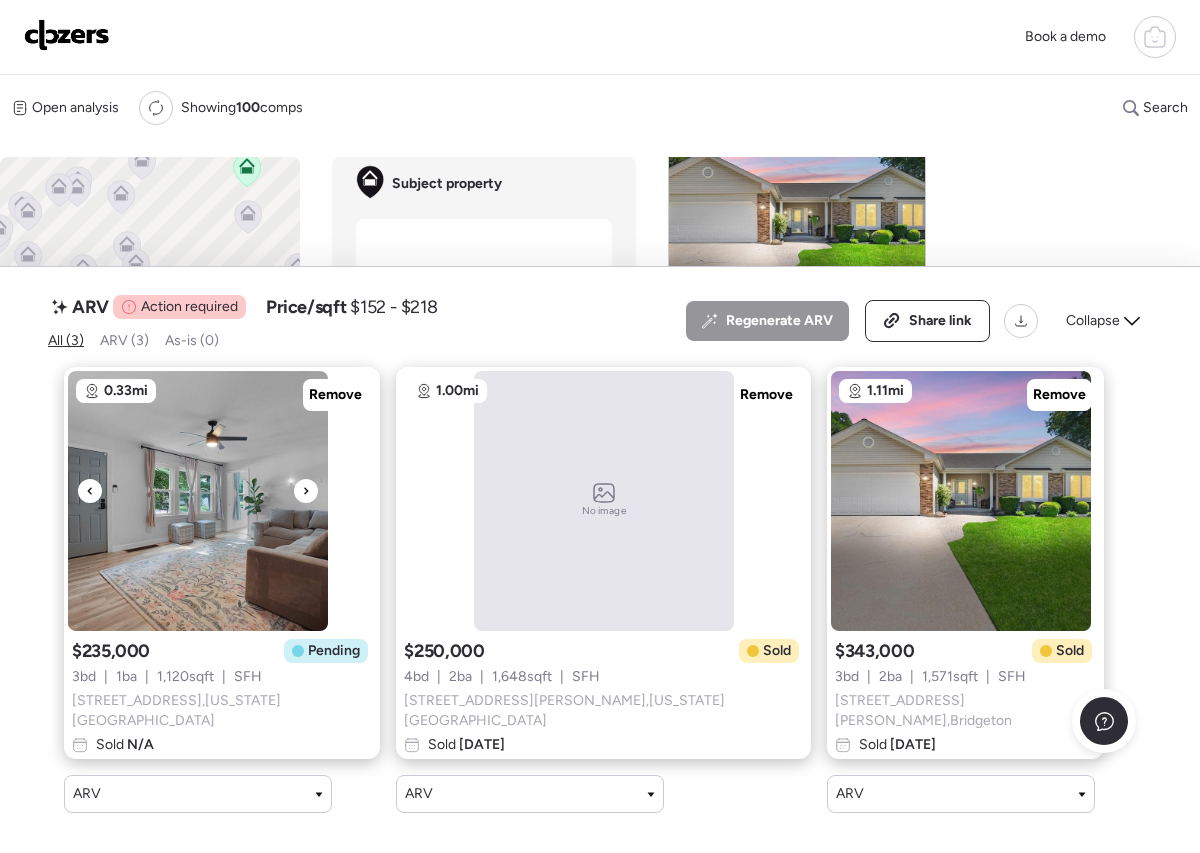 click at bounding box center (306, 491) 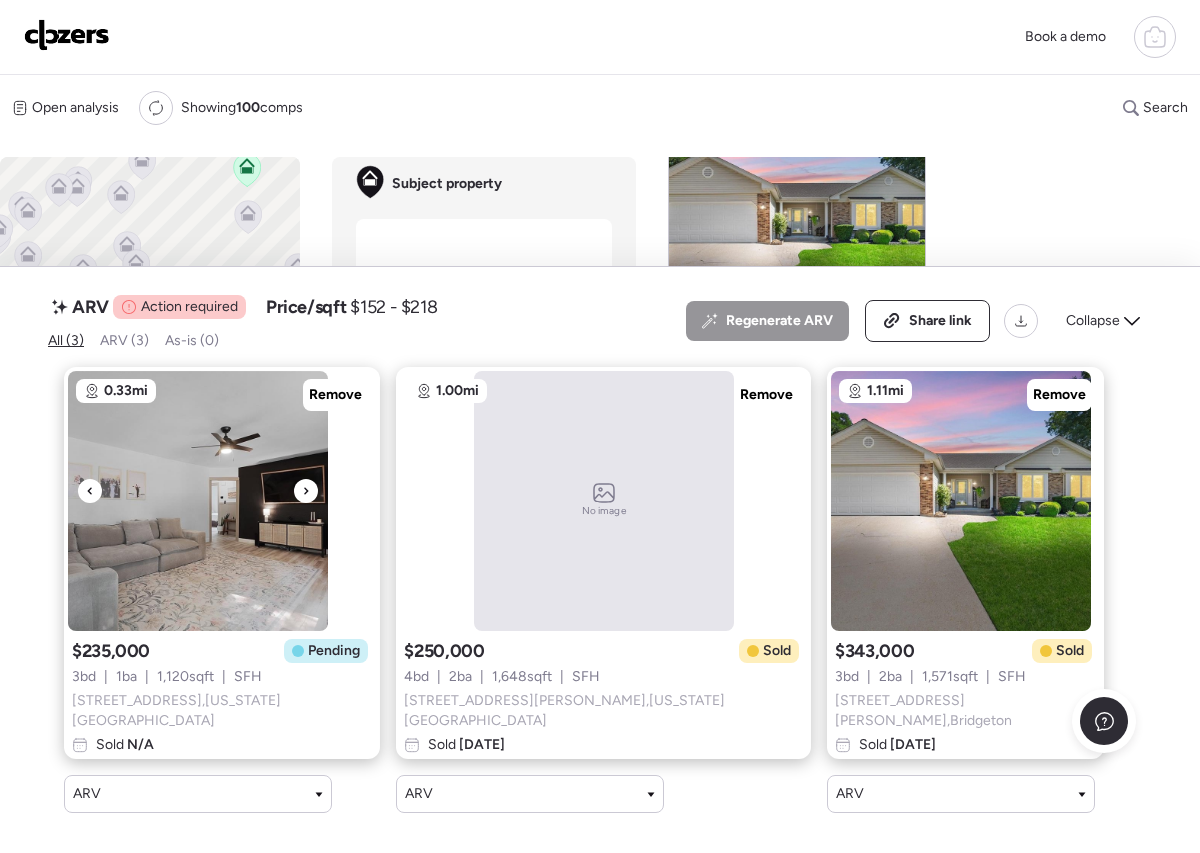 click at bounding box center (306, 491) 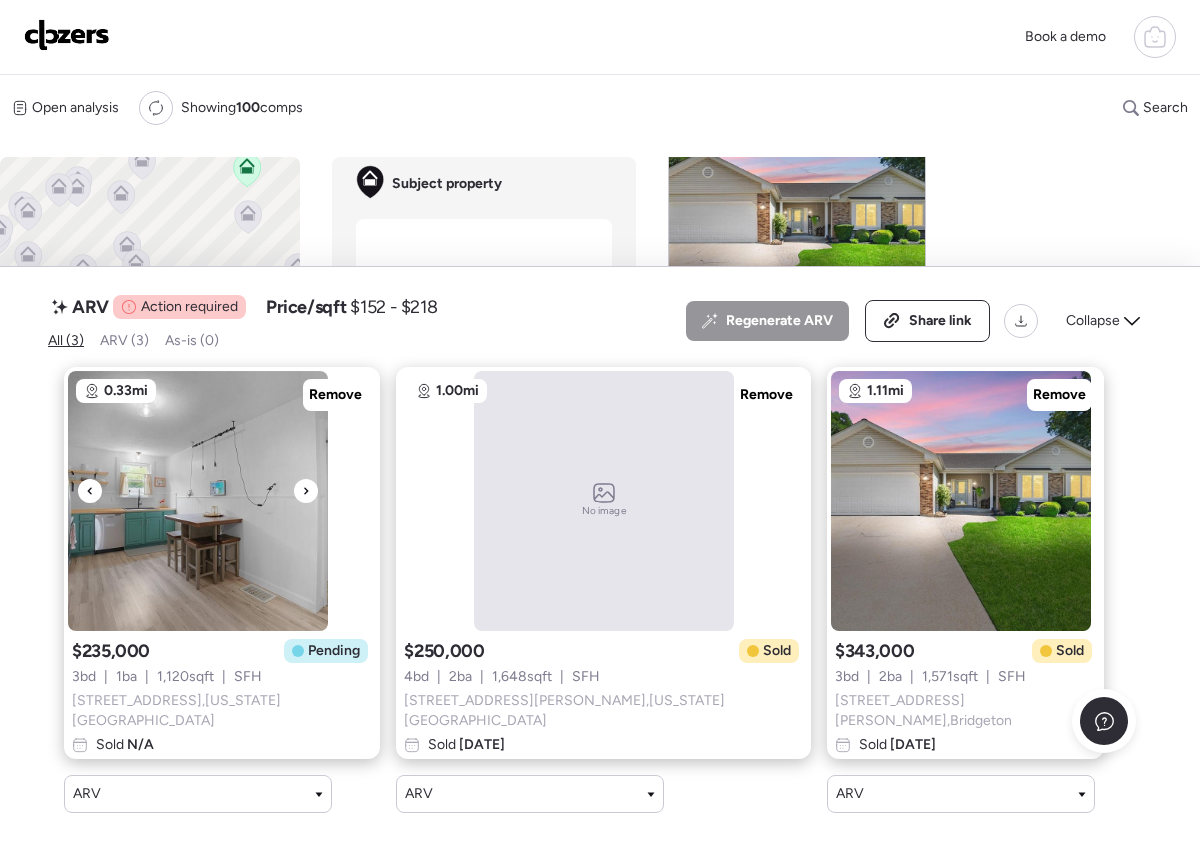 click at bounding box center (306, 491) 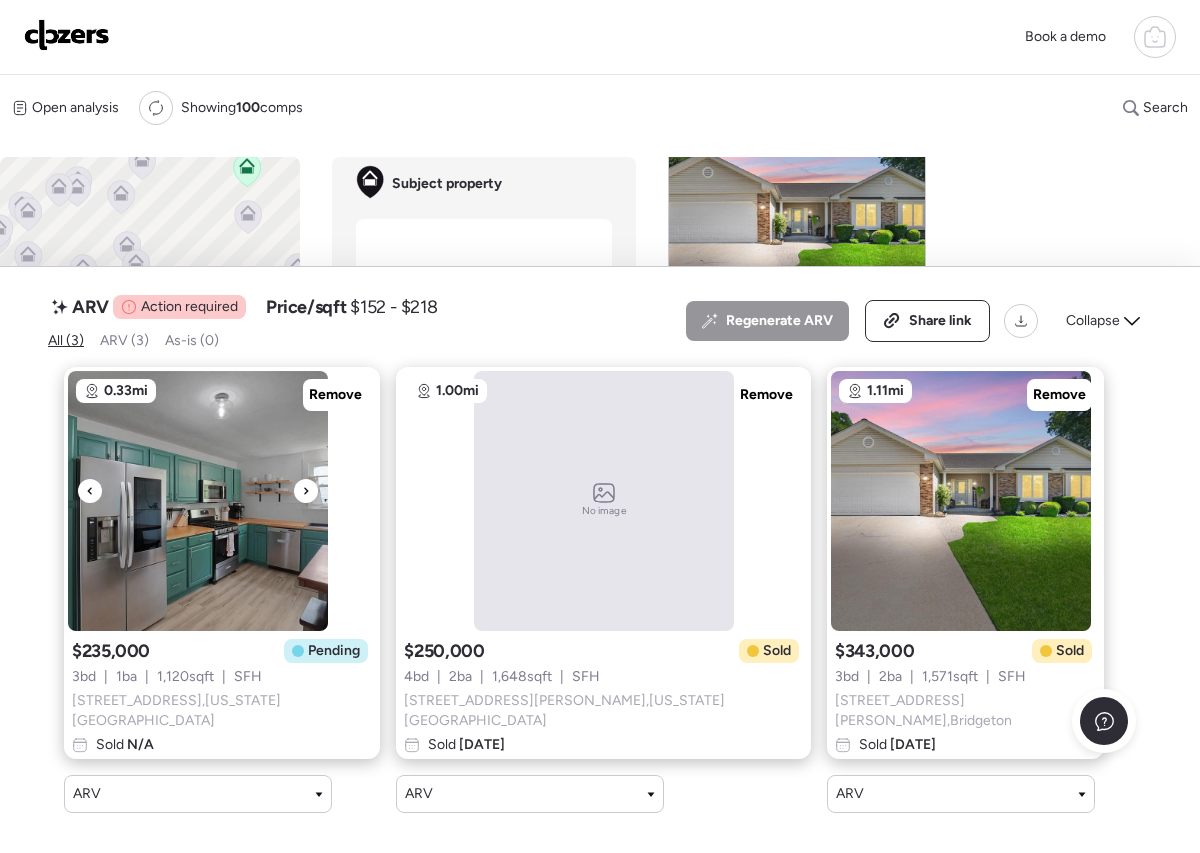 click at bounding box center (306, 491) 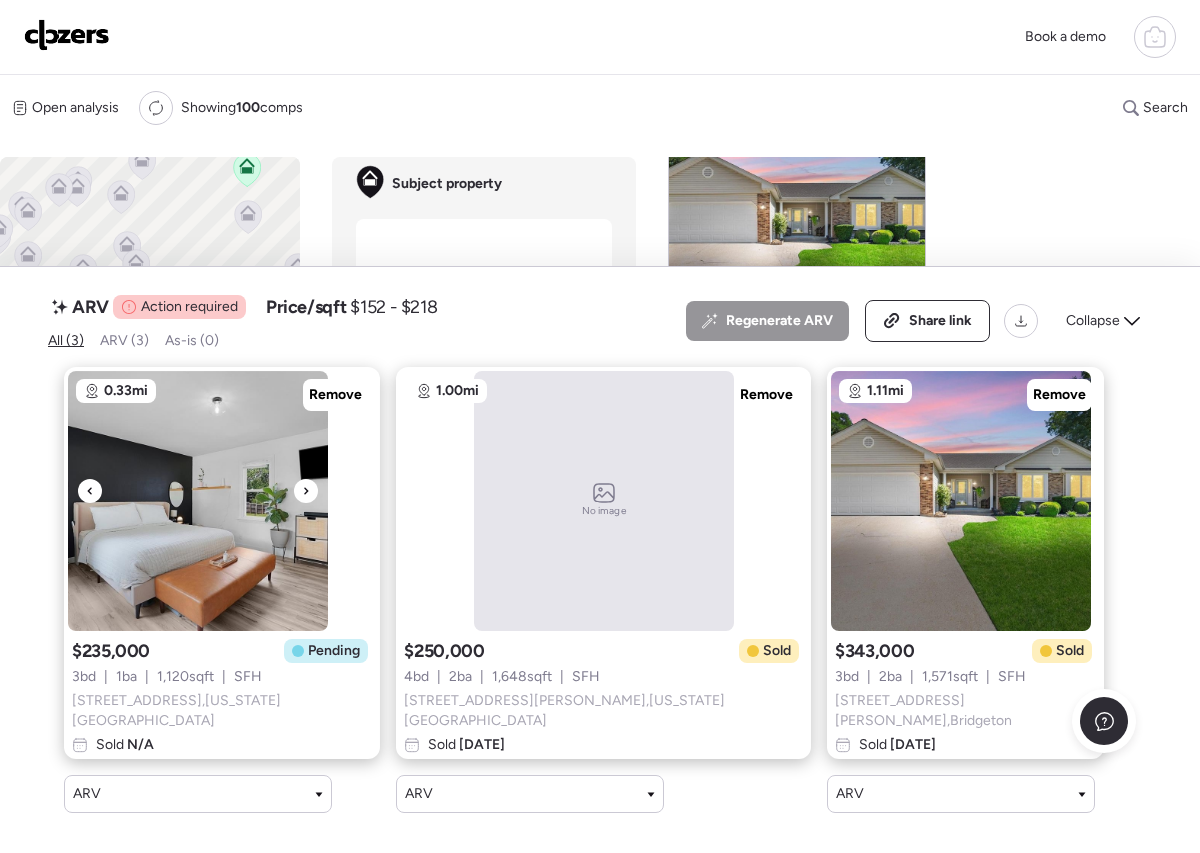 click at bounding box center (306, 491) 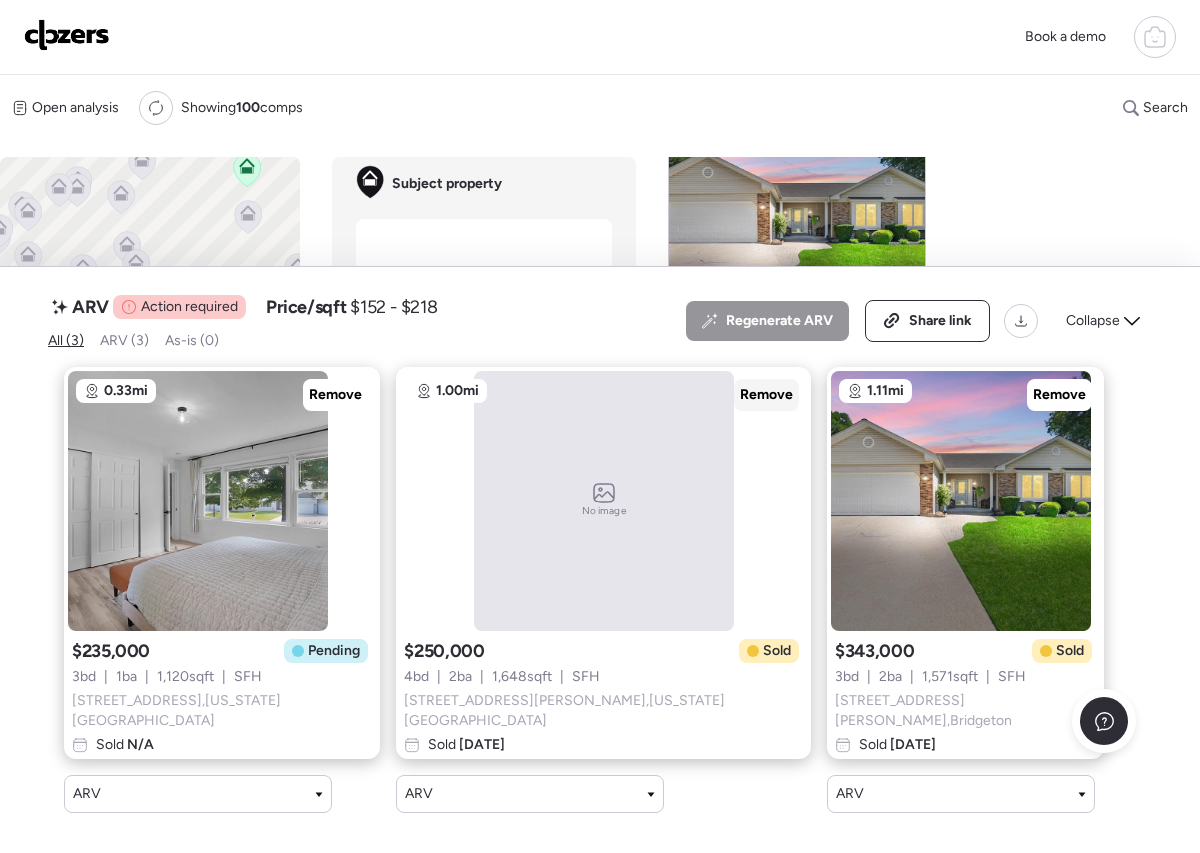 click on "Remove" at bounding box center (766, 395) 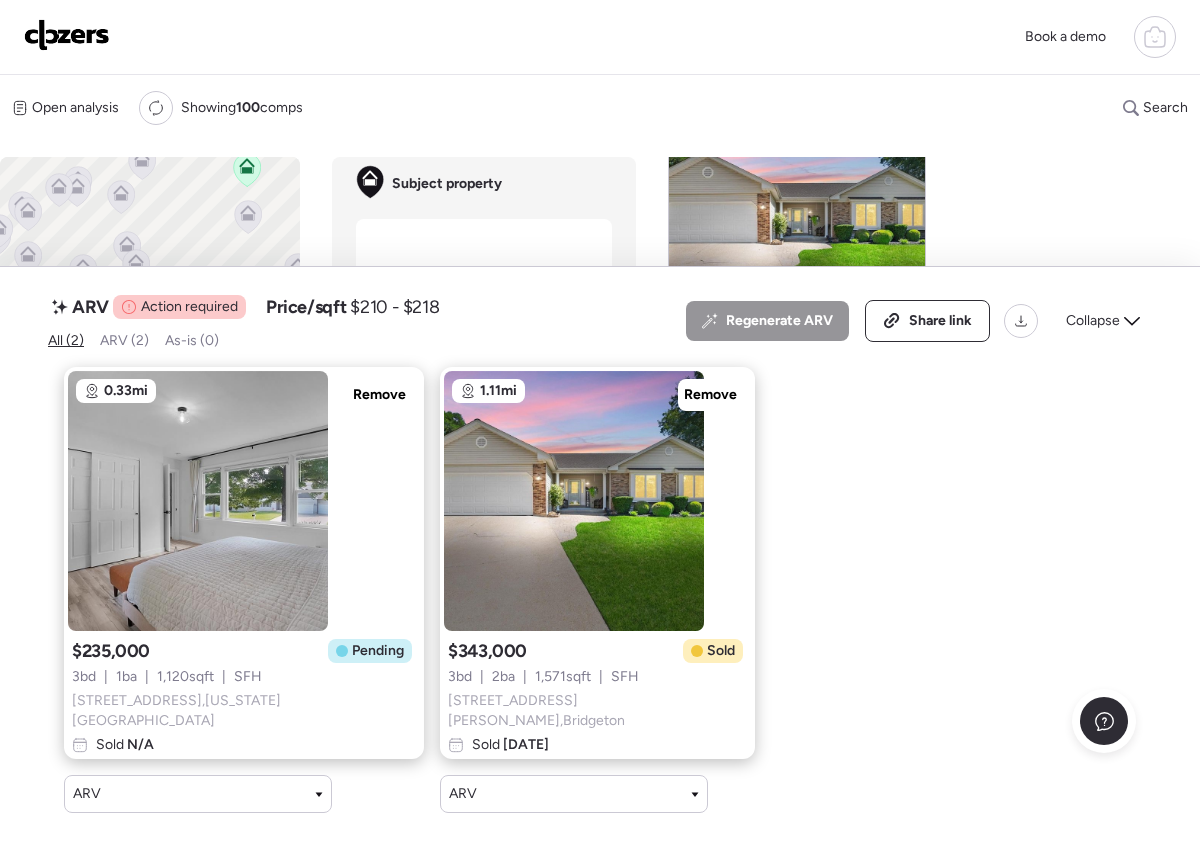click on "Open analysis Re-run report Showing  100  comps Search" at bounding box center (600, 108) 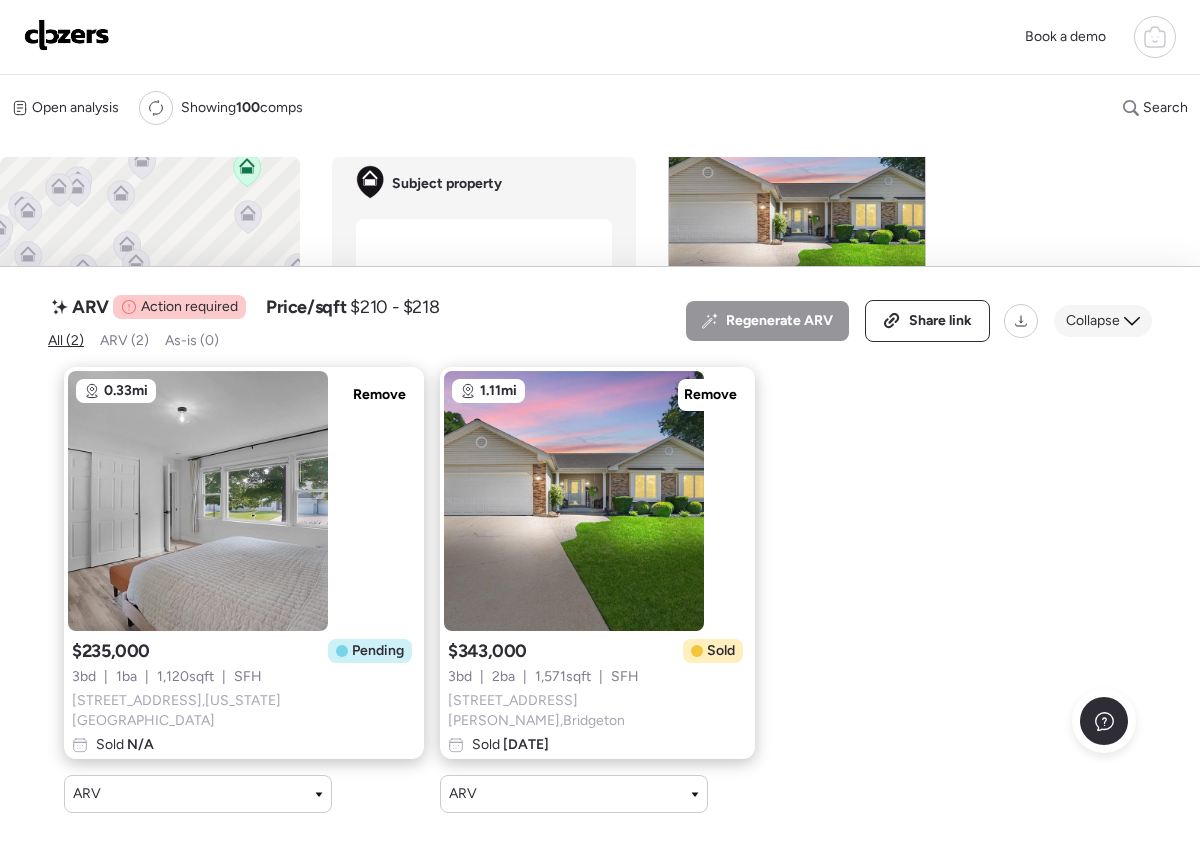 click on "Collapse" at bounding box center [1093, 321] 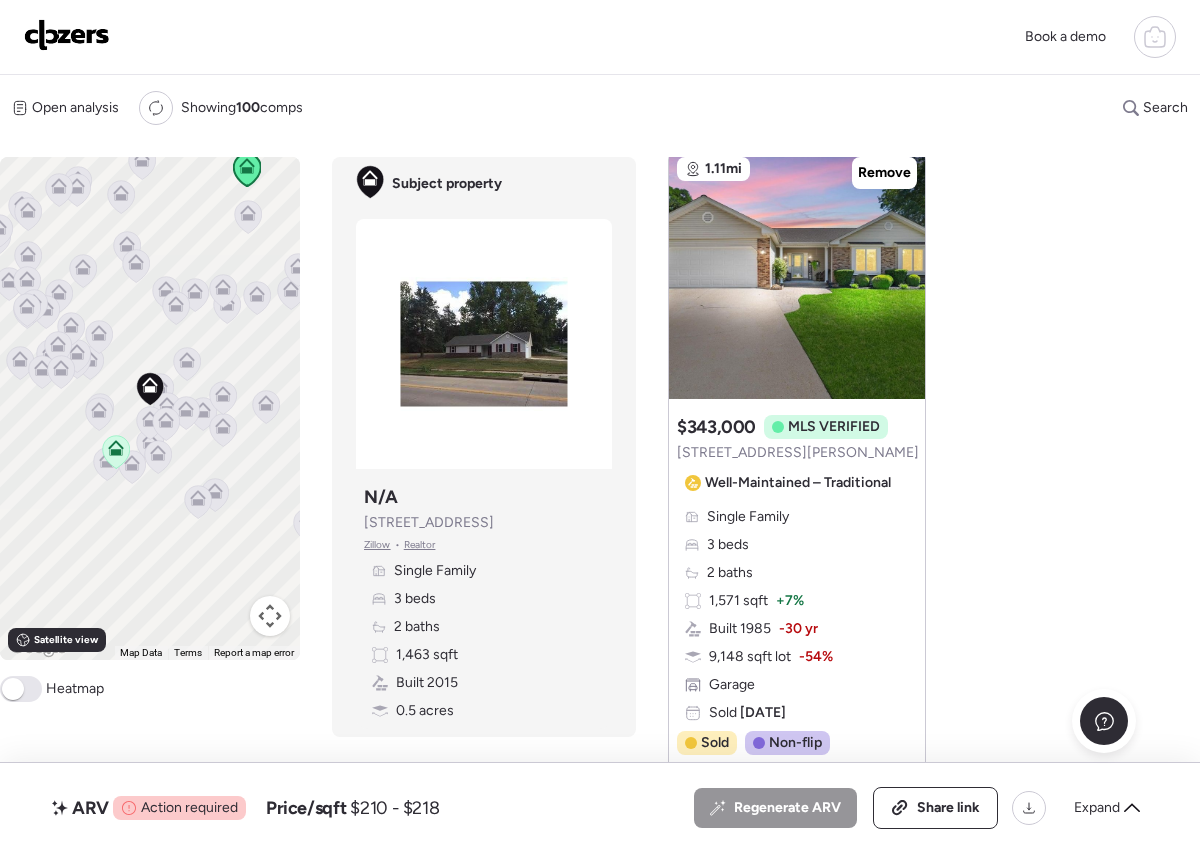scroll, scrollTop: 750, scrollLeft: 0, axis: vertical 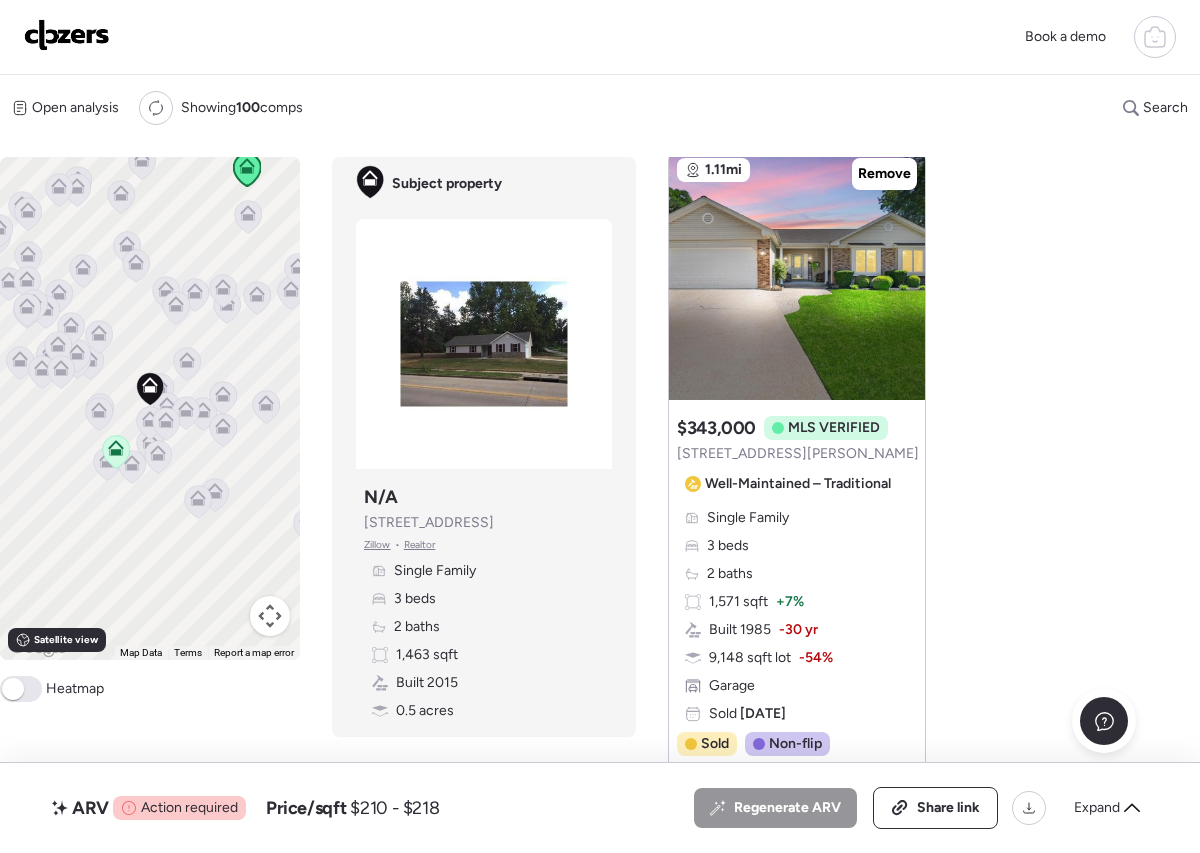 click on "Suggested comp $343,000 MLS VERIFIED [STREET_ADDRESS][PERSON_NAME] – Traditional Single Family 3 beds 2 baths 1,571 sqft + 7% Built 1985 -30 yr 9,148 sqft lot -54% Garage Sold   [DATE] Sold Non-flip Non-flip Excellent condition comp, but not remodeled specifically for re-sale. 5 days until pending [DATE] Listed $300,000 5 days until pending 5 total days on market [DATE] Pending $300,000 [DATE] Sold $300,000" at bounding box center (797, 608) 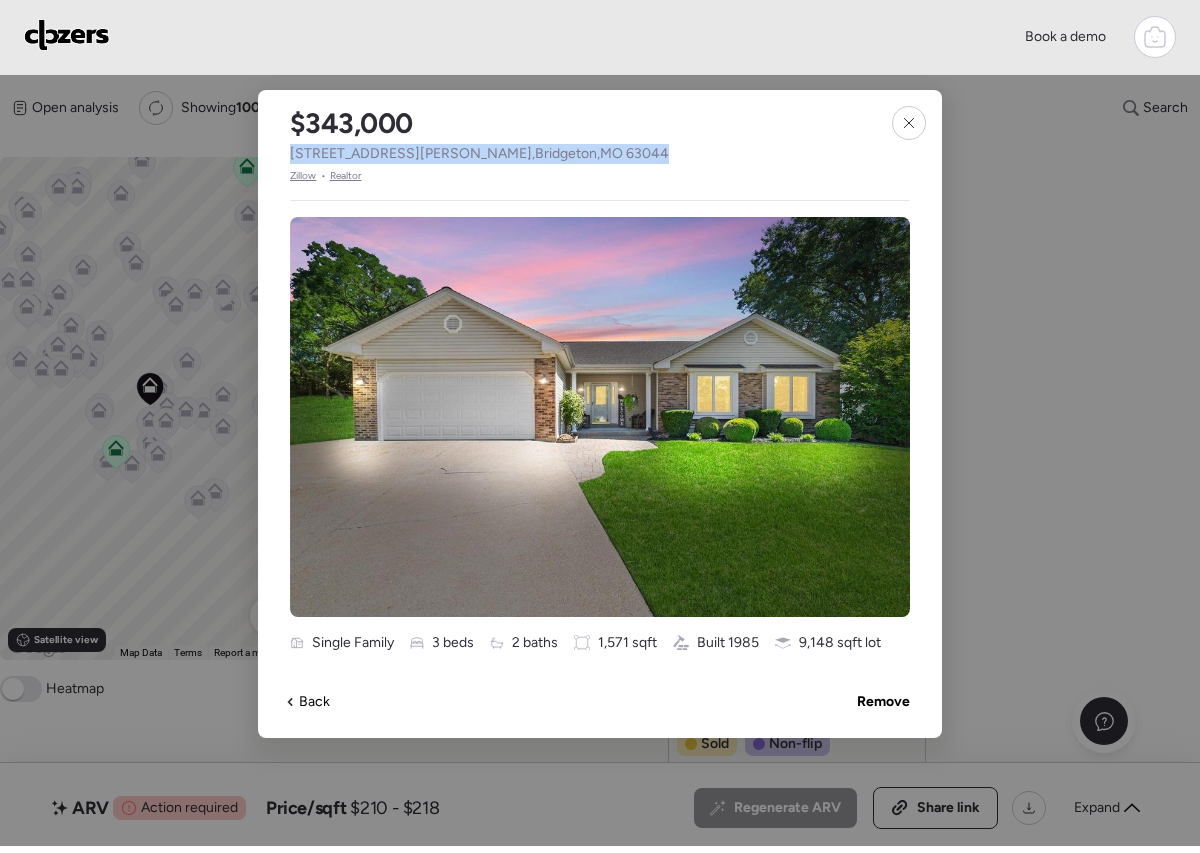 drag, startPoint x: 444, startPoint y: 155, endPoint x: 288, endPoint y: 148, distance: 156.15697 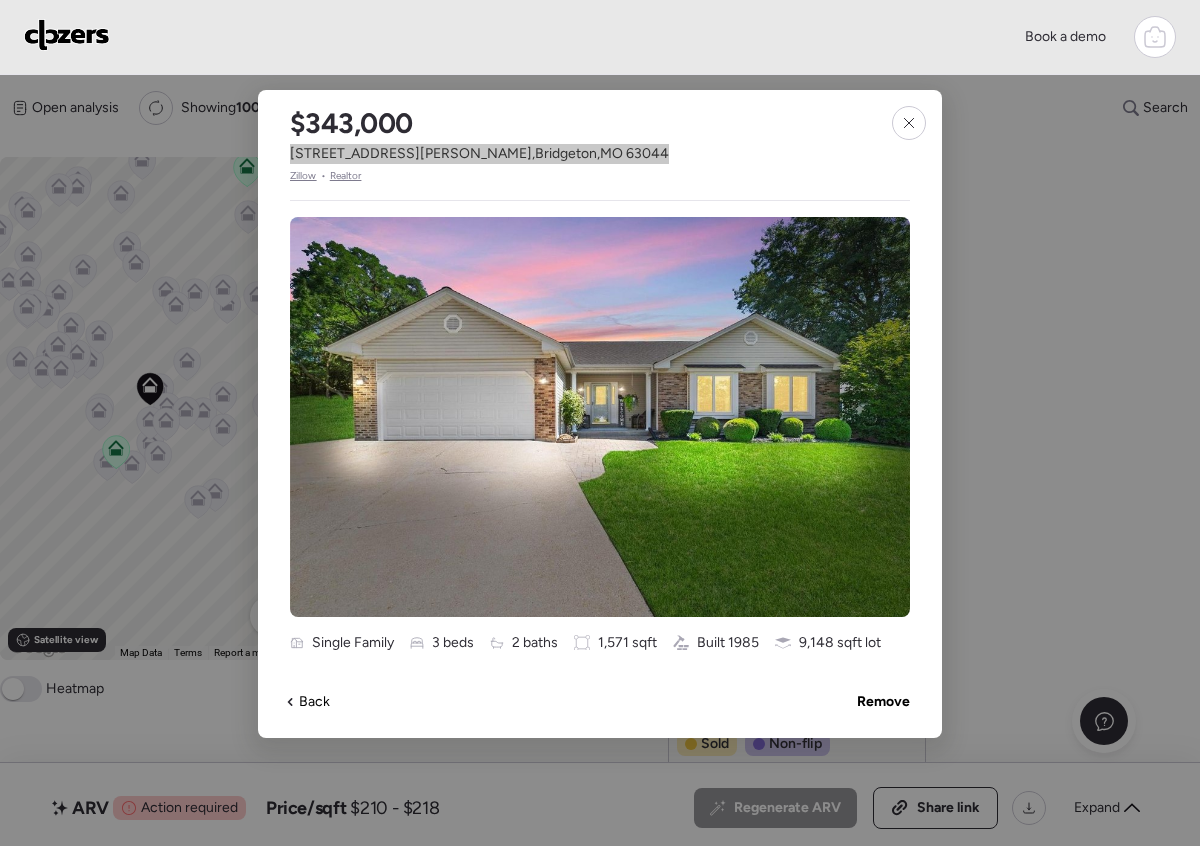 copy on "[STREET_ADDRESS][PERSON_NAME]" 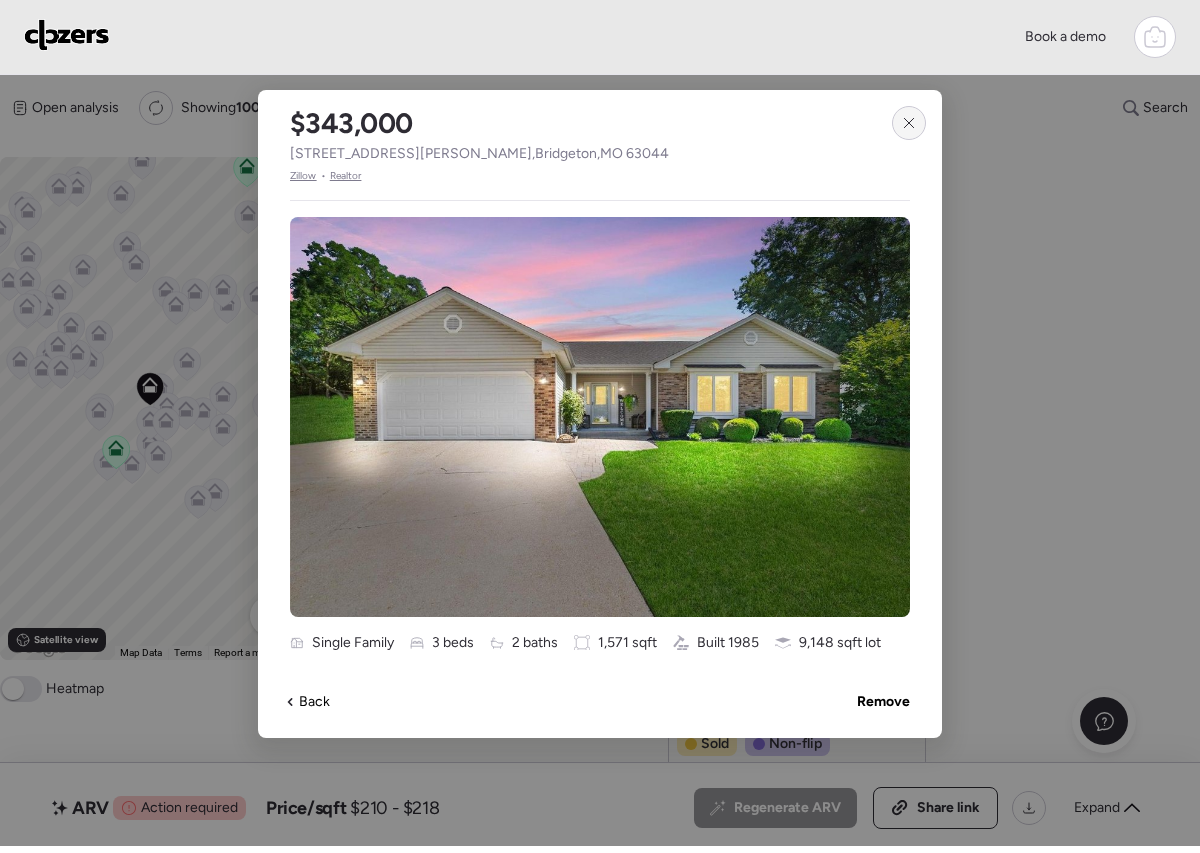 click 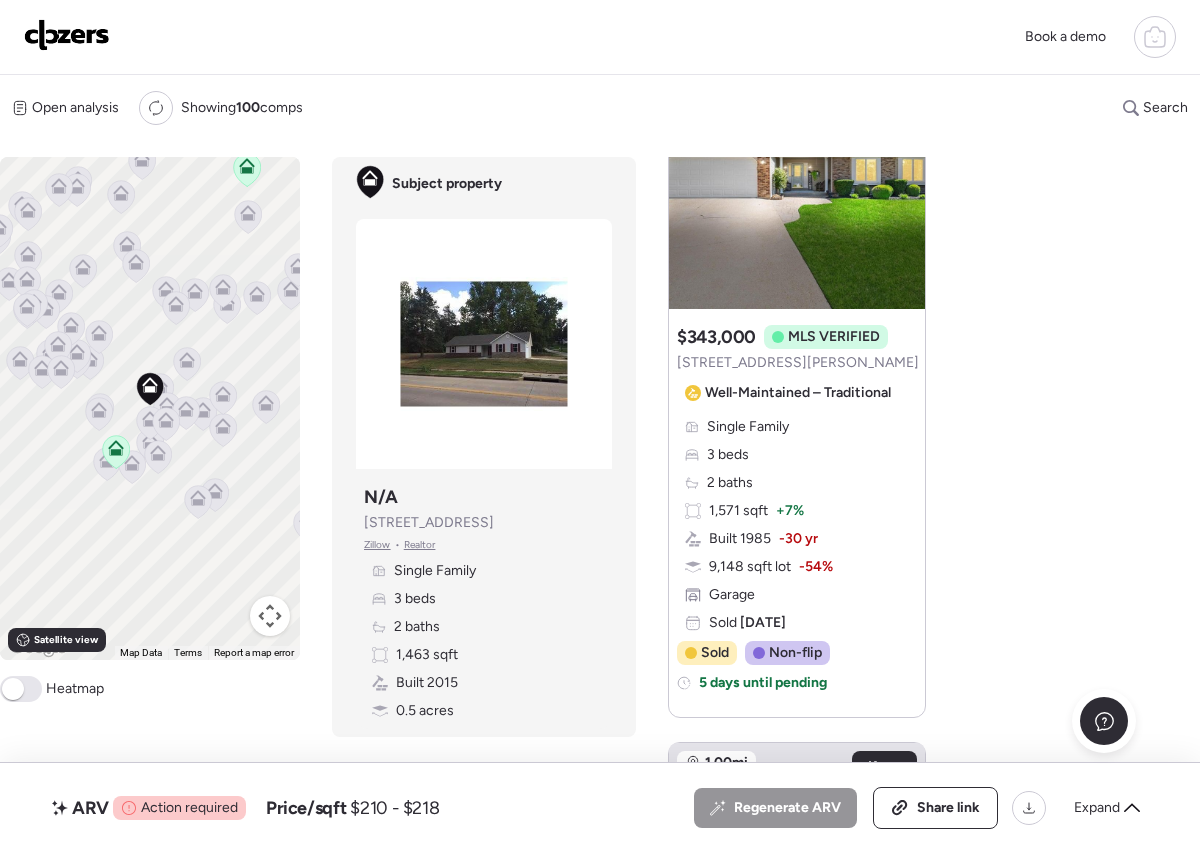 scroll, scrollTop: 838, scrollLeft: 0, axis: vertical 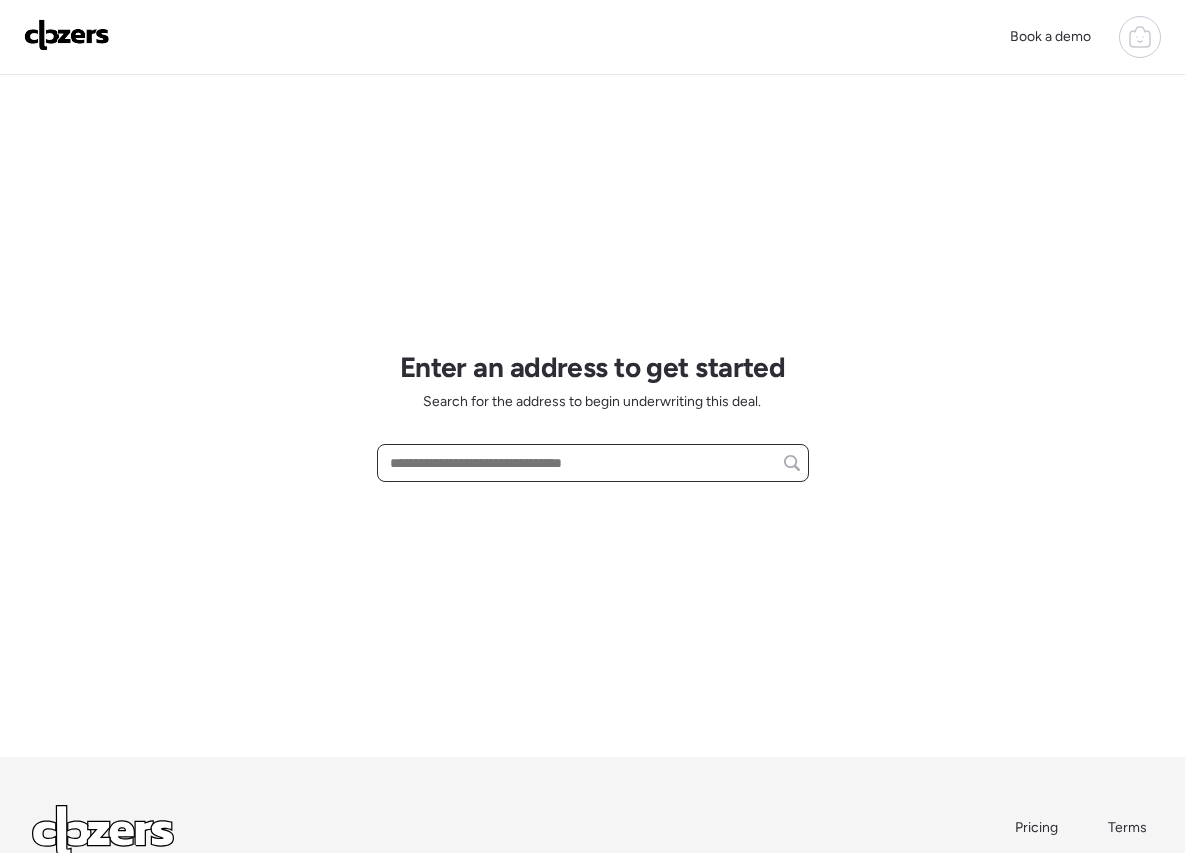 click at bounding box center (593, 463) 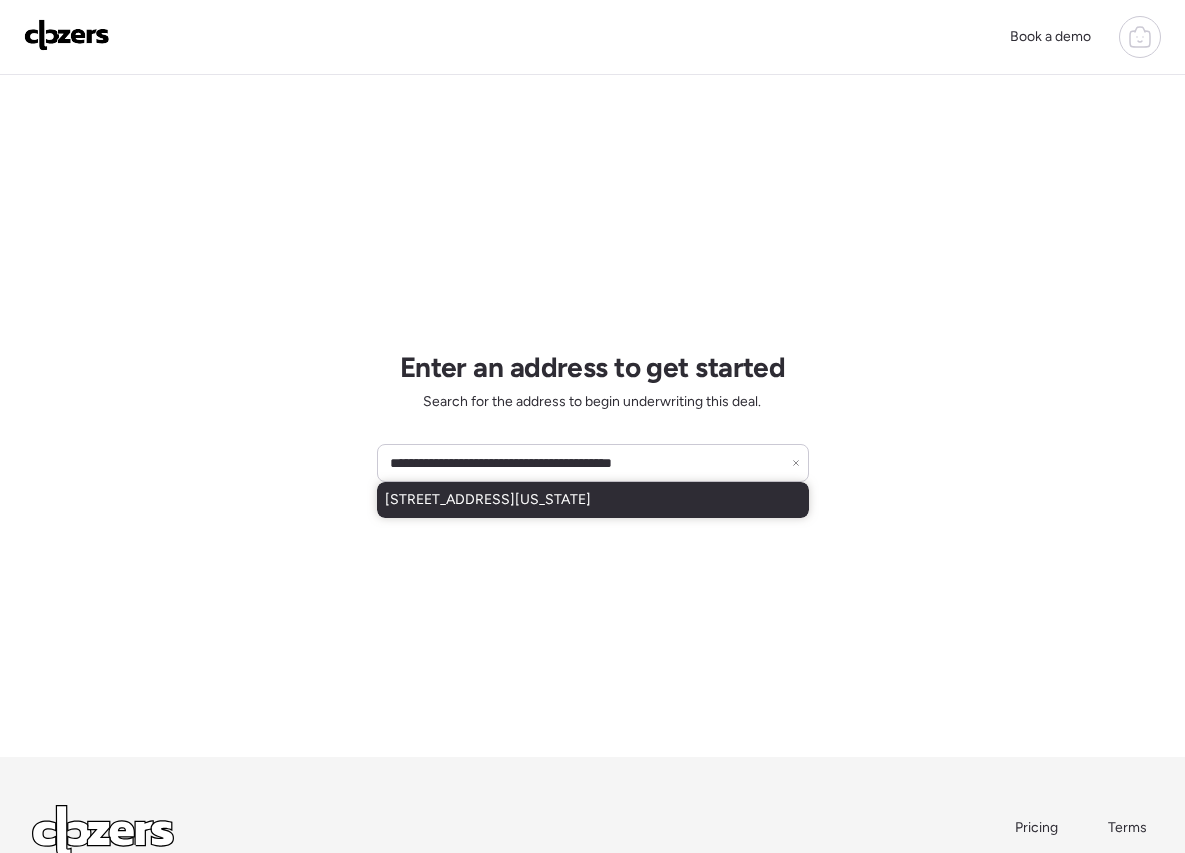 click on "4 Cumberland Ave, Maryland Heights, MO, 63043" at bounding box center [488, 500] 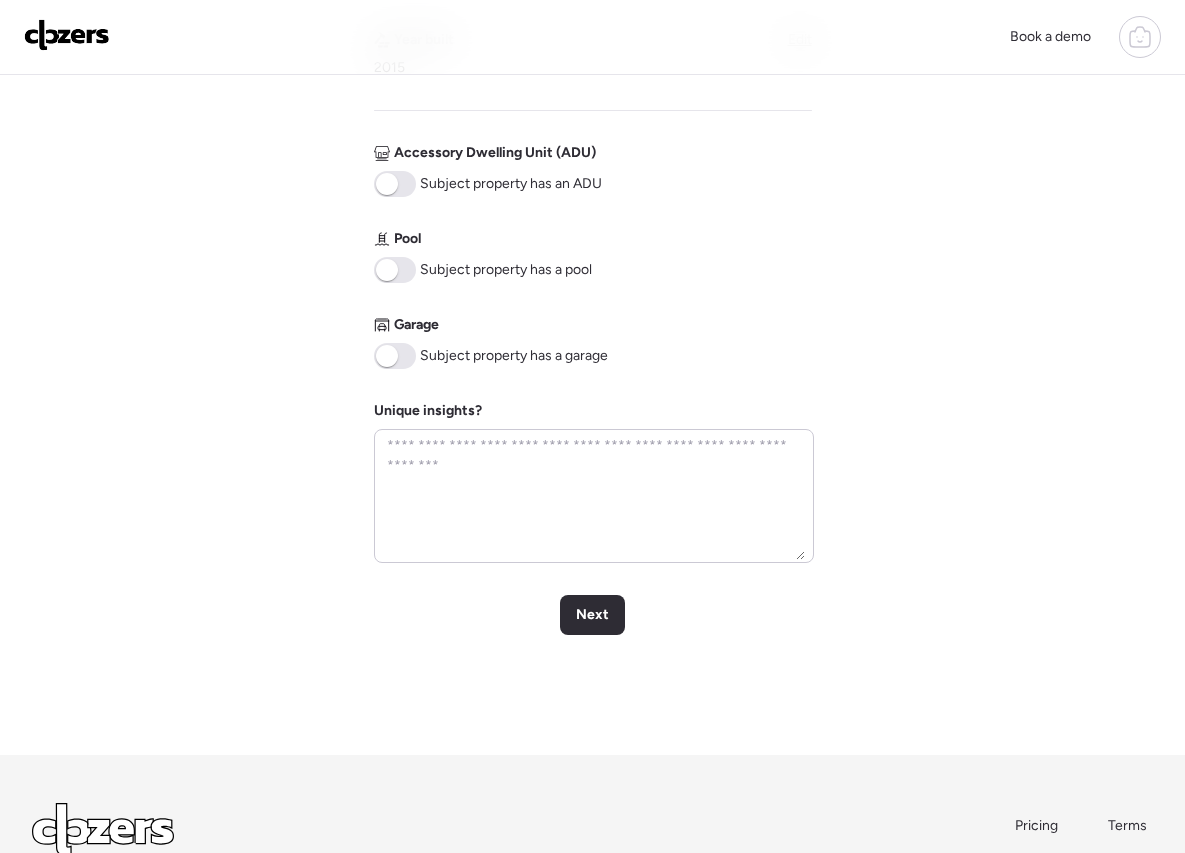 scroll, scrollTop: 910, scrollLeft: 0, axis: vertical 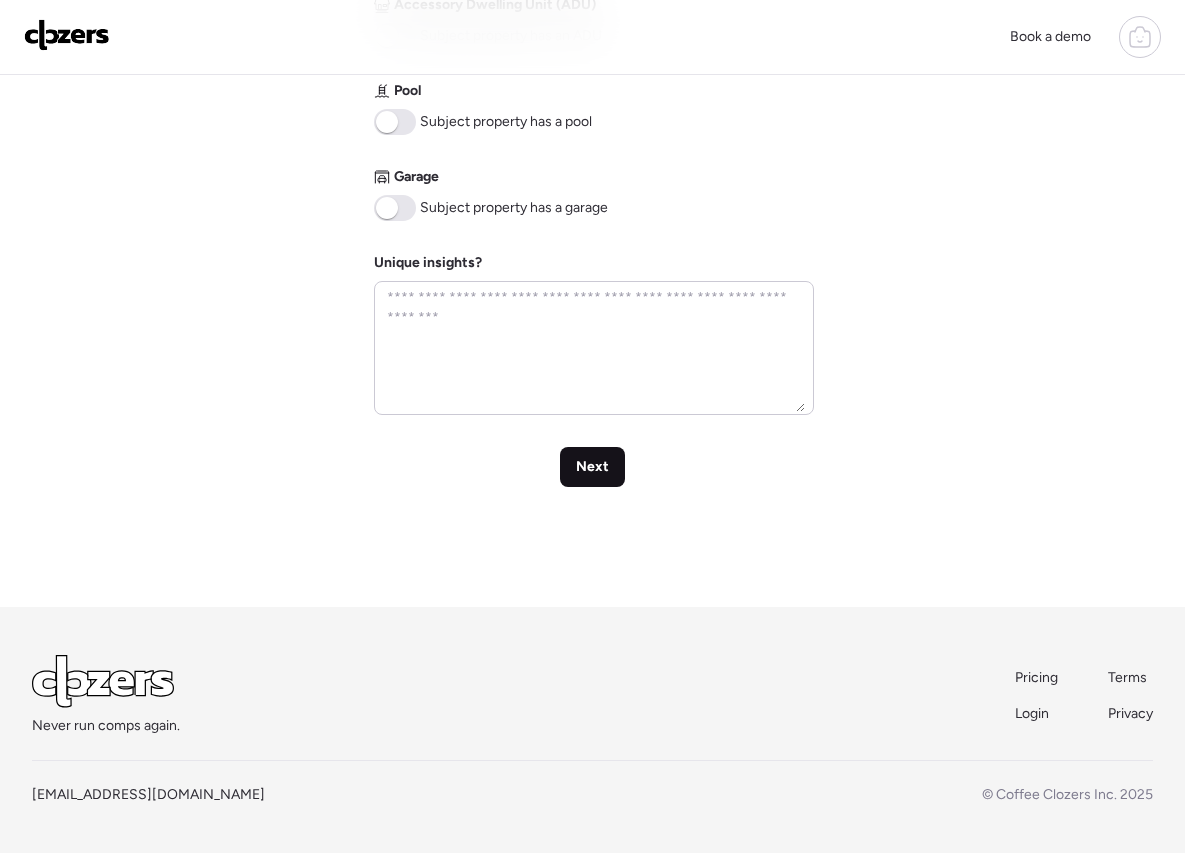click on "Next" at bounding box center [592, 467] 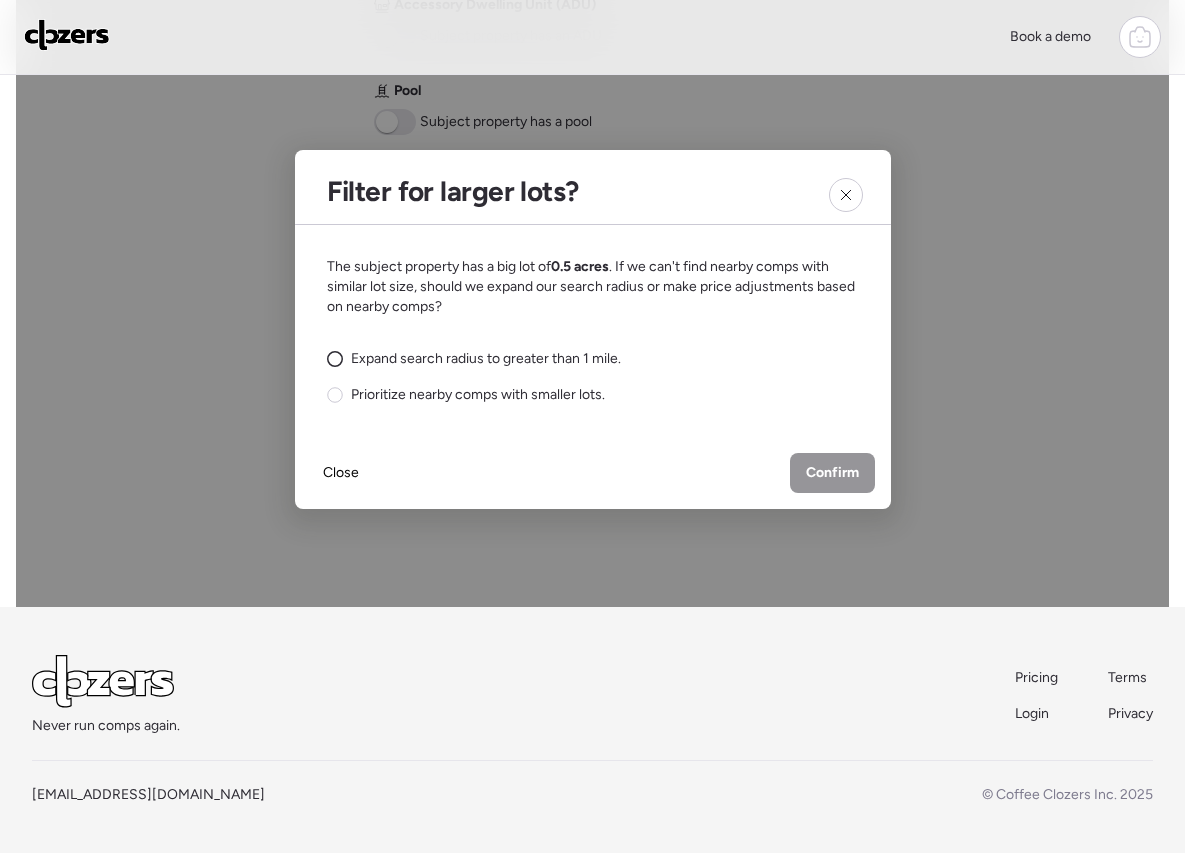 click on "Expand search radius to greater than 1 mile." at bounding box center (486, 359) 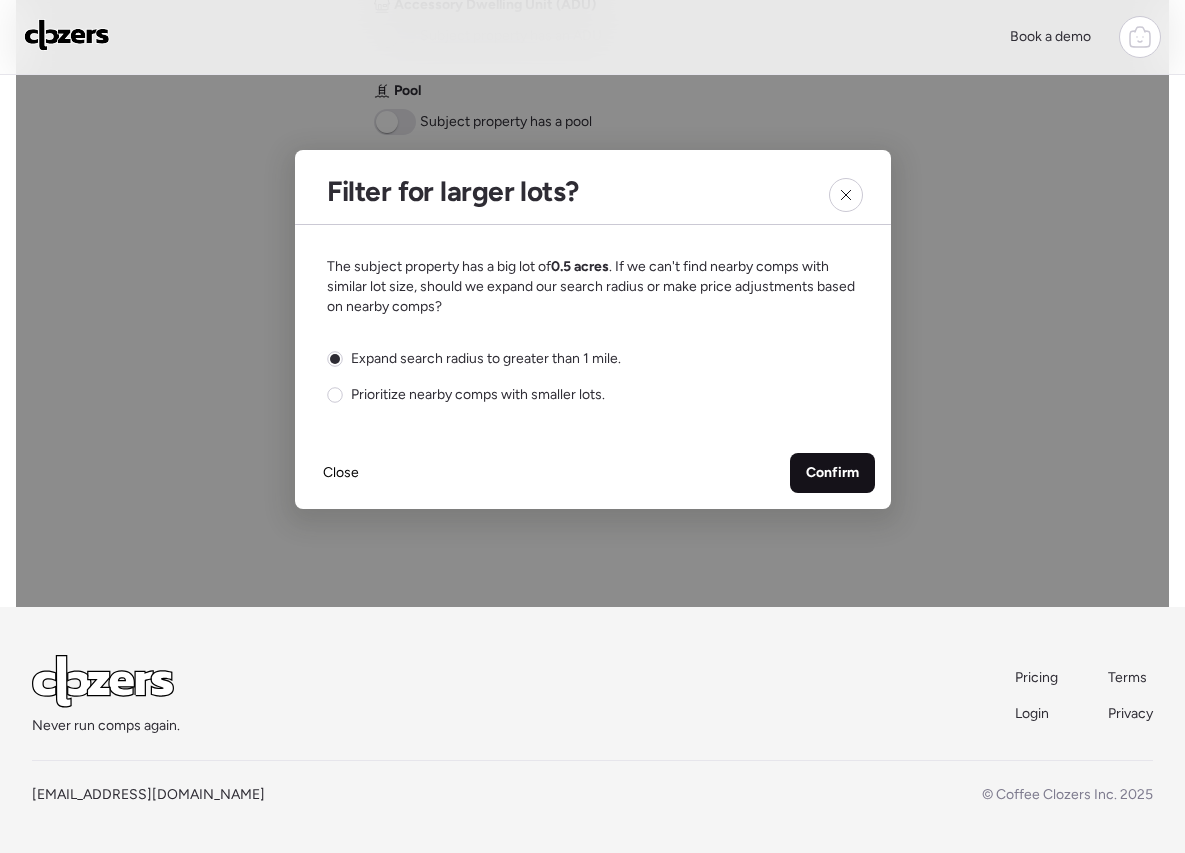 click on "Confirm" at bounding box center (832, 473) 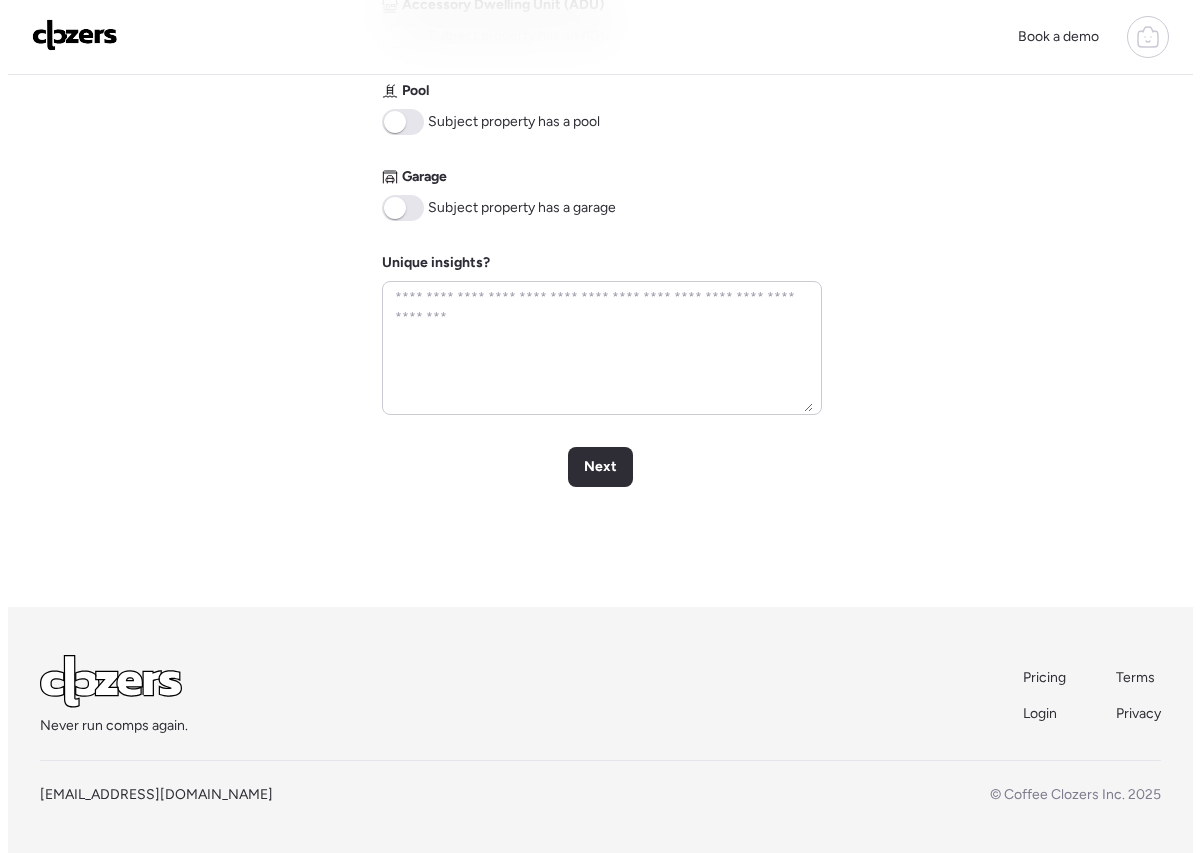 scroll, scrollTop: 0, scrollLeft: 0, axis: both 